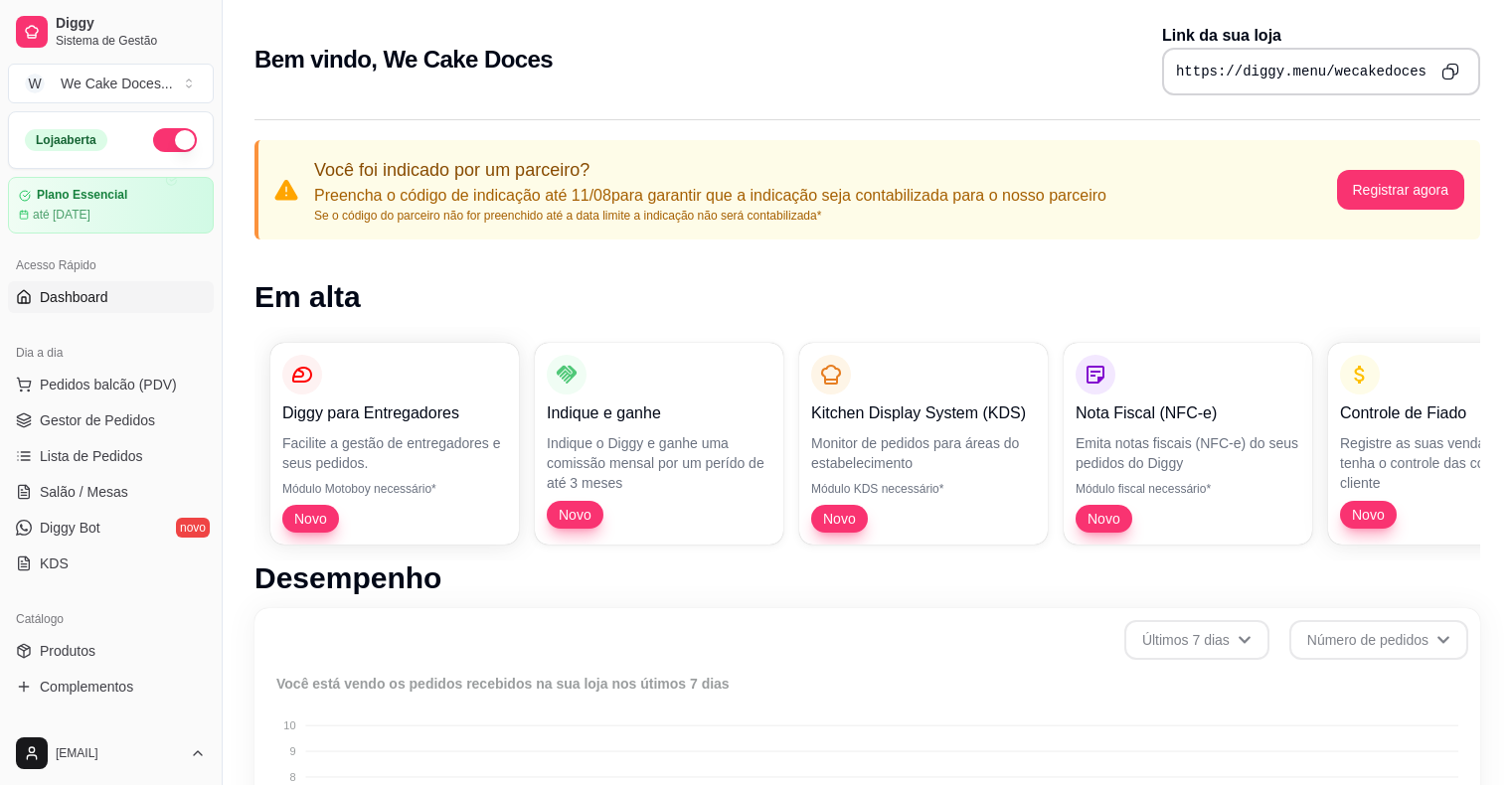 scroll, scrollTop: 0, scrollLeft: 0, axis: both 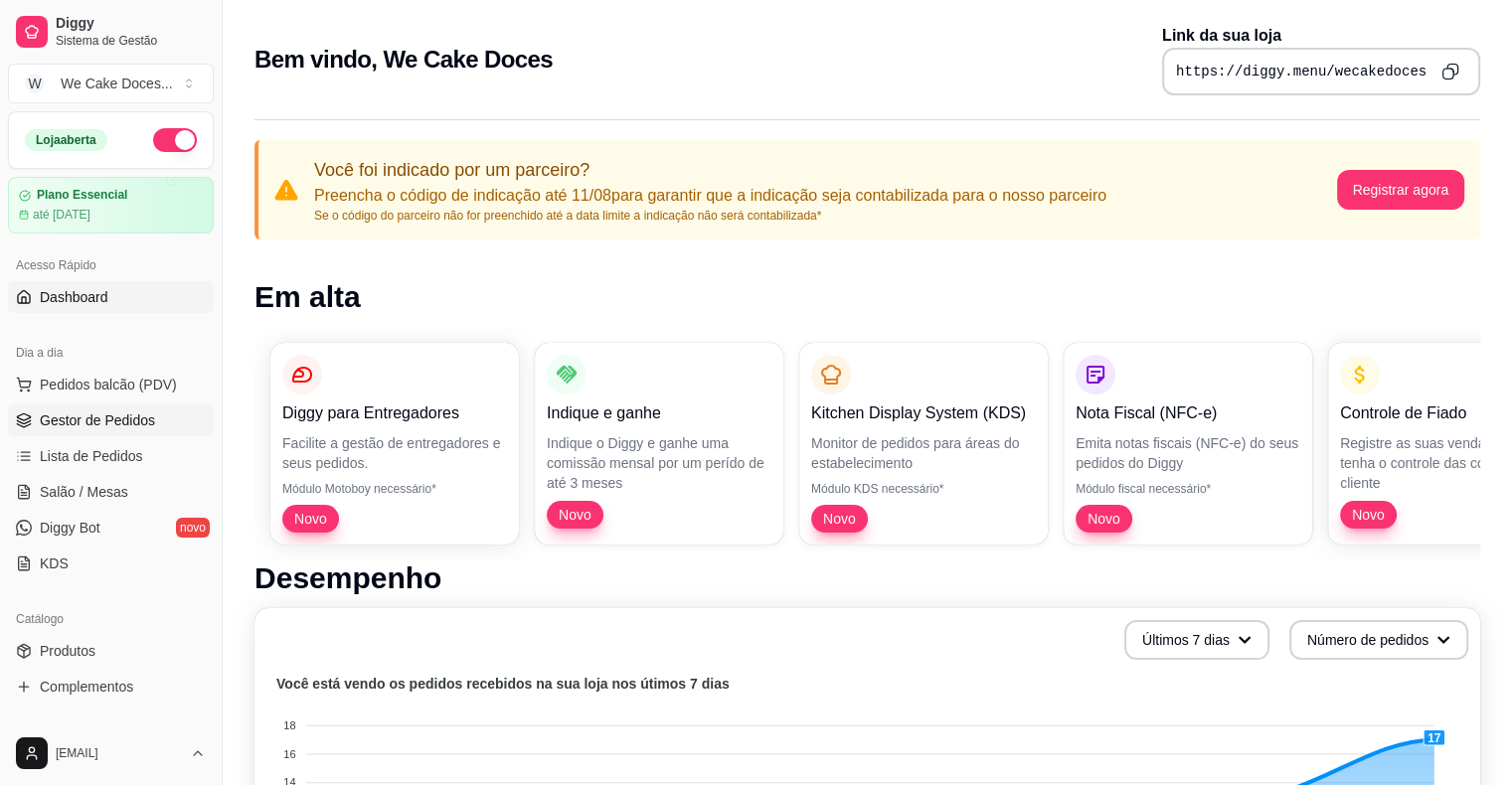 click on "Gestor de Pedidos" at bounding box center (97, 420) 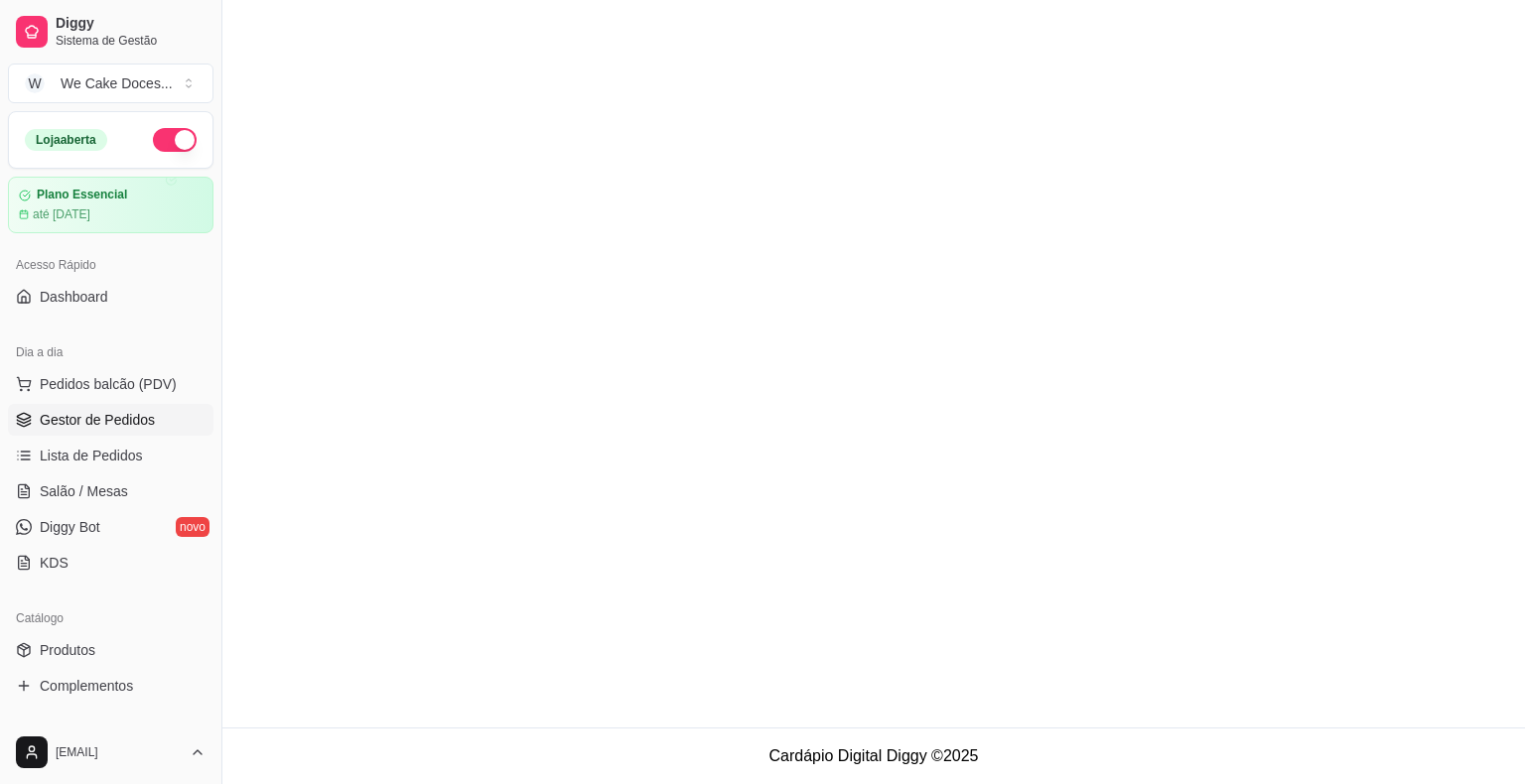 click on "Gestor de Pedidos" at bounding box center [97, 420] 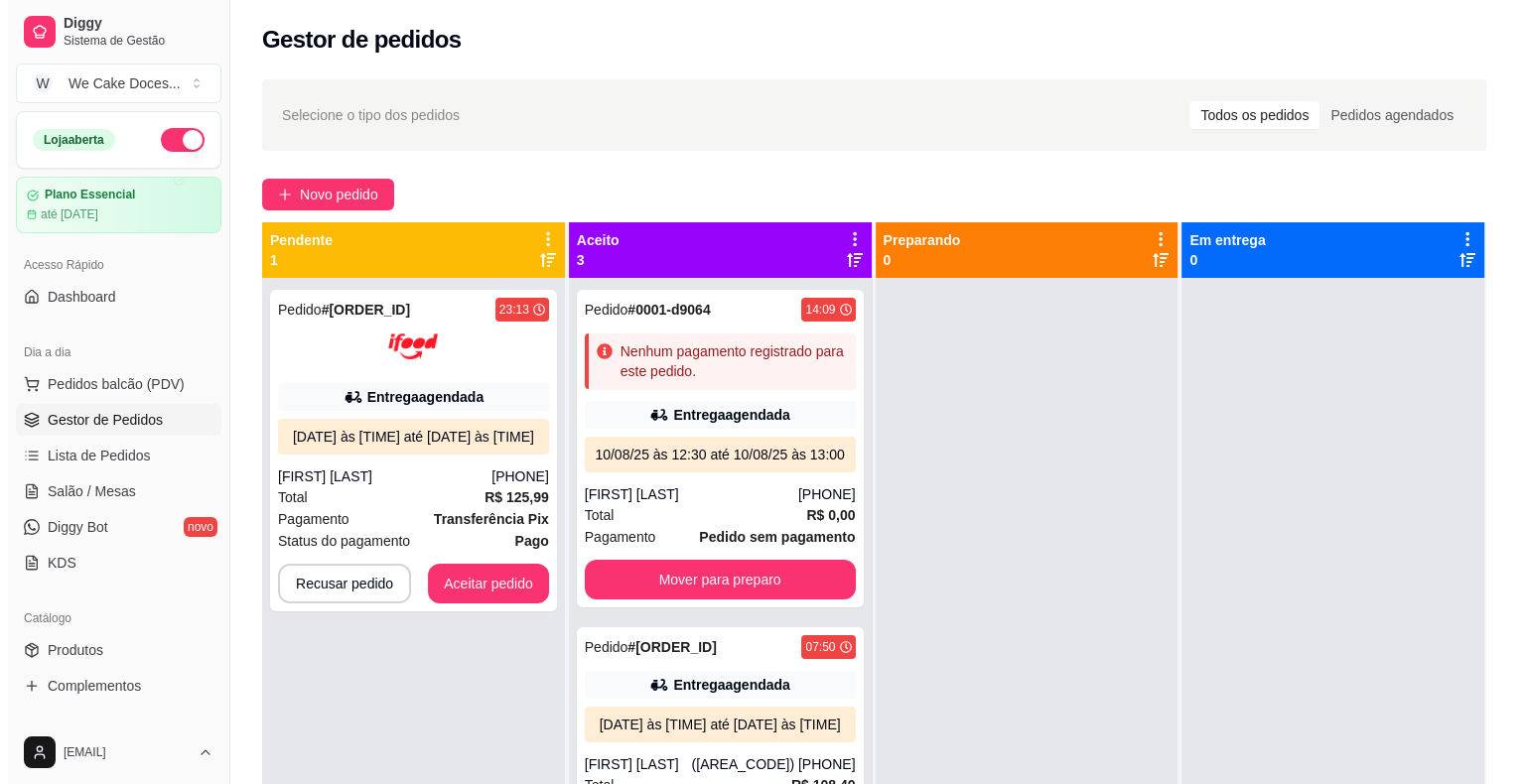 scroll, scrollTop: 202, scrollLeft: 0, axis: vertical 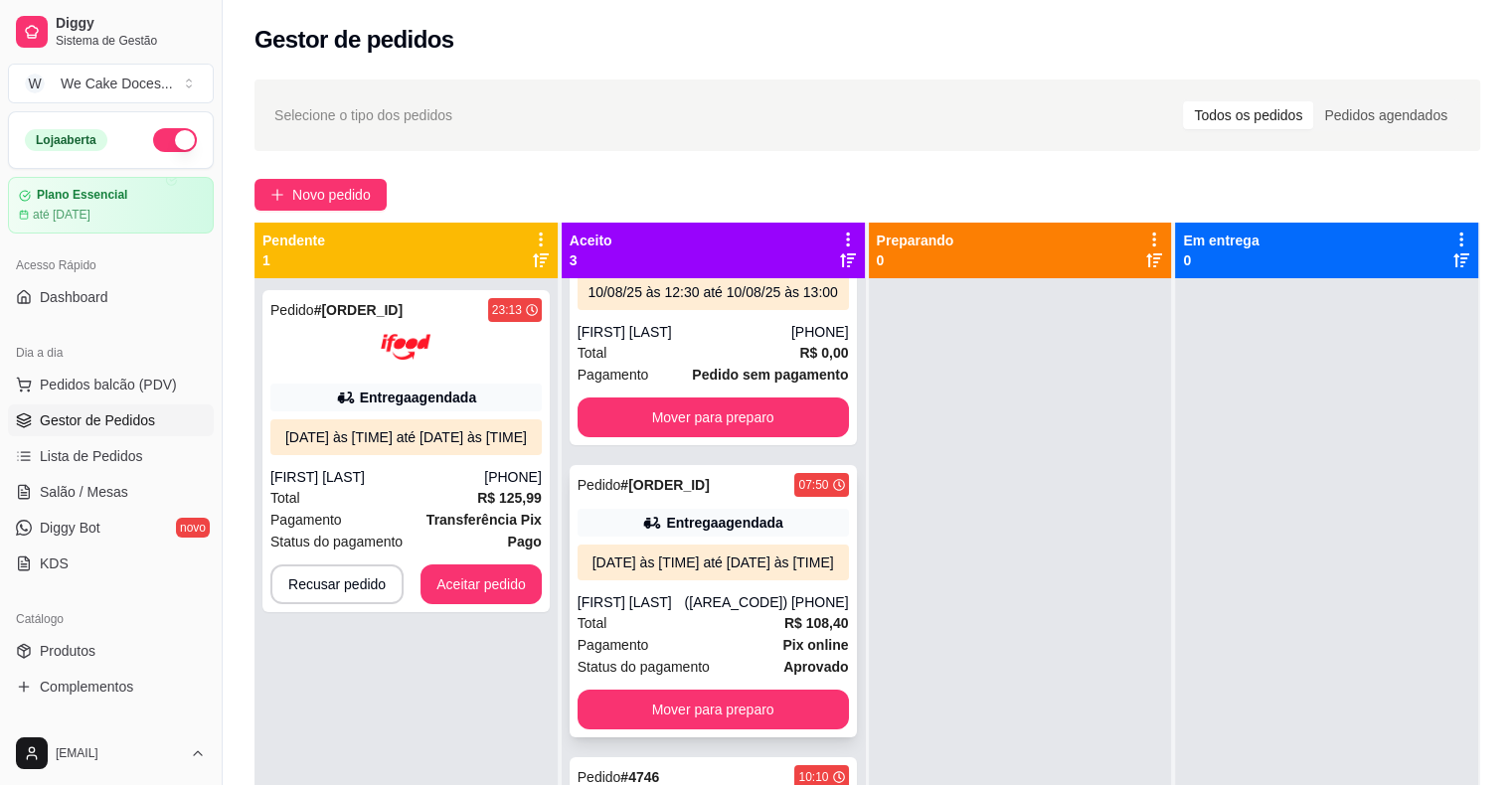 click on "Pedido  # [ORDER_ID] [TIME] Entrega  agendada [DATE] às [TIME] até [DATE] às [TIME]  [FIRST] [LAST]  ([AREA_CODE]) [PHONE] Total R$ 108,40 Pagamento Pix online Status do pagamento aprovado Mover para preparo" at bounding box center [713, 601] 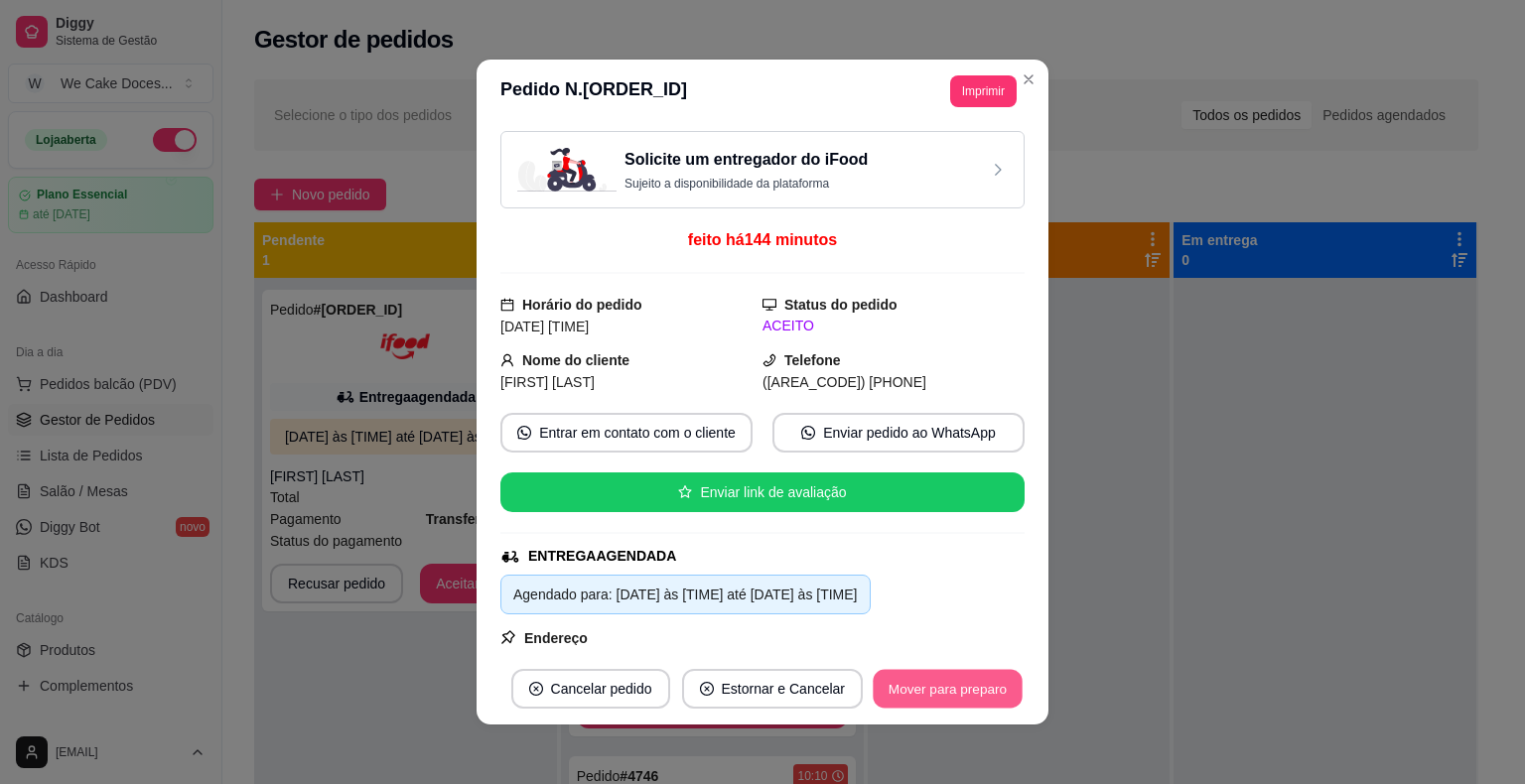 click on "Mover para preparo" at bounding box center (947, 689) 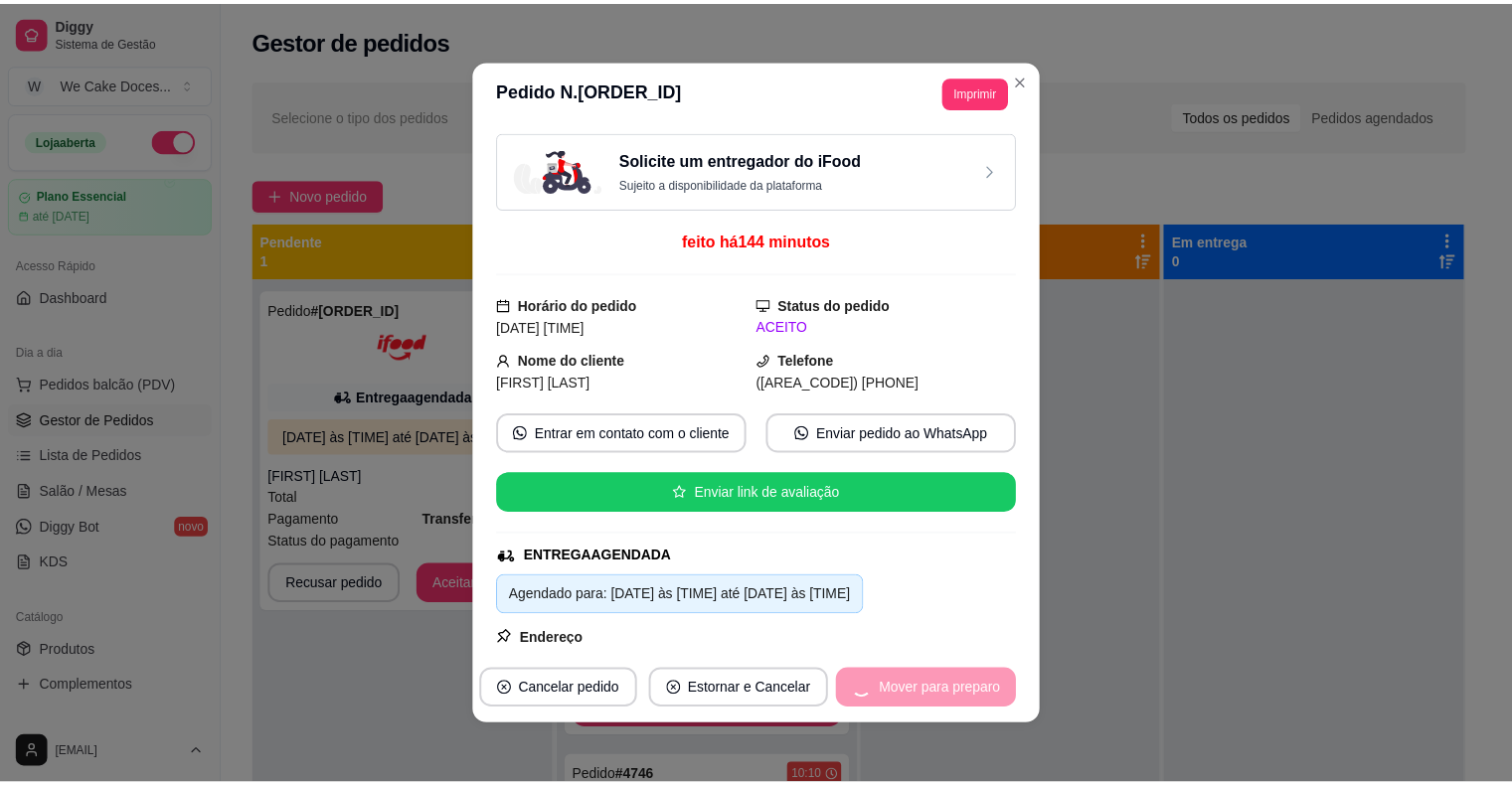 scroll, scrollTop: 0, scrollLeft: 0, axis: both 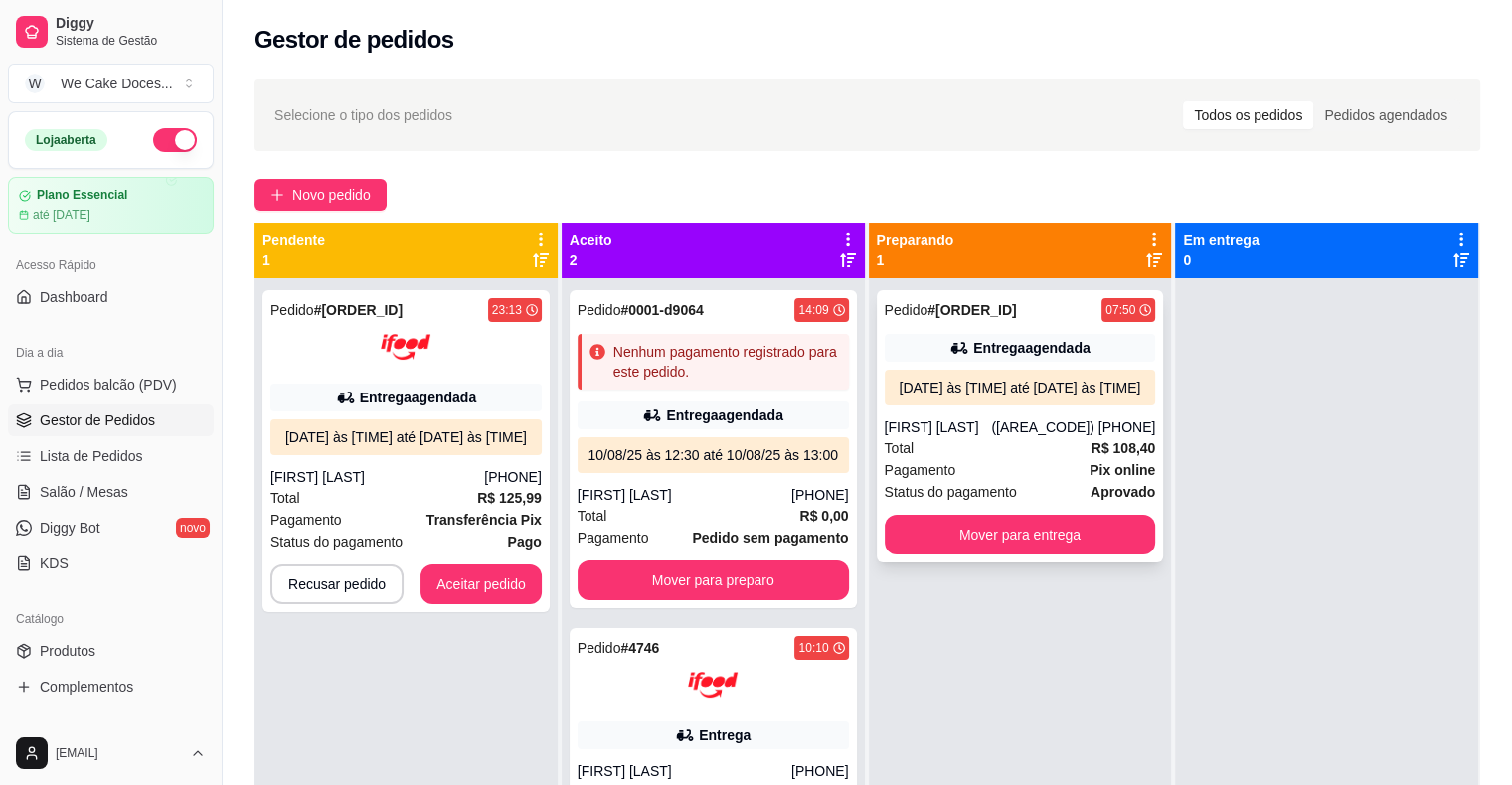 click on "Pedido  # [ORDER_ID] [TIME]" at bounding box center [1020, 310] 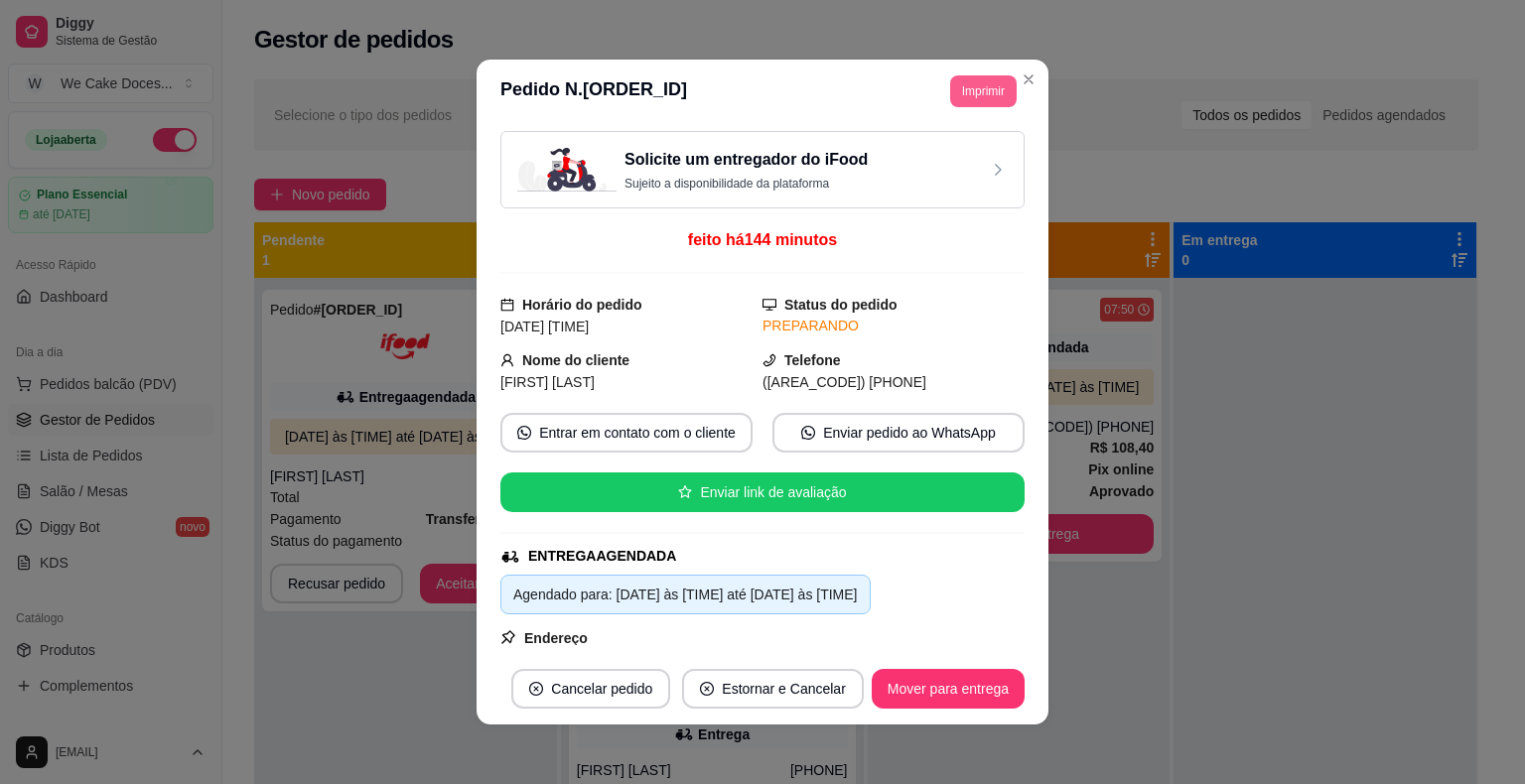 click on "Imprimir" at bounding box center (983, 91) 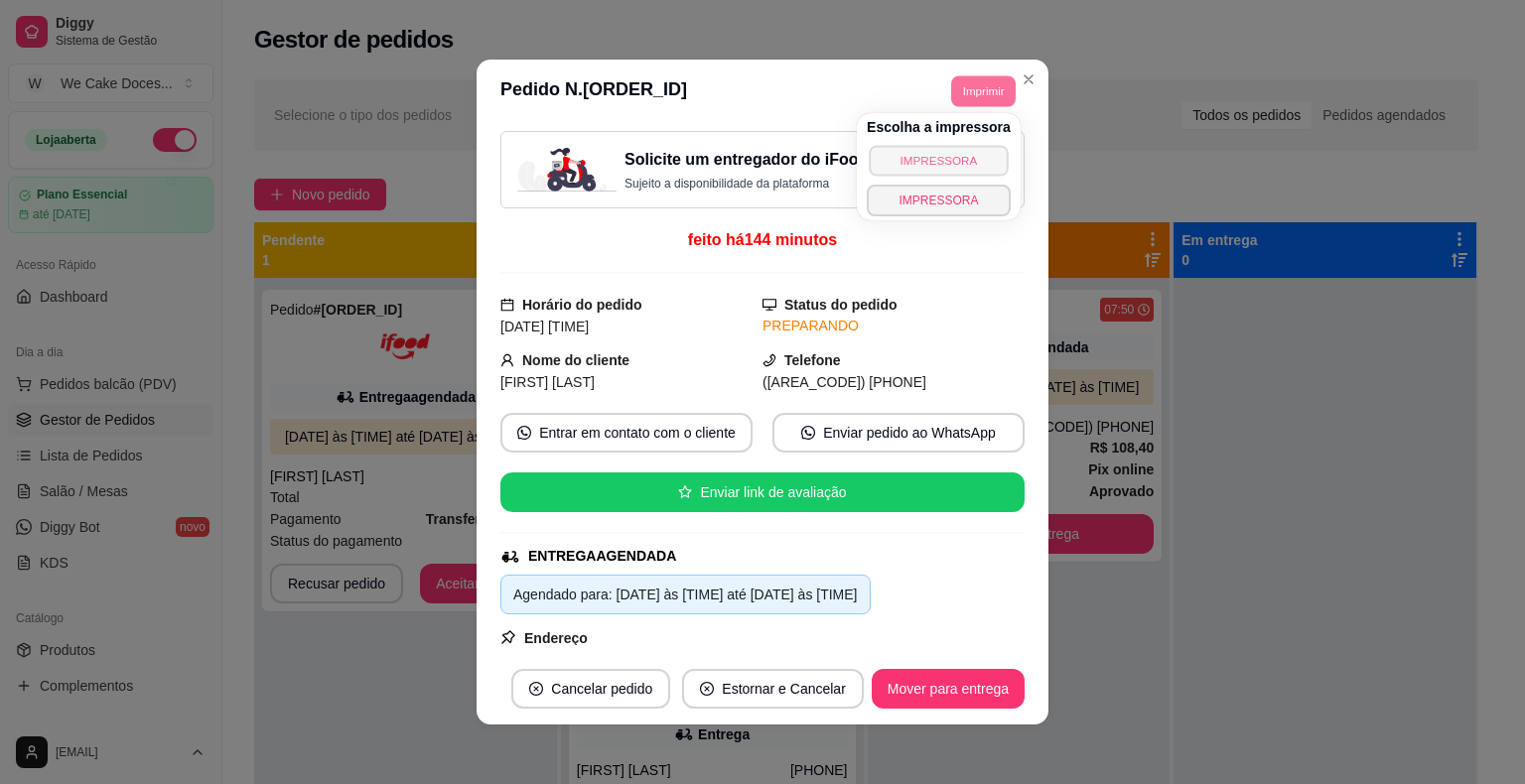 click on "IMPRESSORA" at bounding box center (938, 160) 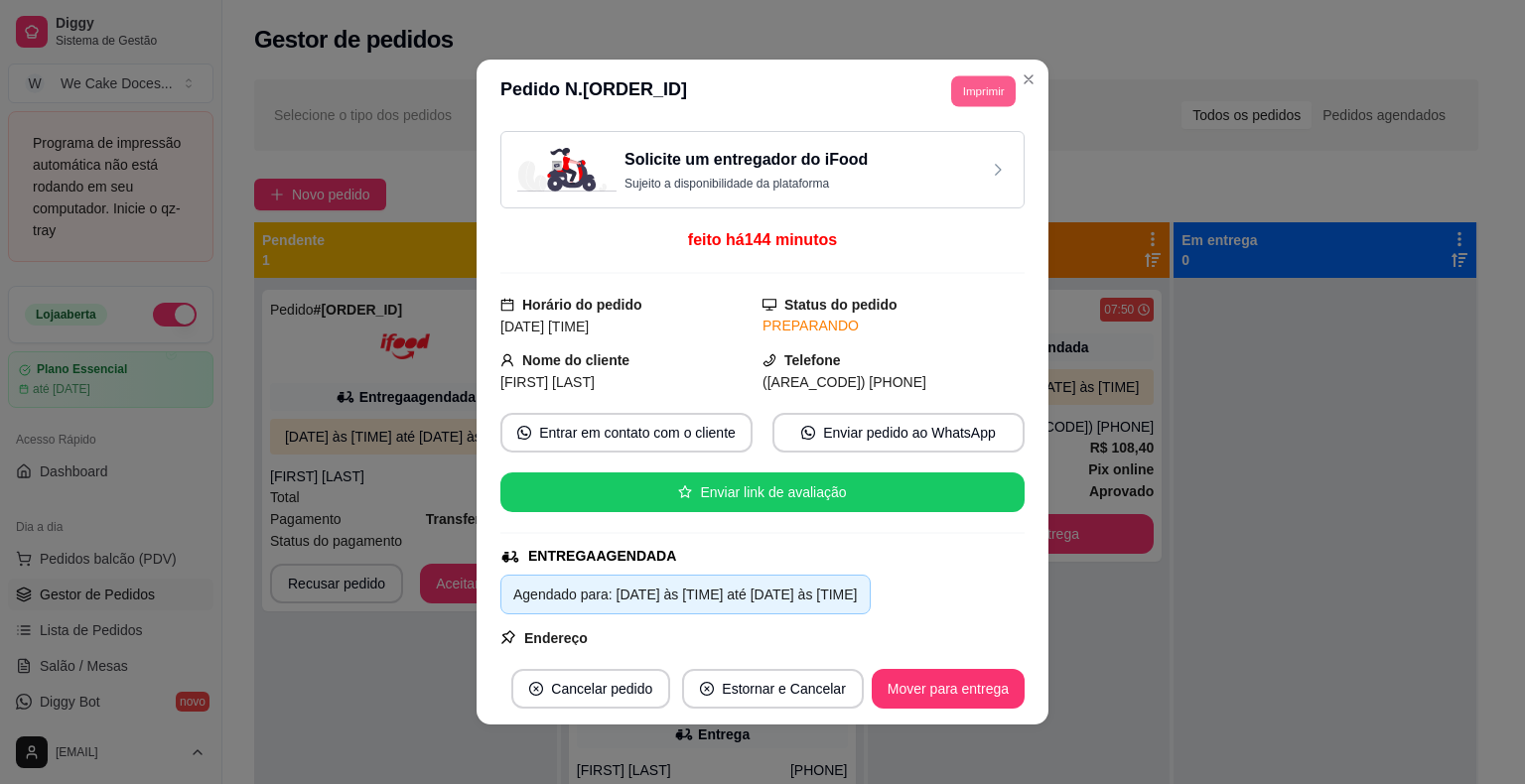 click on "Imprimir" at bounding box center (983, 90) 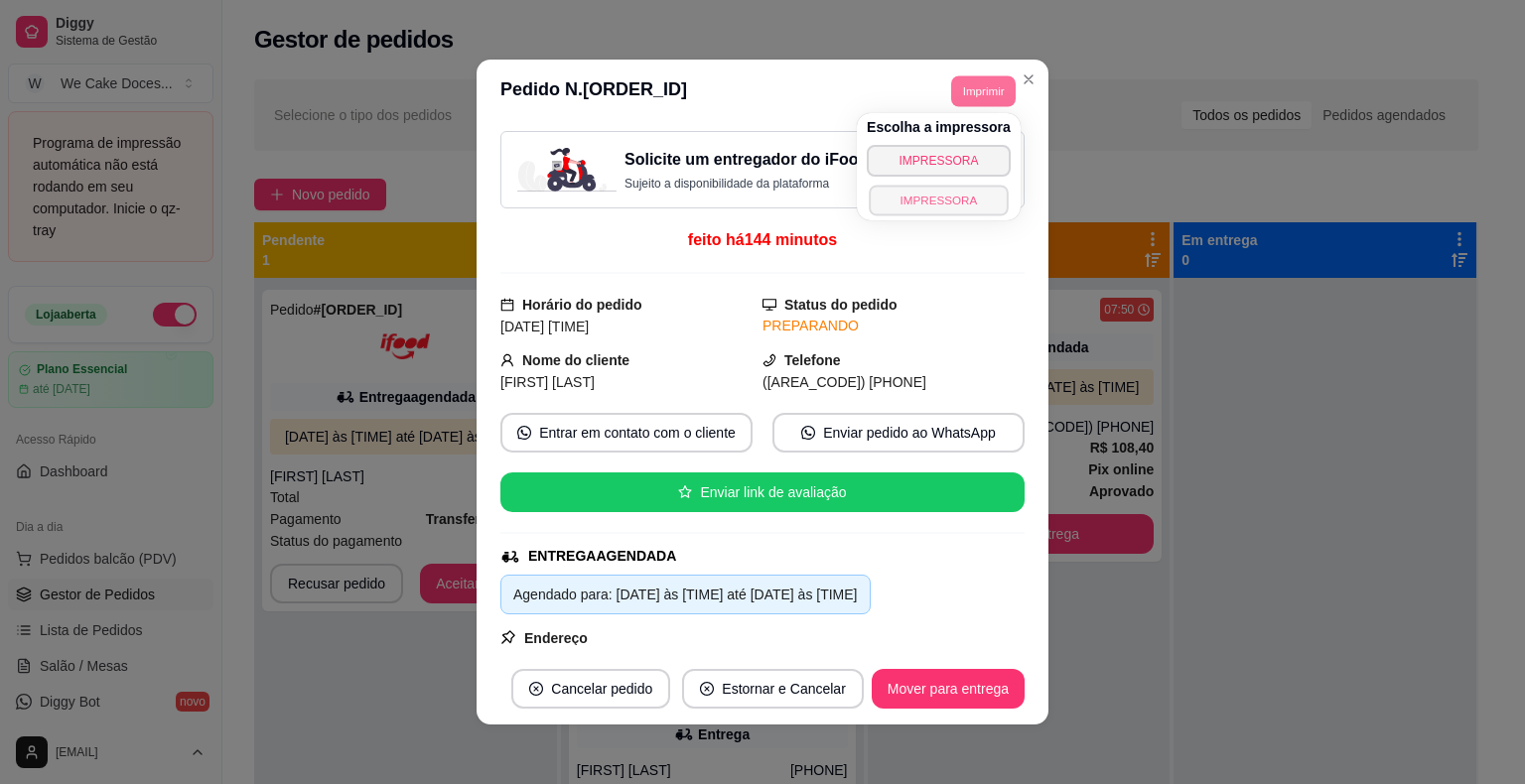 click on "IMPRESSORA" at bounding box center (938, 199) 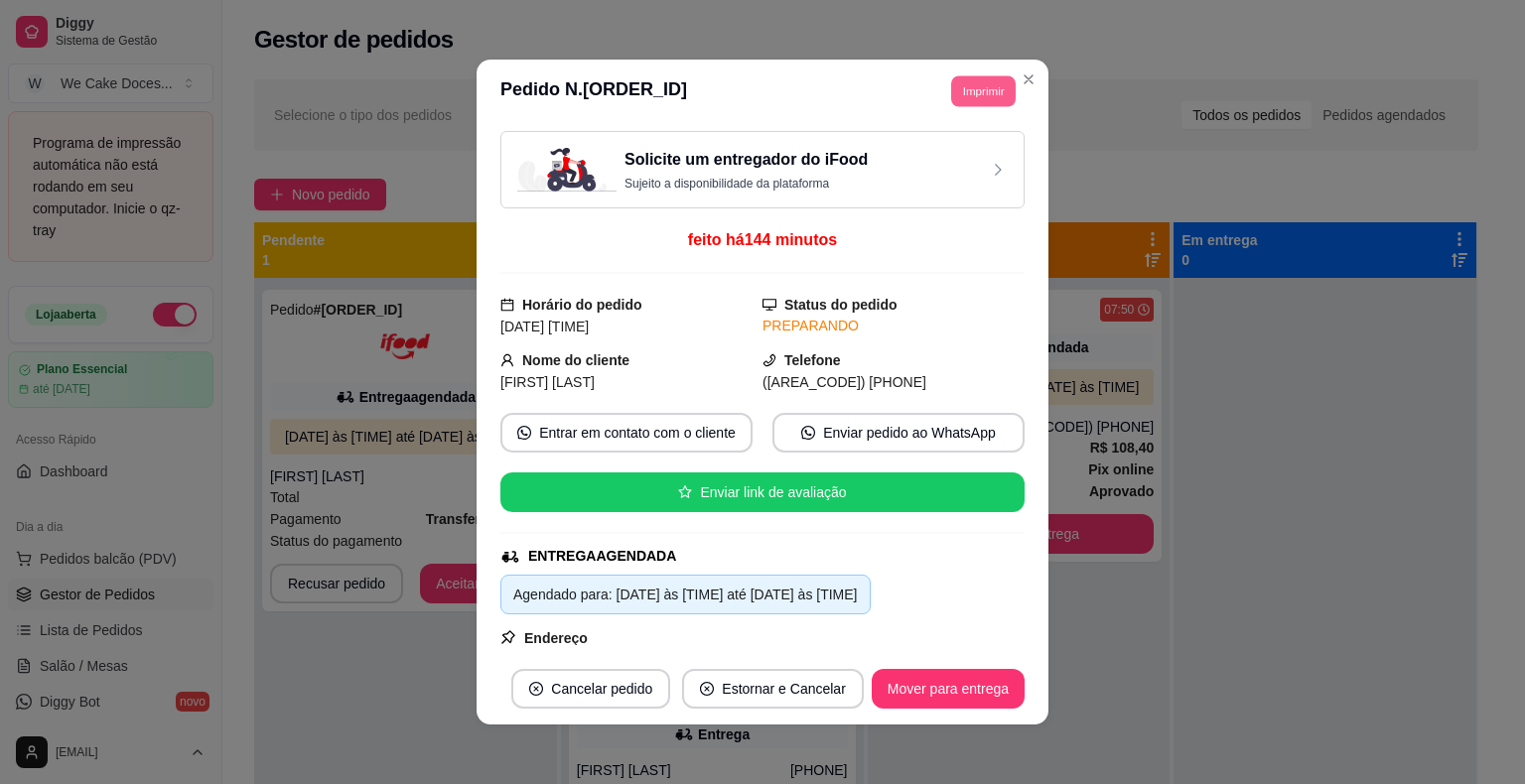 click on "Imprimir" at bounding box center (983, 90) 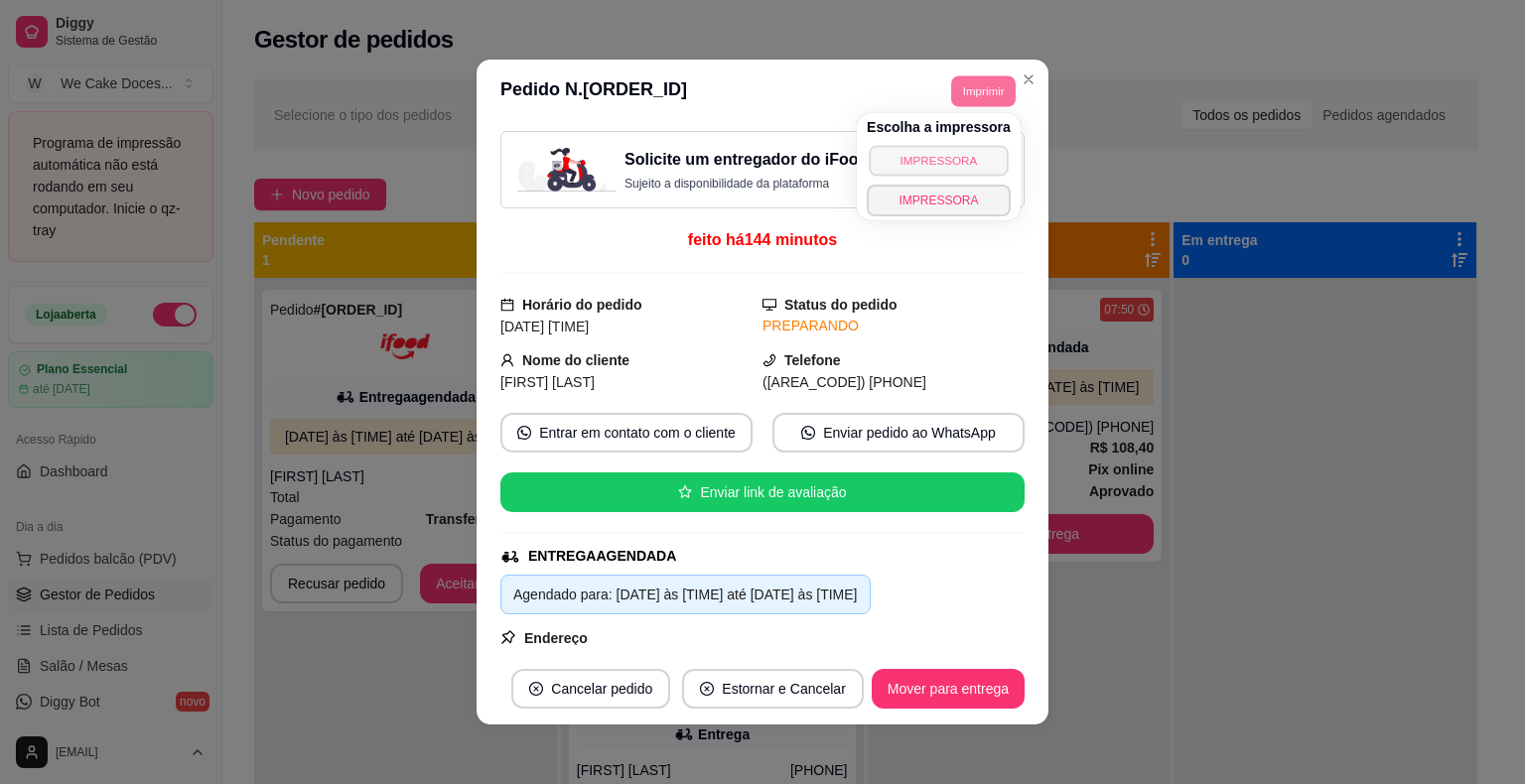 click on "IMPRESSORA" at bounding box center (938, 160) 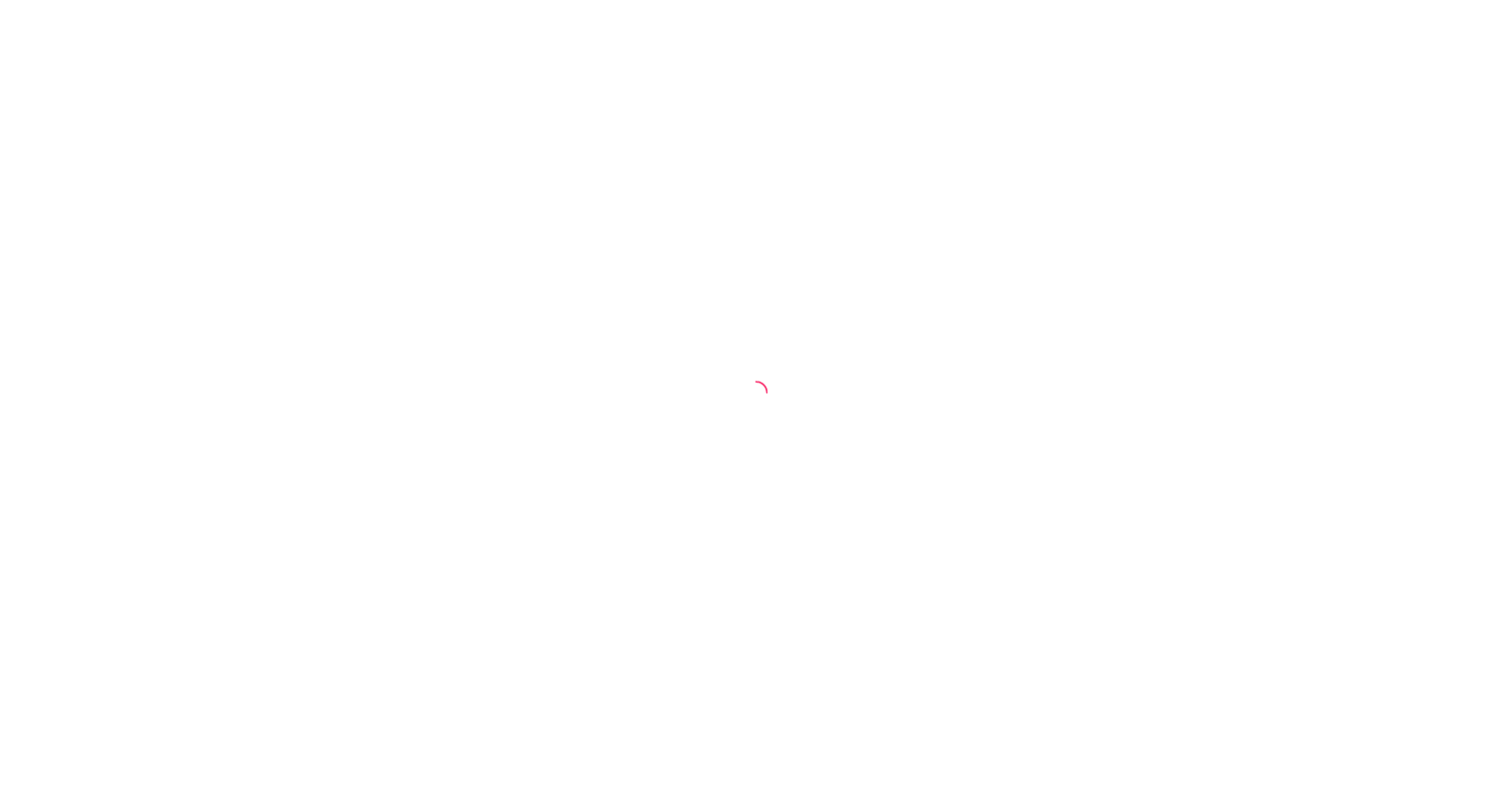 scroll, scrollTop: 0, scrollLeft: 0, axis: both 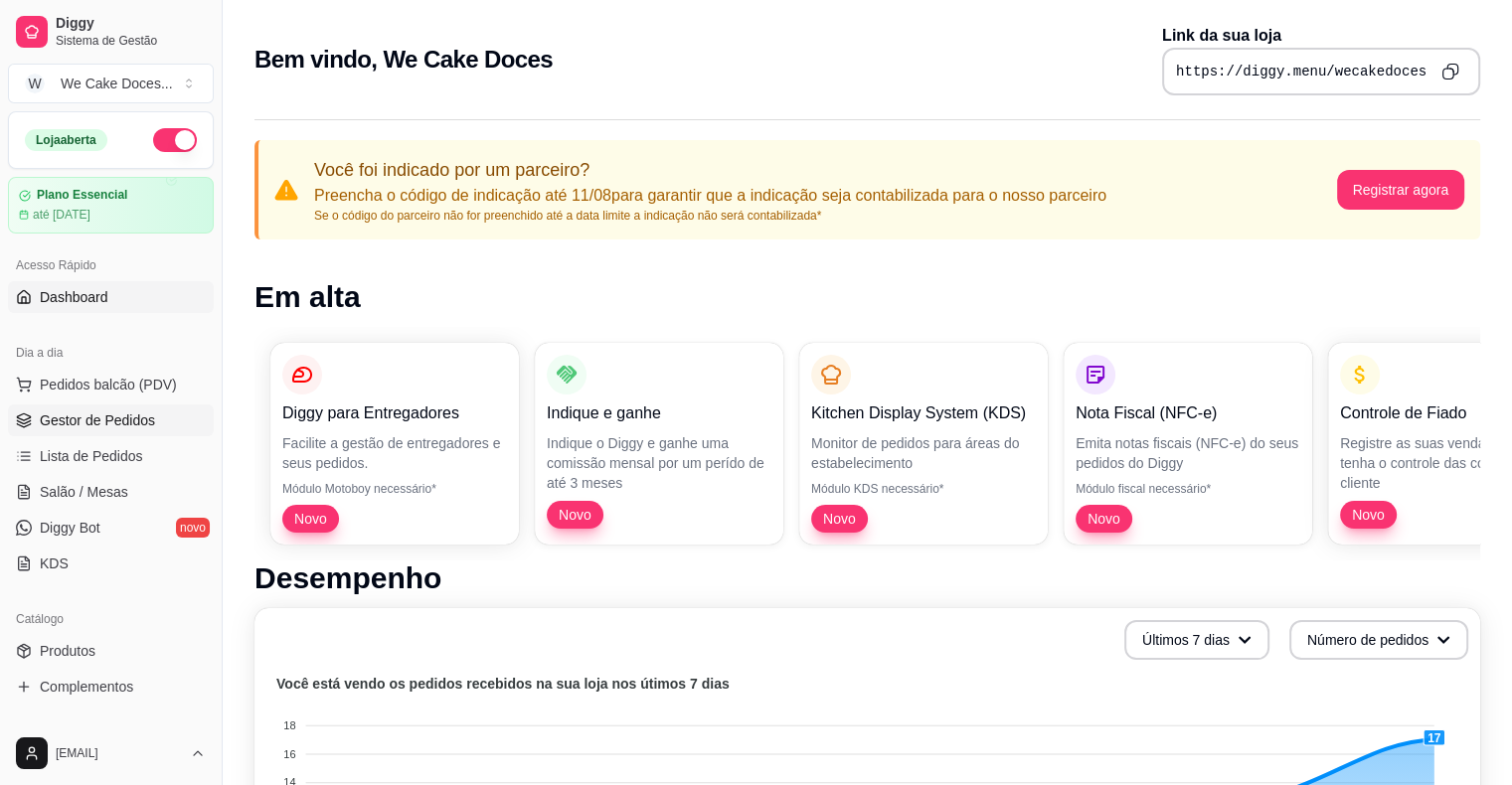 click on "Gestor de Pedidos" at bounding box center [97, 420] 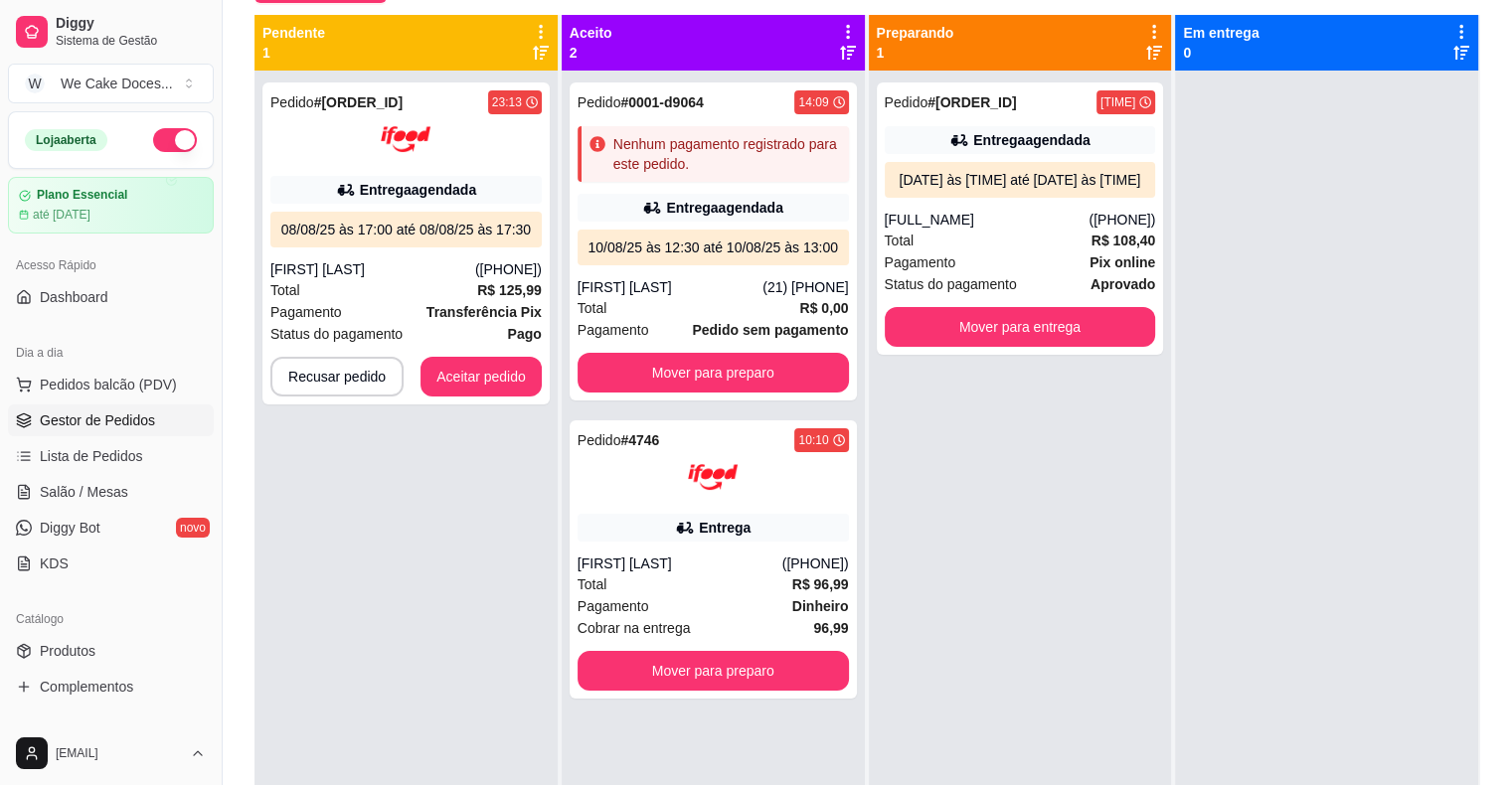 scroll, scrollTop: 213, scrollLeft: 0, axis: vertical 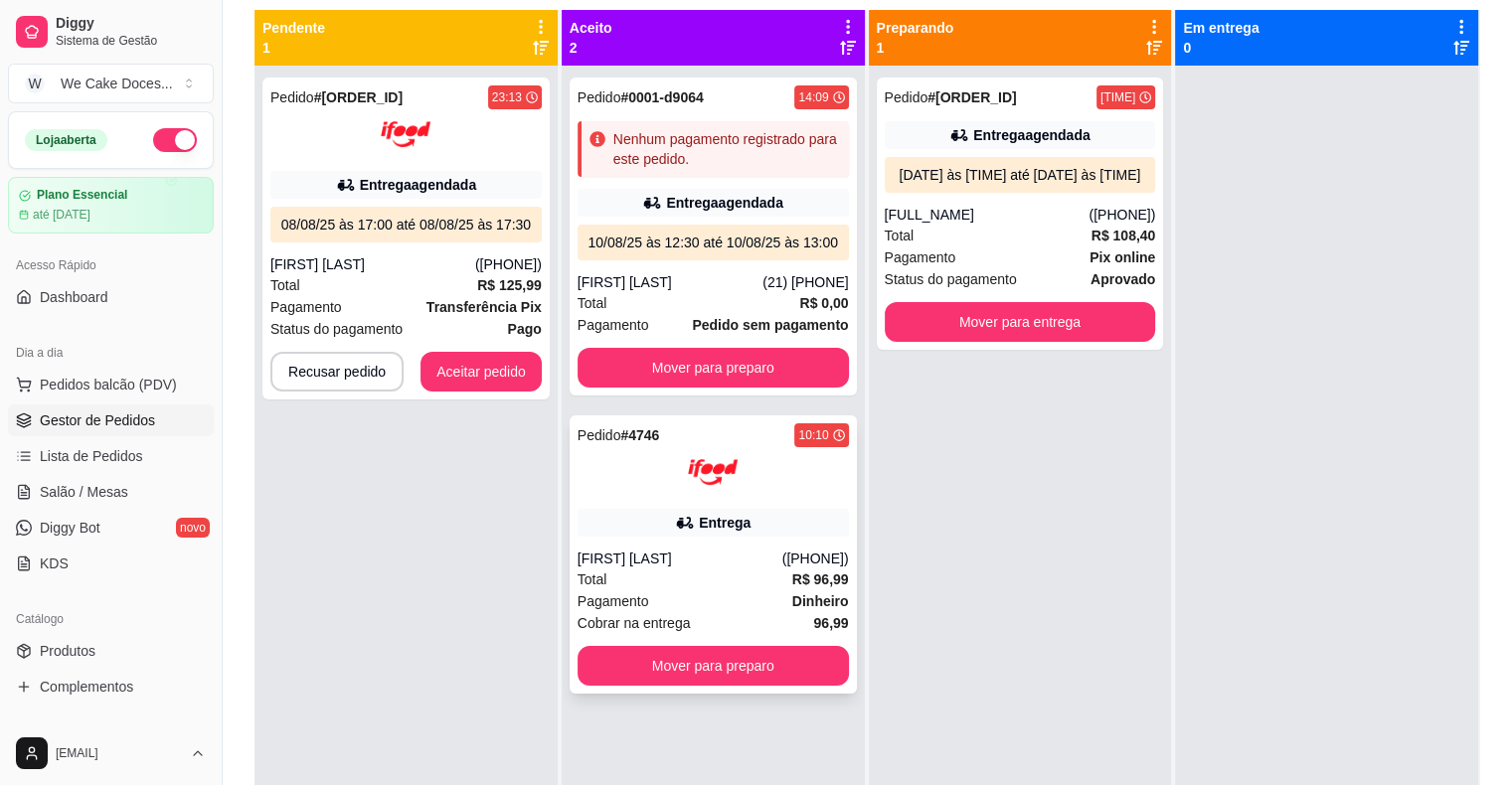 click at bounding box center (713, 472) 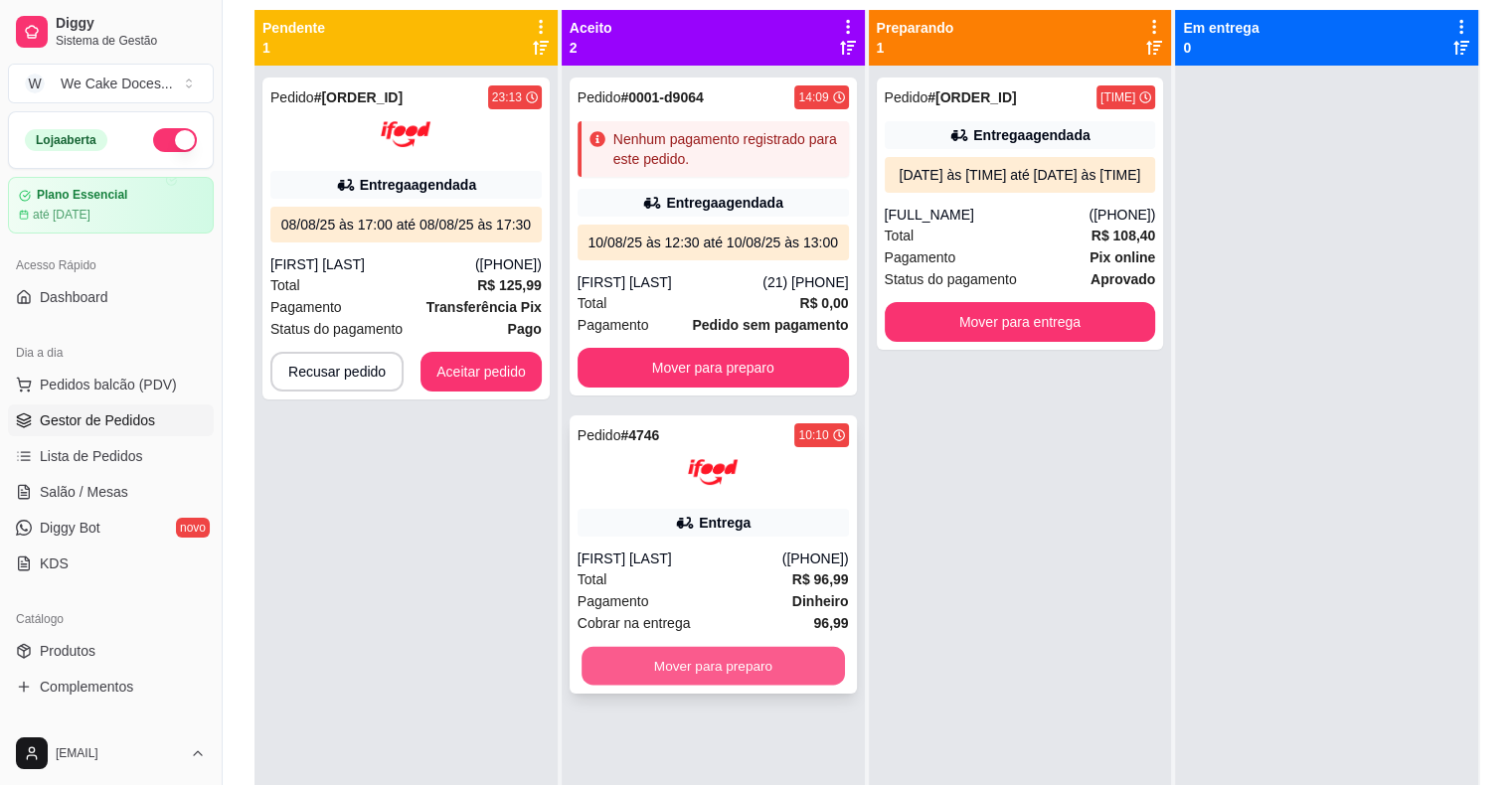 click on "Mover para preparo" at bounding box center (713, 666) 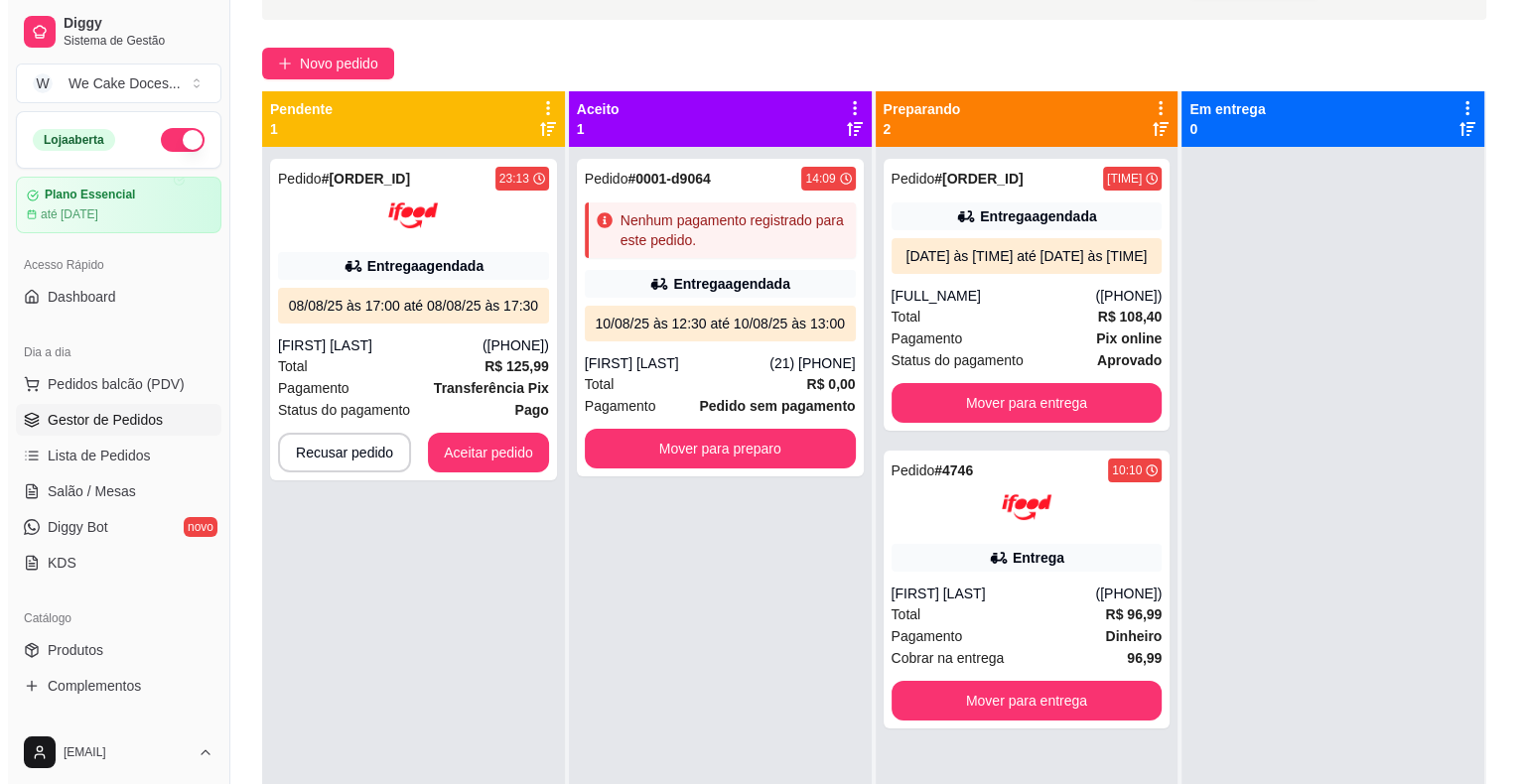 scroll, scrollTop: 130, scrollLeft: 0, axis: vertical 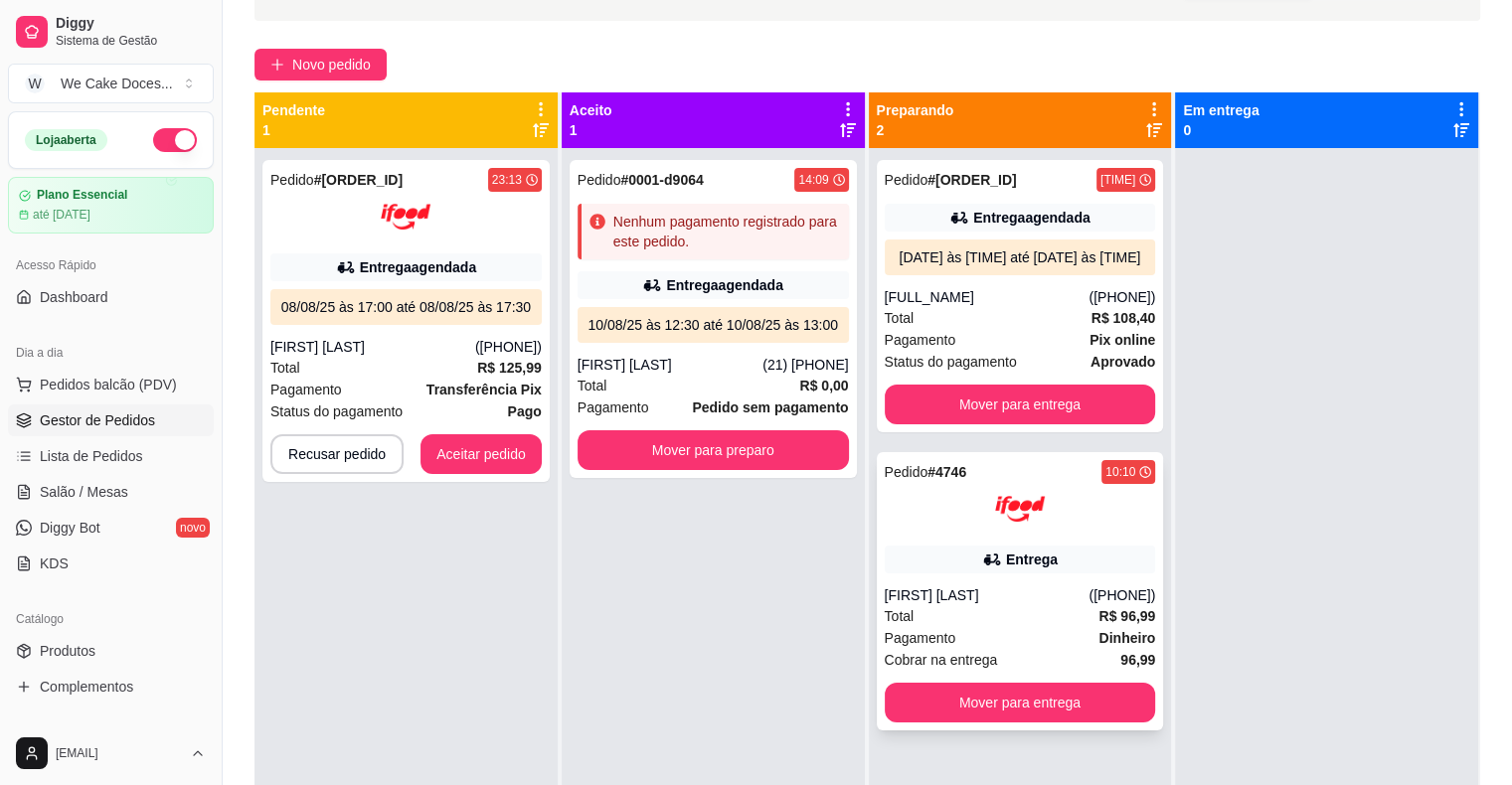 click at bounding box center [1020, 509] 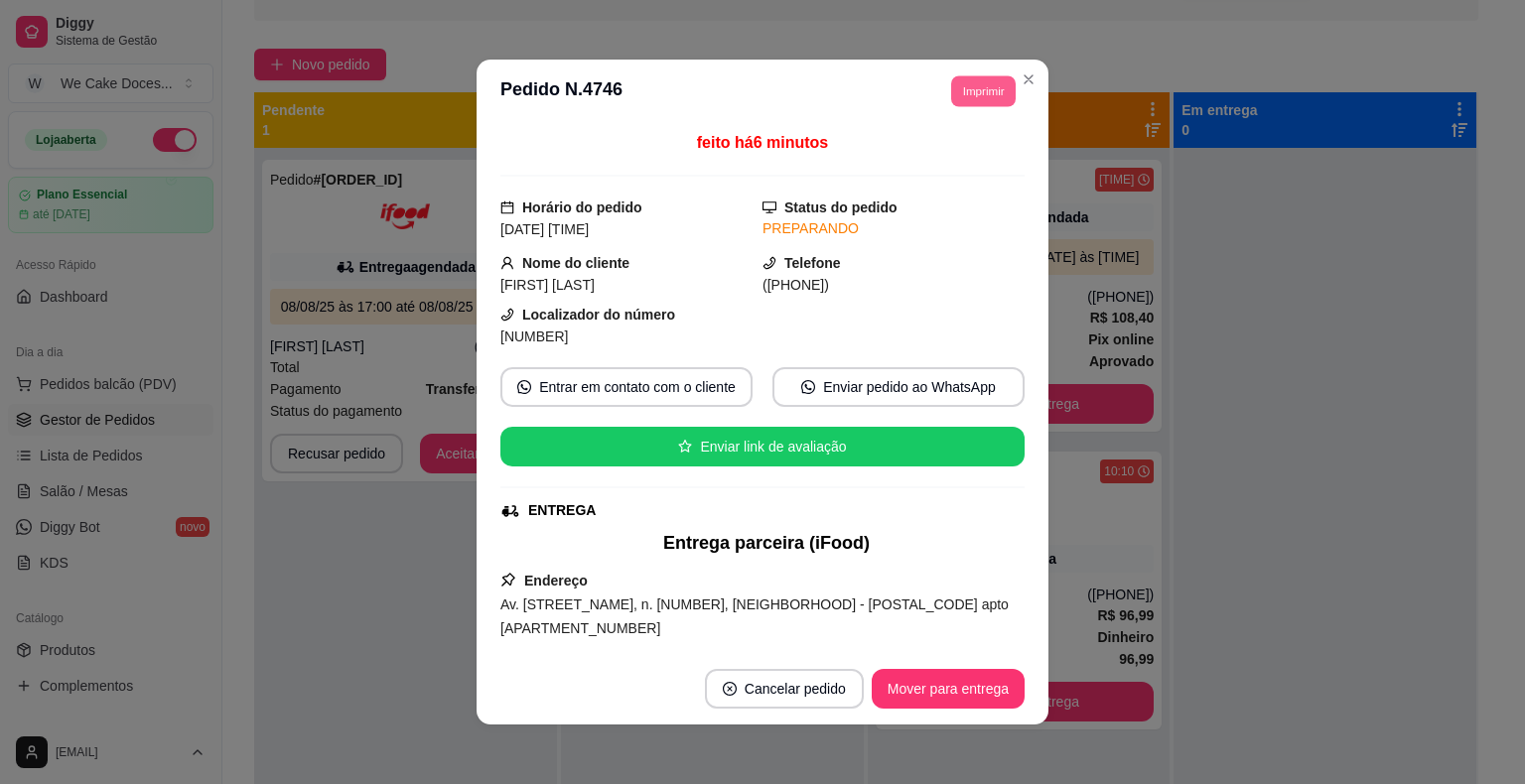 click on "Imprimir" at bounding box center [983, 90] 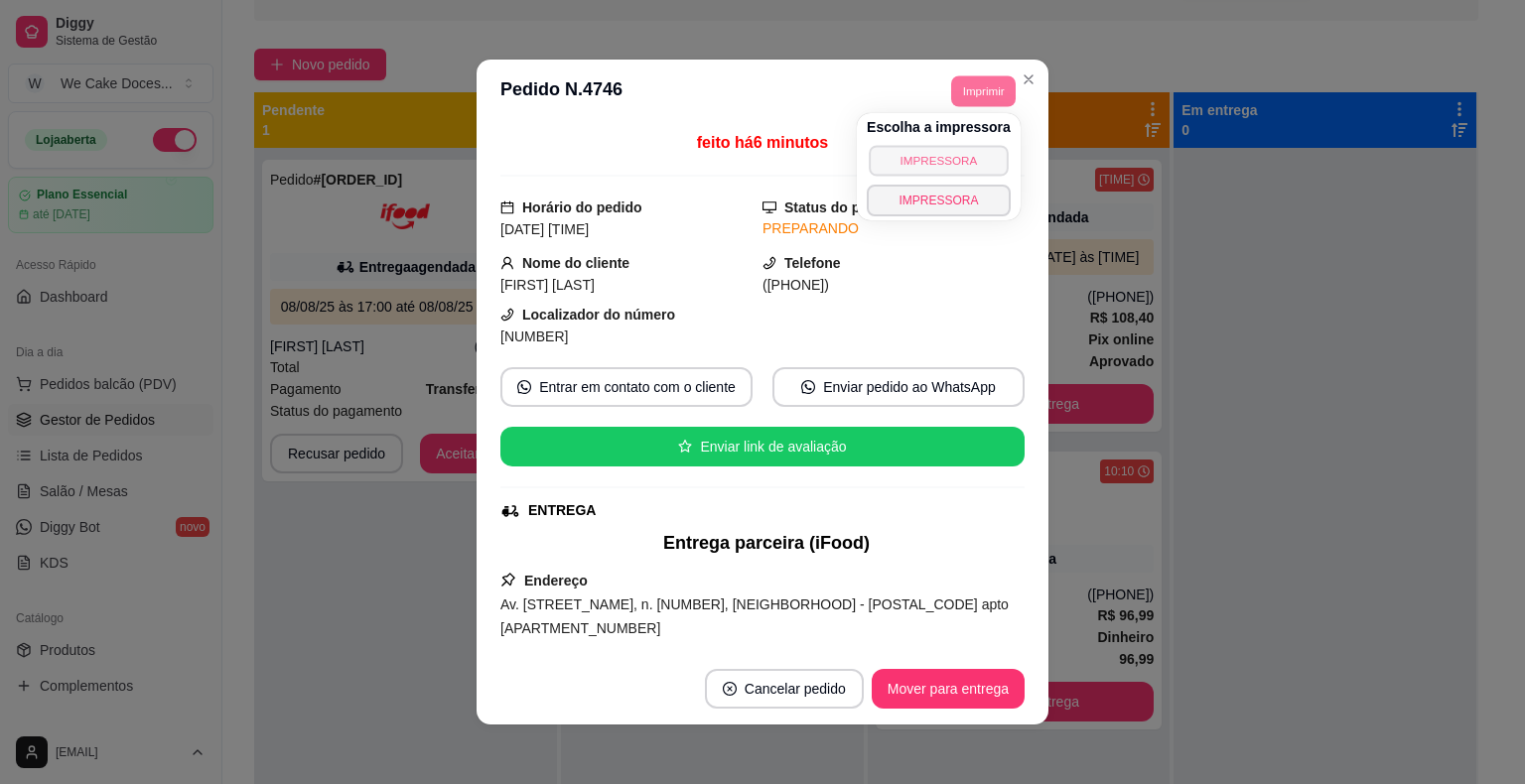click on "IMPRESSORA" at bounding box center (938, 160) 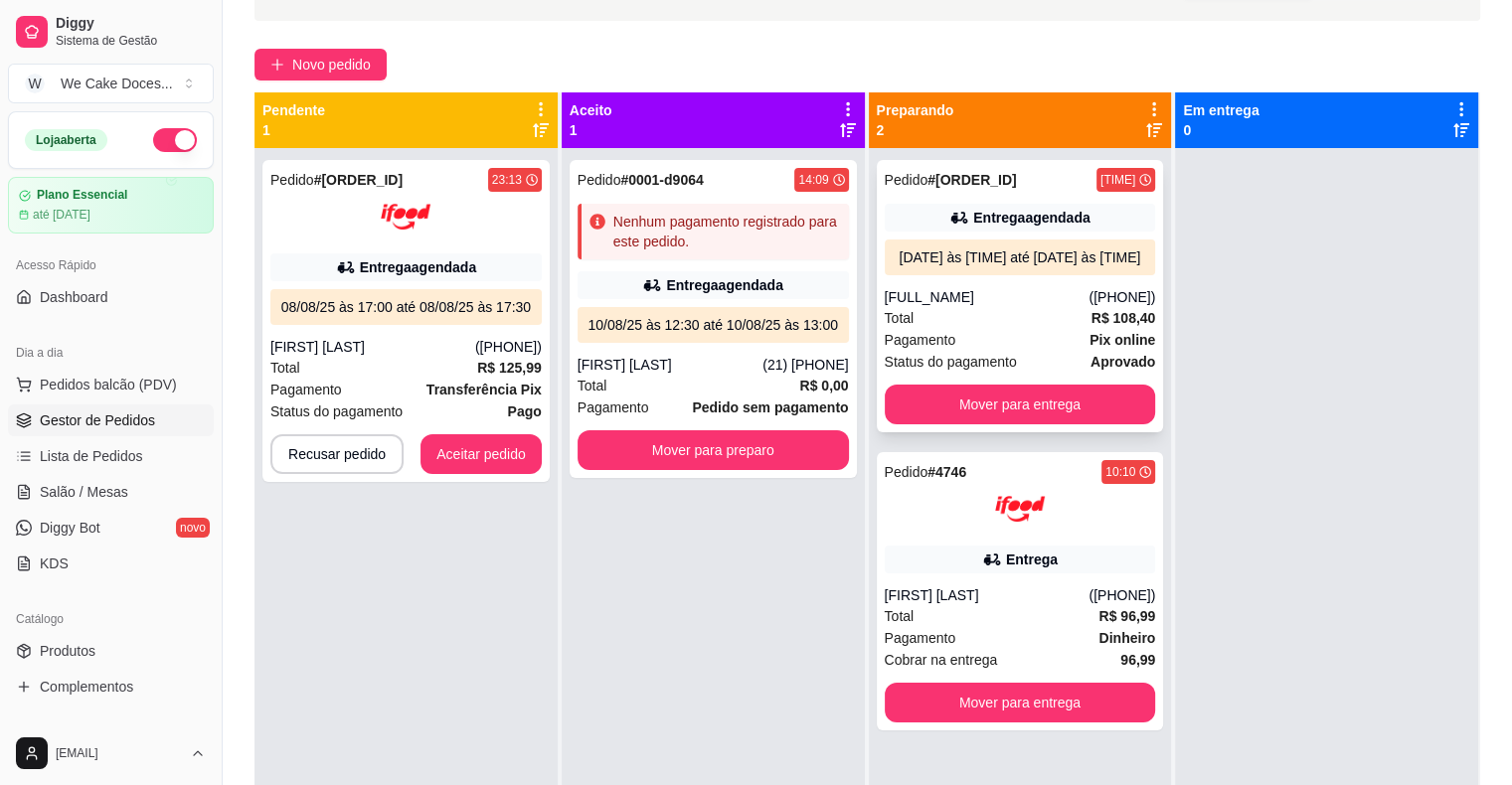 click on "Pagamento Pix online" at bounding box center (1020, 340) 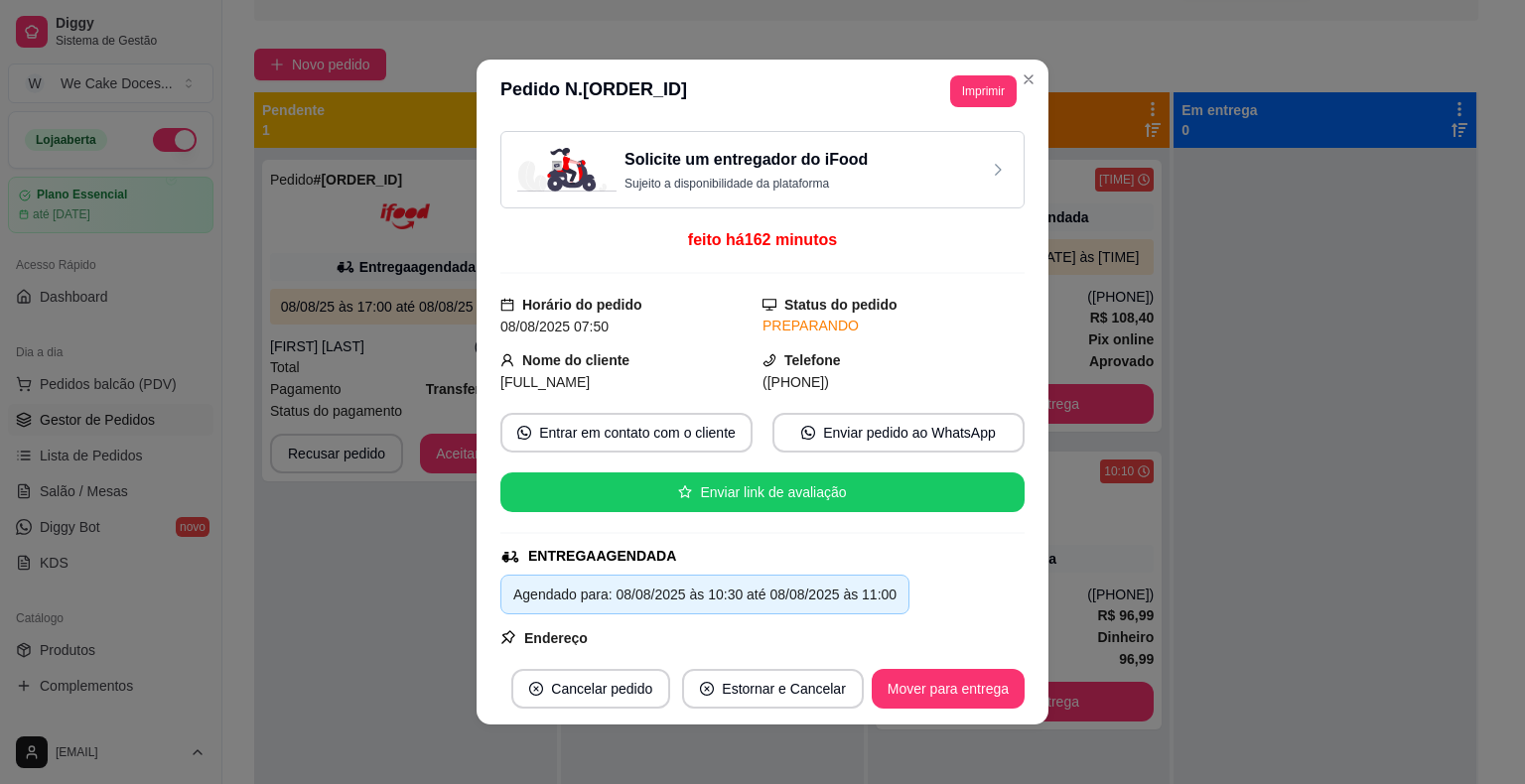 click on "Solicite um entregador do iFood Sujeito a disponibilidade da plataforma" at bounding box center (762, 170) 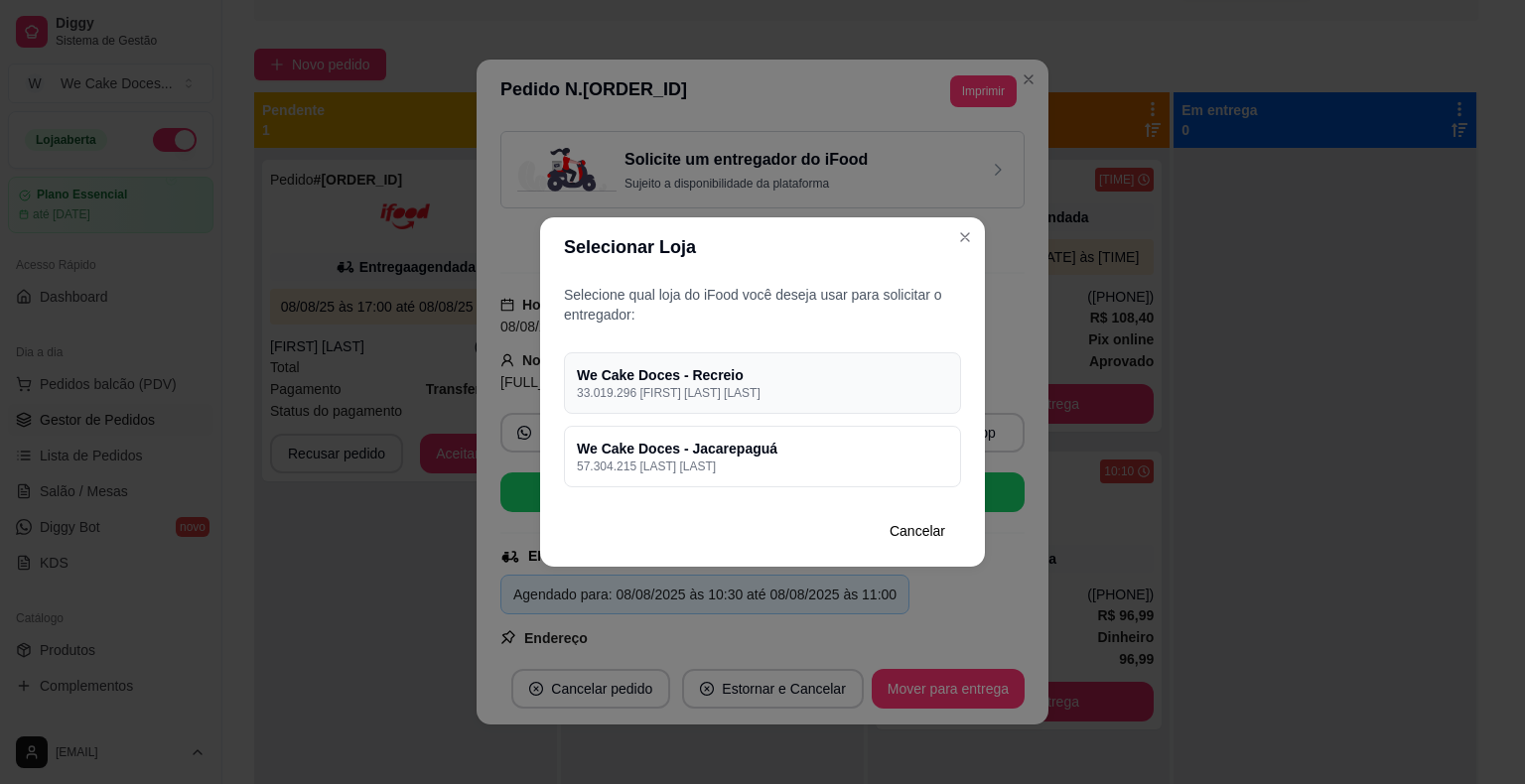 click on "33.019.296 [FIRST] [LAST] [LAST]" at bounding box center (762, 393) 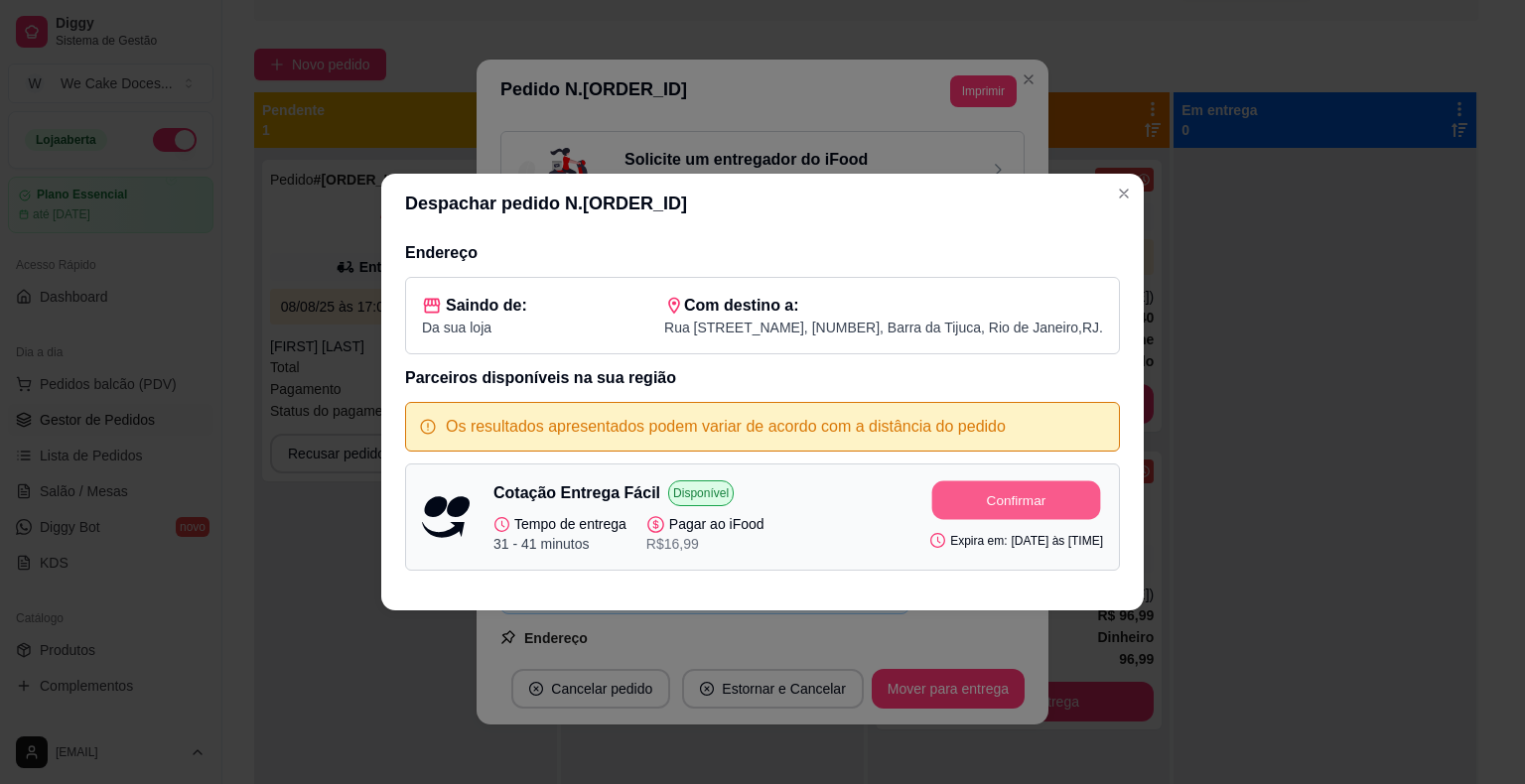 click on "Confirmar" at bounding box center [1017, 500] 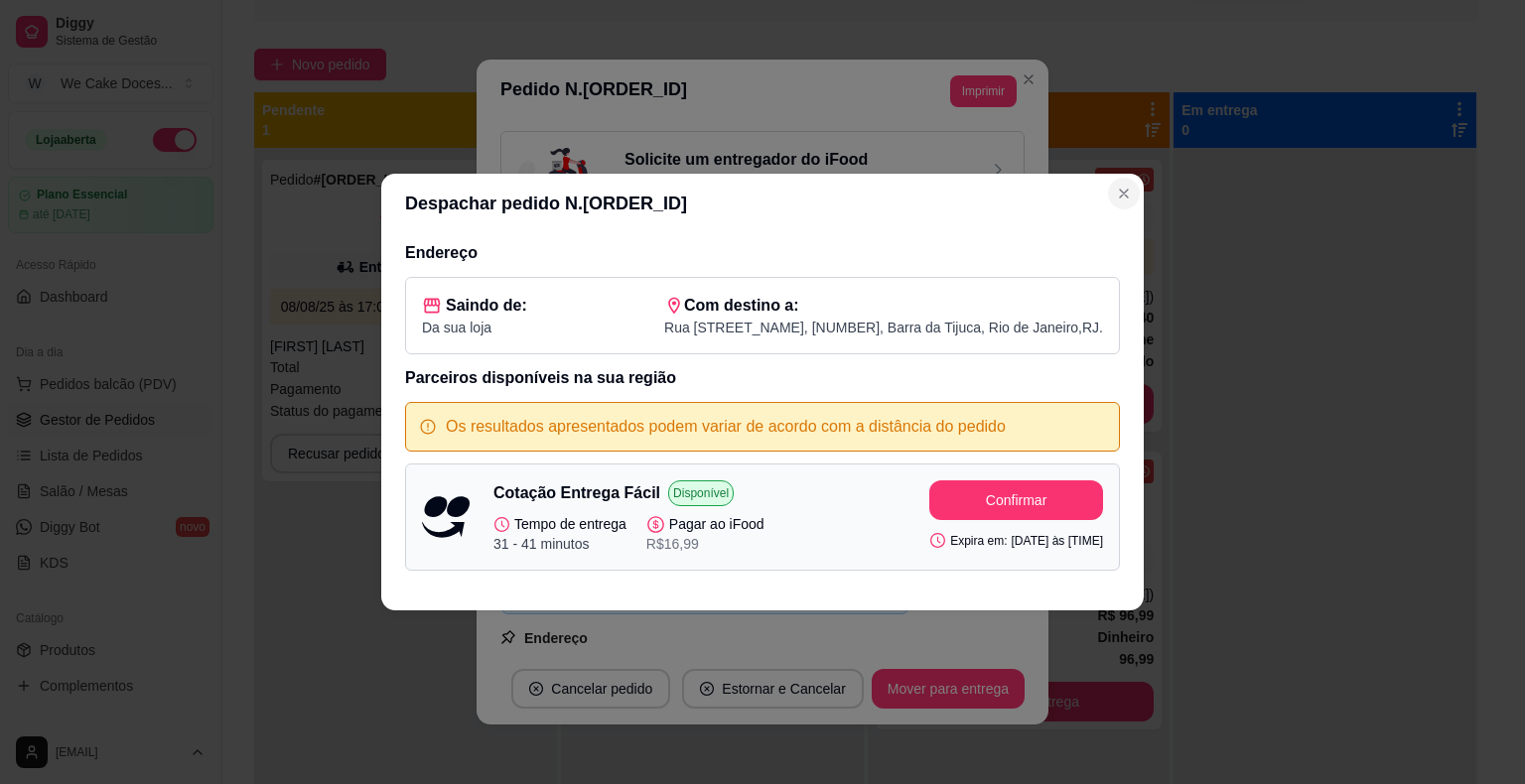 click 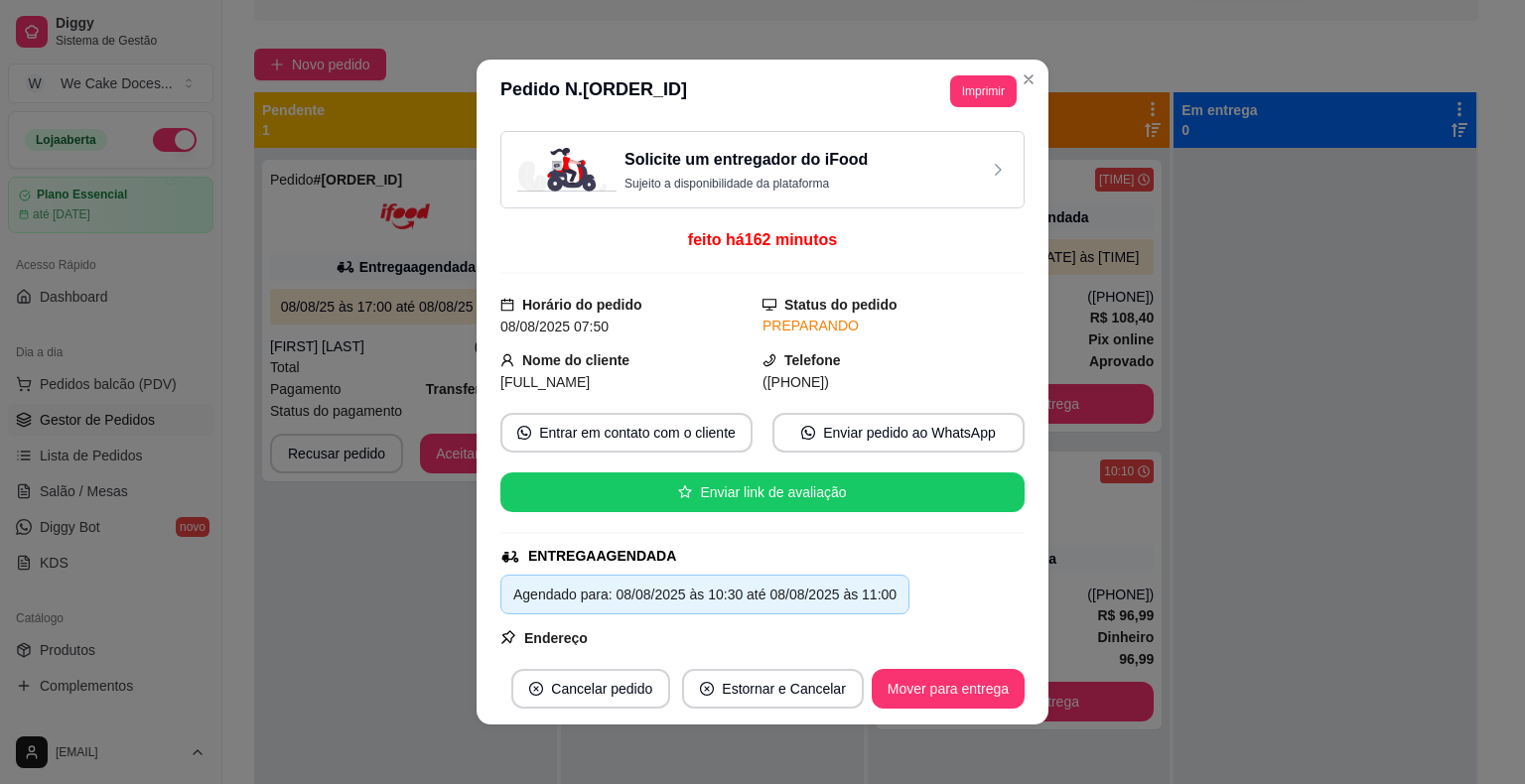 click on "**********" at bounding box center [762, 392] 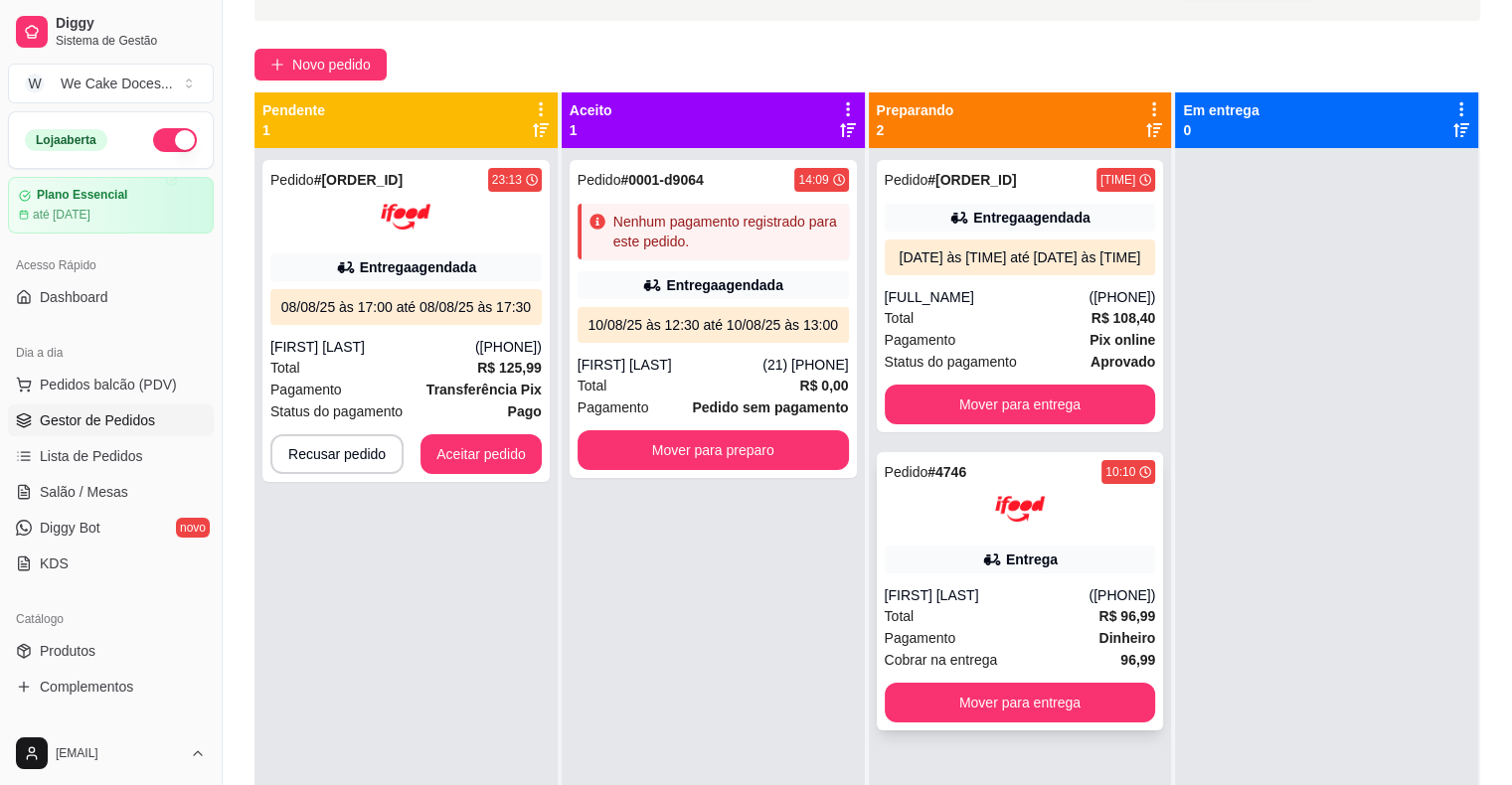 click at bounding box center (1020, 509) 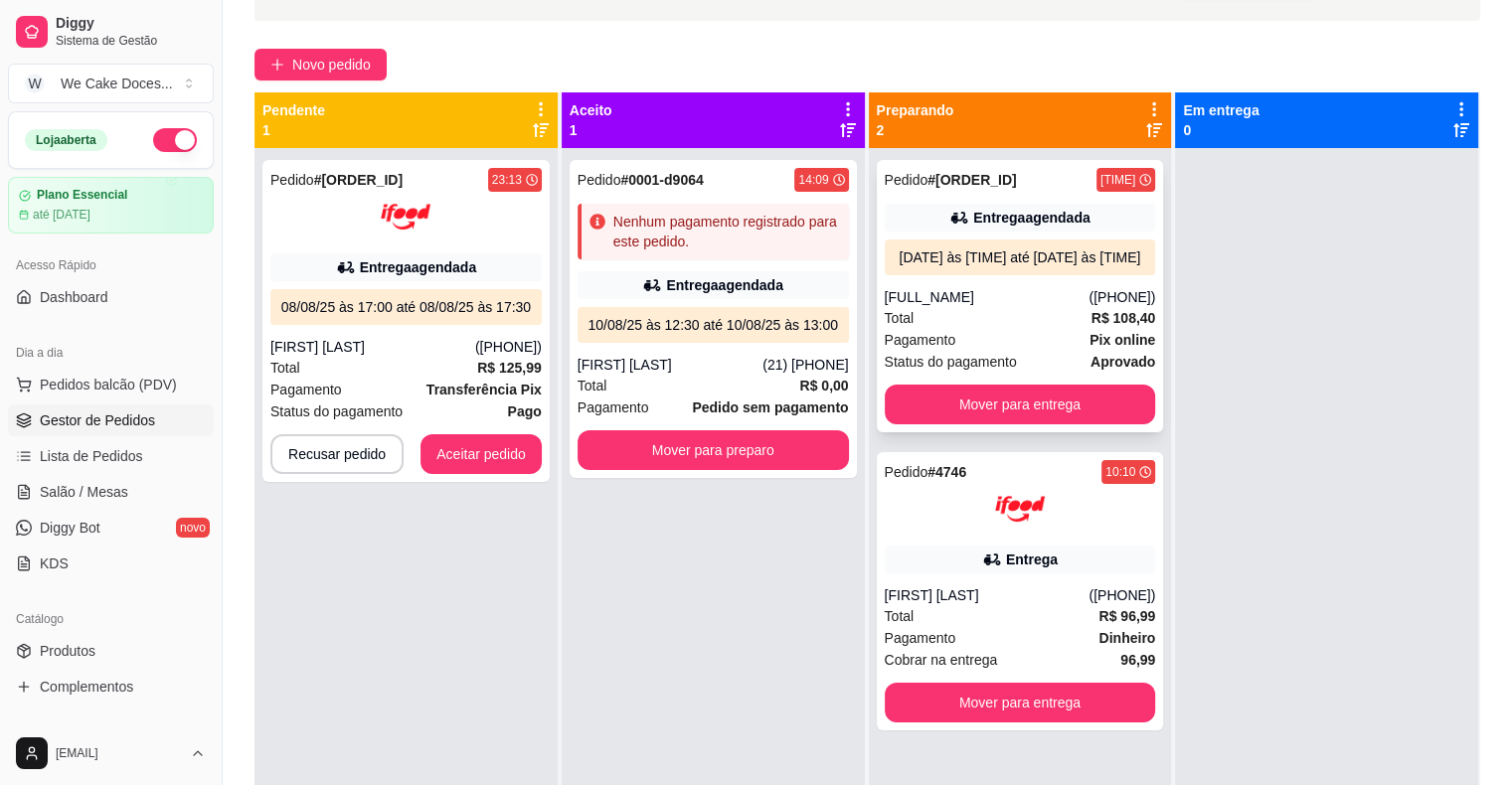 click on "Entrega  agendada" at bounding box center [1031, 218] 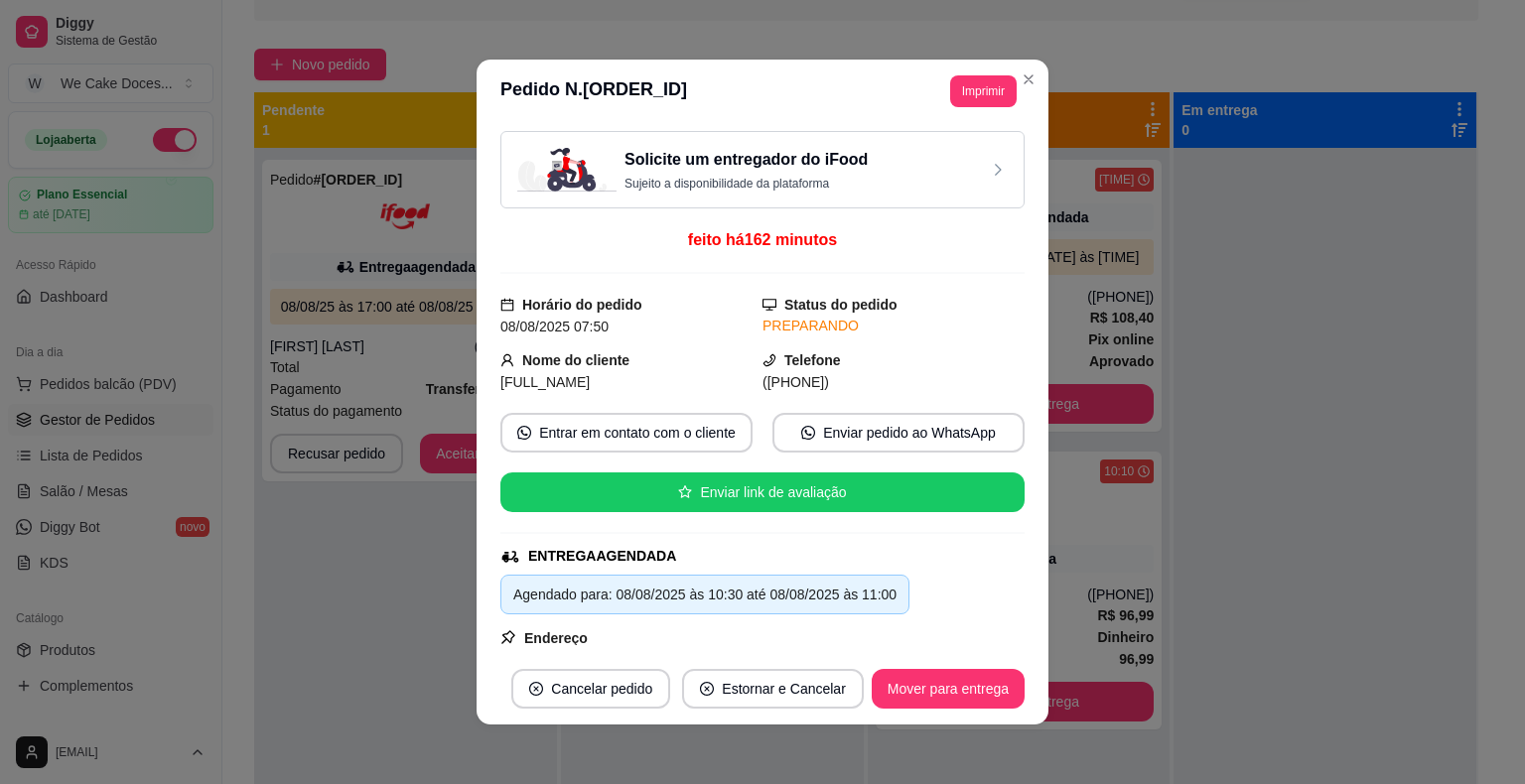 click on "Solicite um entregador do iFood Sujeito a disponibilidade da plataforma" at bounding box center [762, 170] 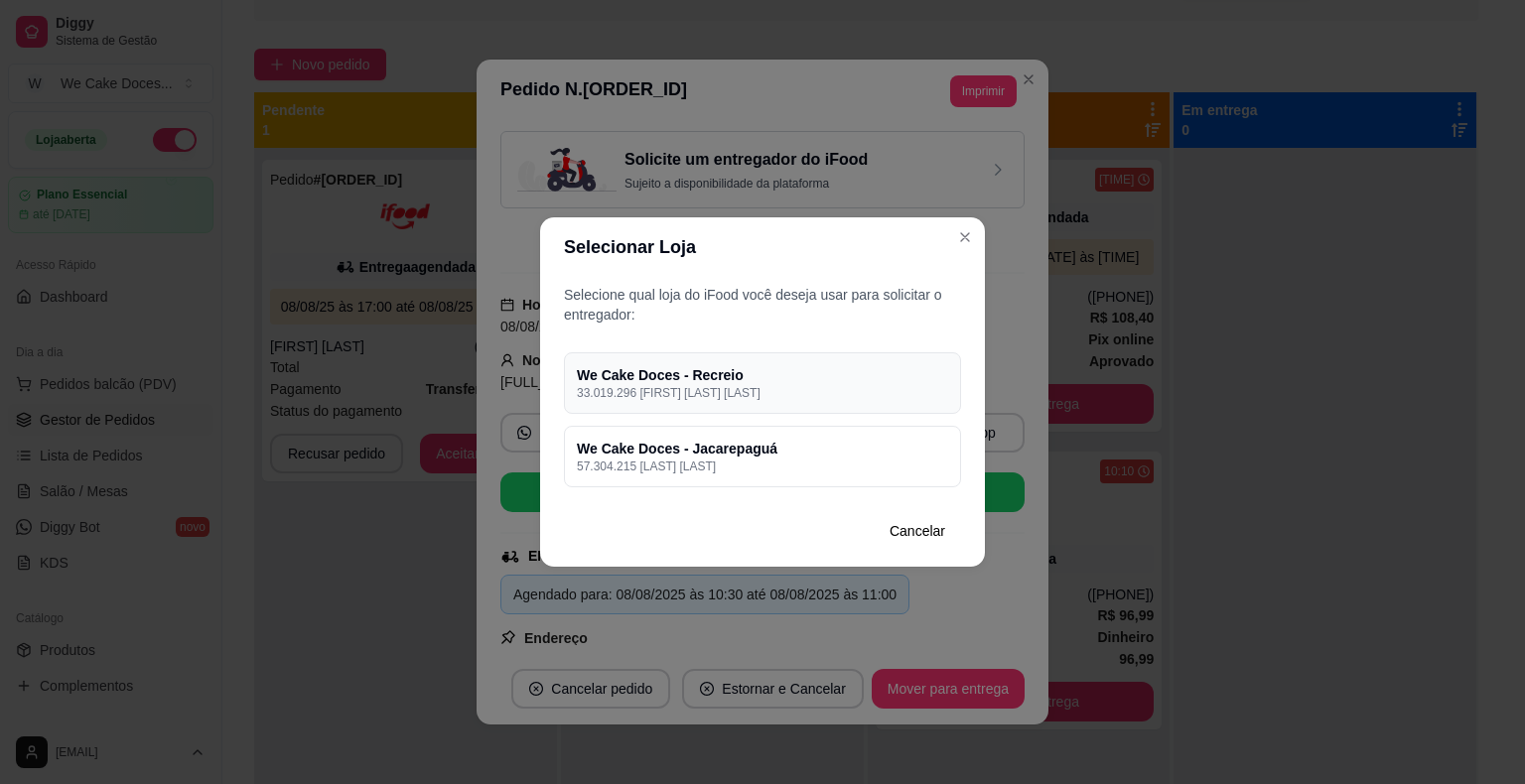 click on "We Cake Doces  - Recreio  33.019.296 [FIRST] [LAST] [LAST]" at bounding box center [762, 383] 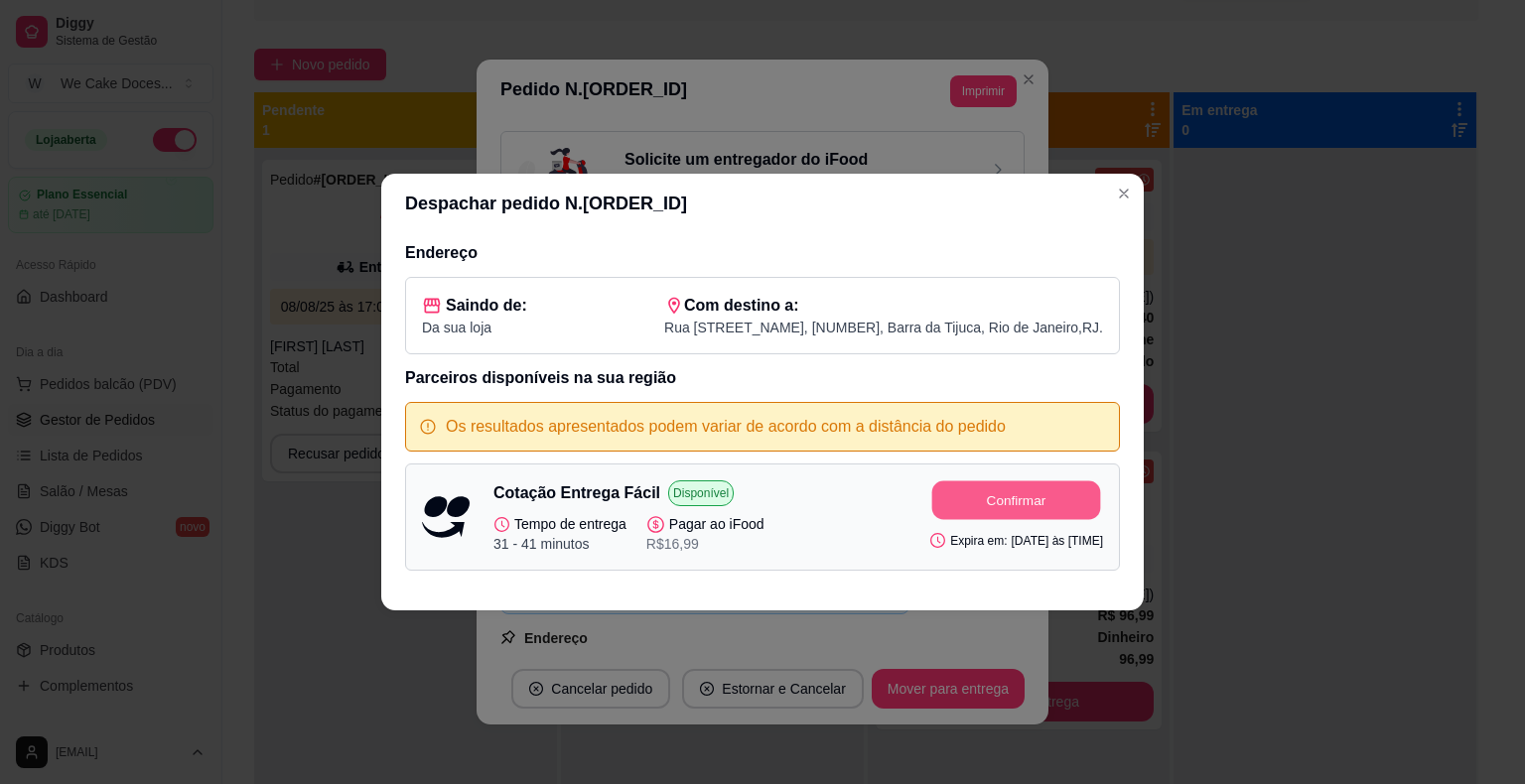 click on "Confirmar" at bounding box center [1017, 500] 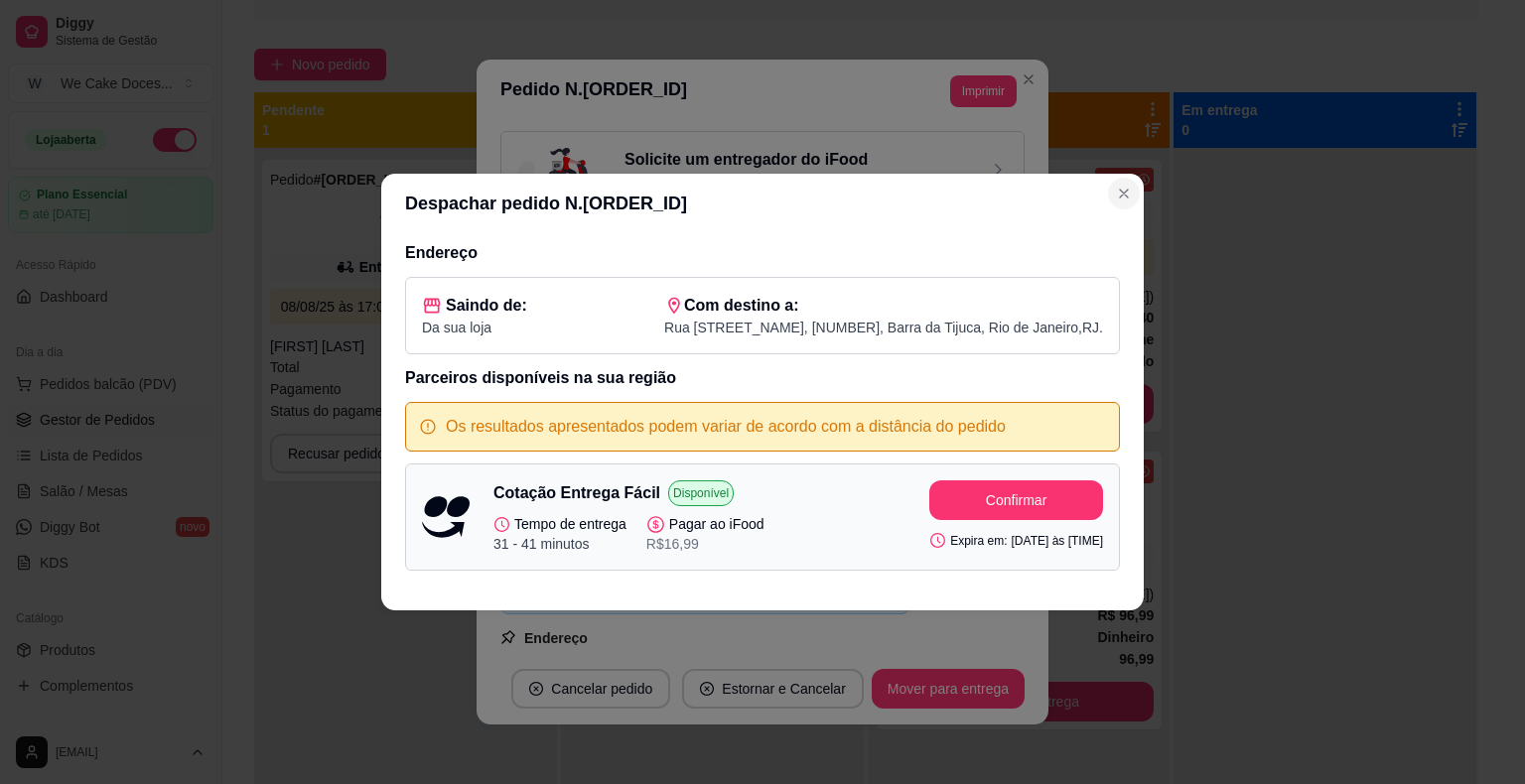 click 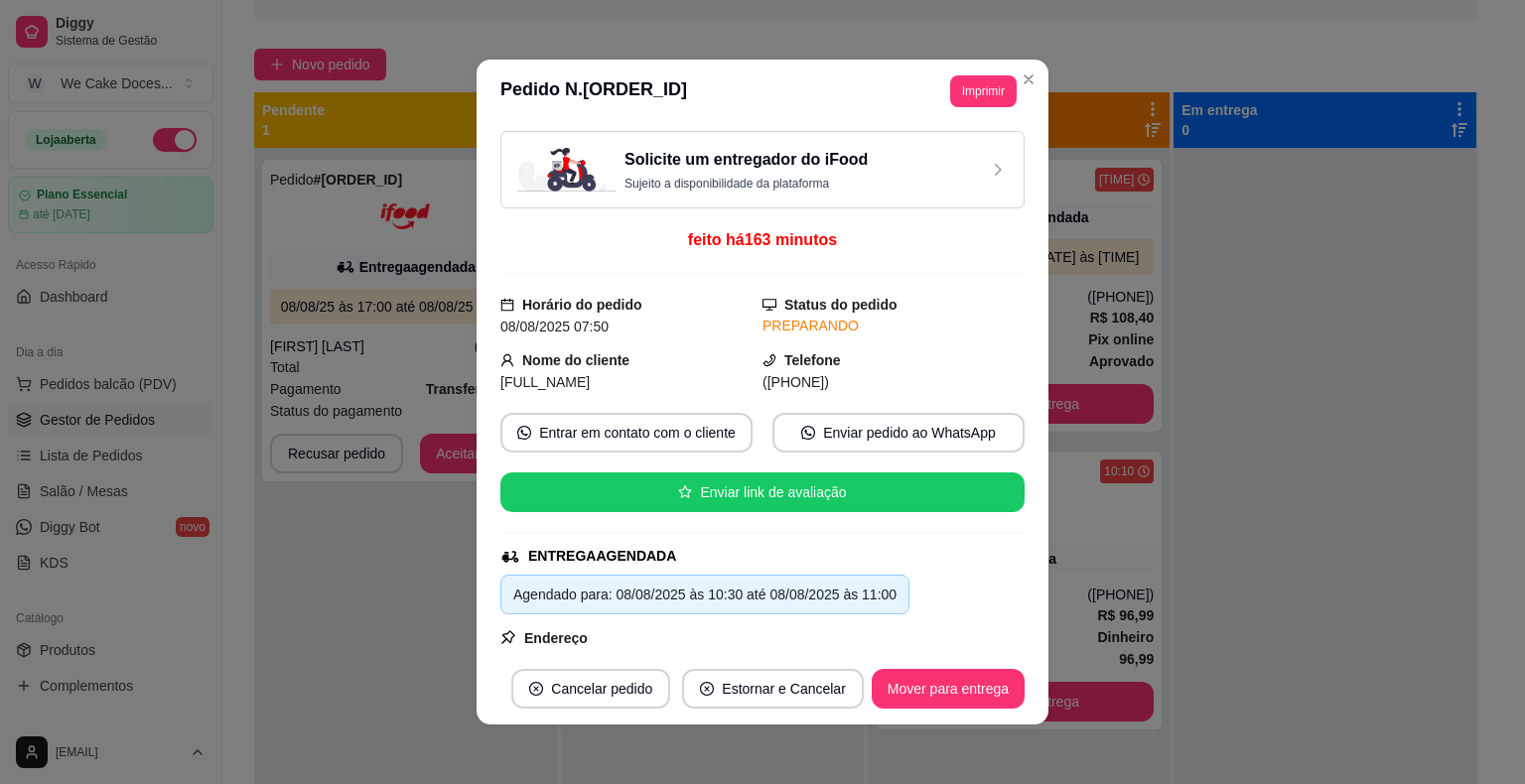 click on "Solicite um entregador do iFood Sujeito a disponibilidade da plataforma" at bounding box center [762, 170] 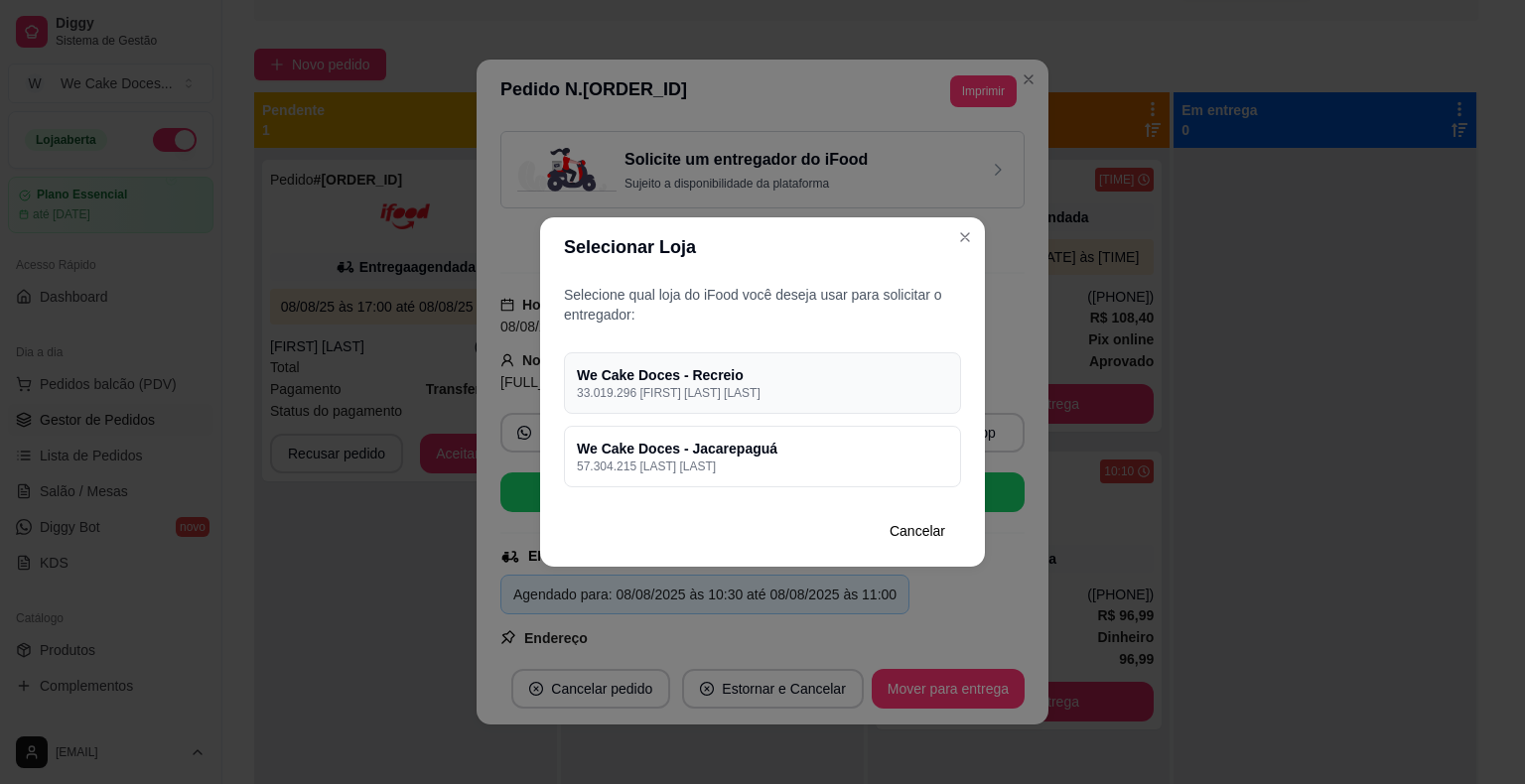 click on "We Cake Doces  - Recreio" at bounding box center (762, 375) 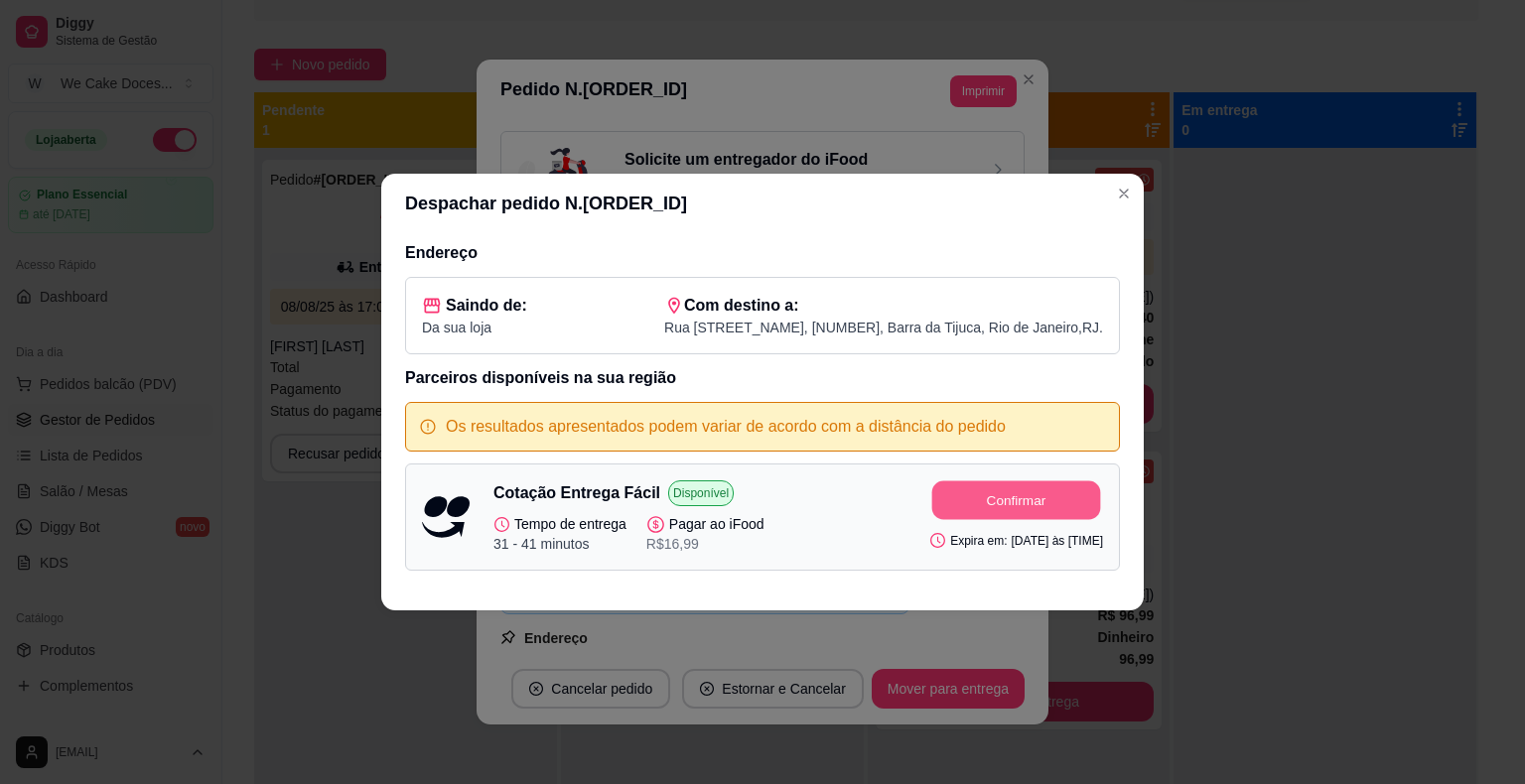 click on "Confirmar" at bounding box center [1017, 500] 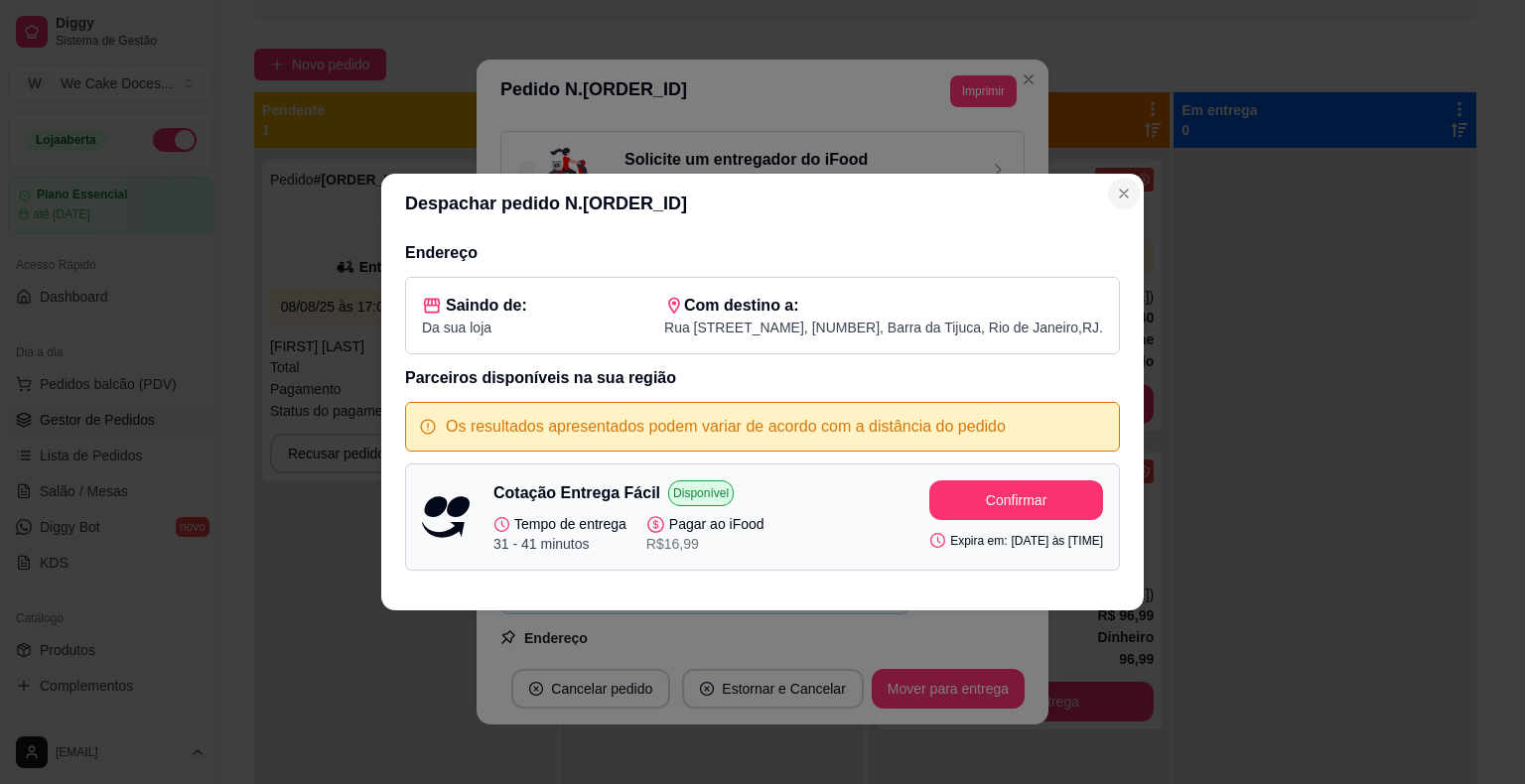 click 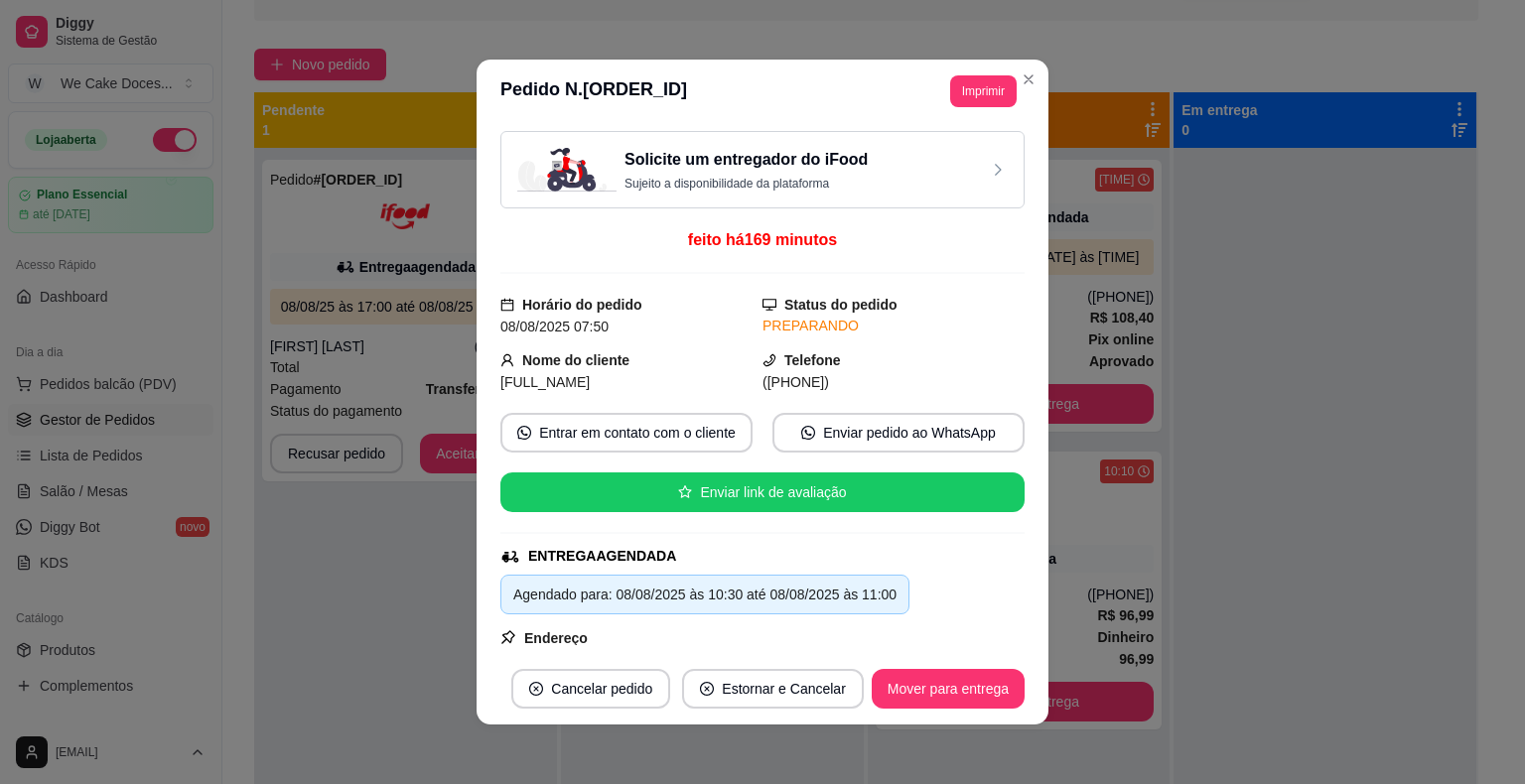 click on "Solicite um entregador do iFood Sujeito a disponibilidade da plataforma" at bounding box center [762, 170] 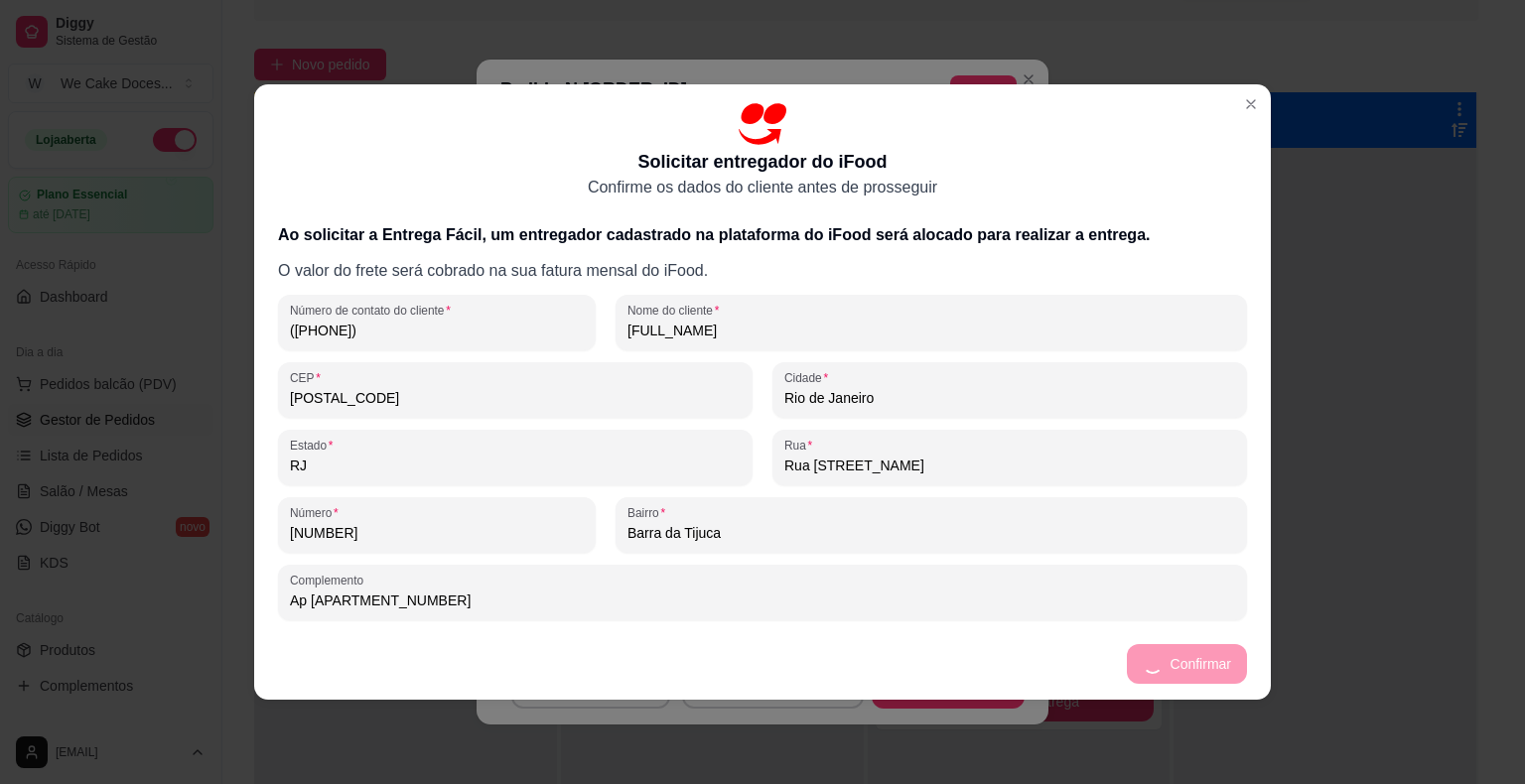 click on "Confirmar" at bounding box center (762, 664) 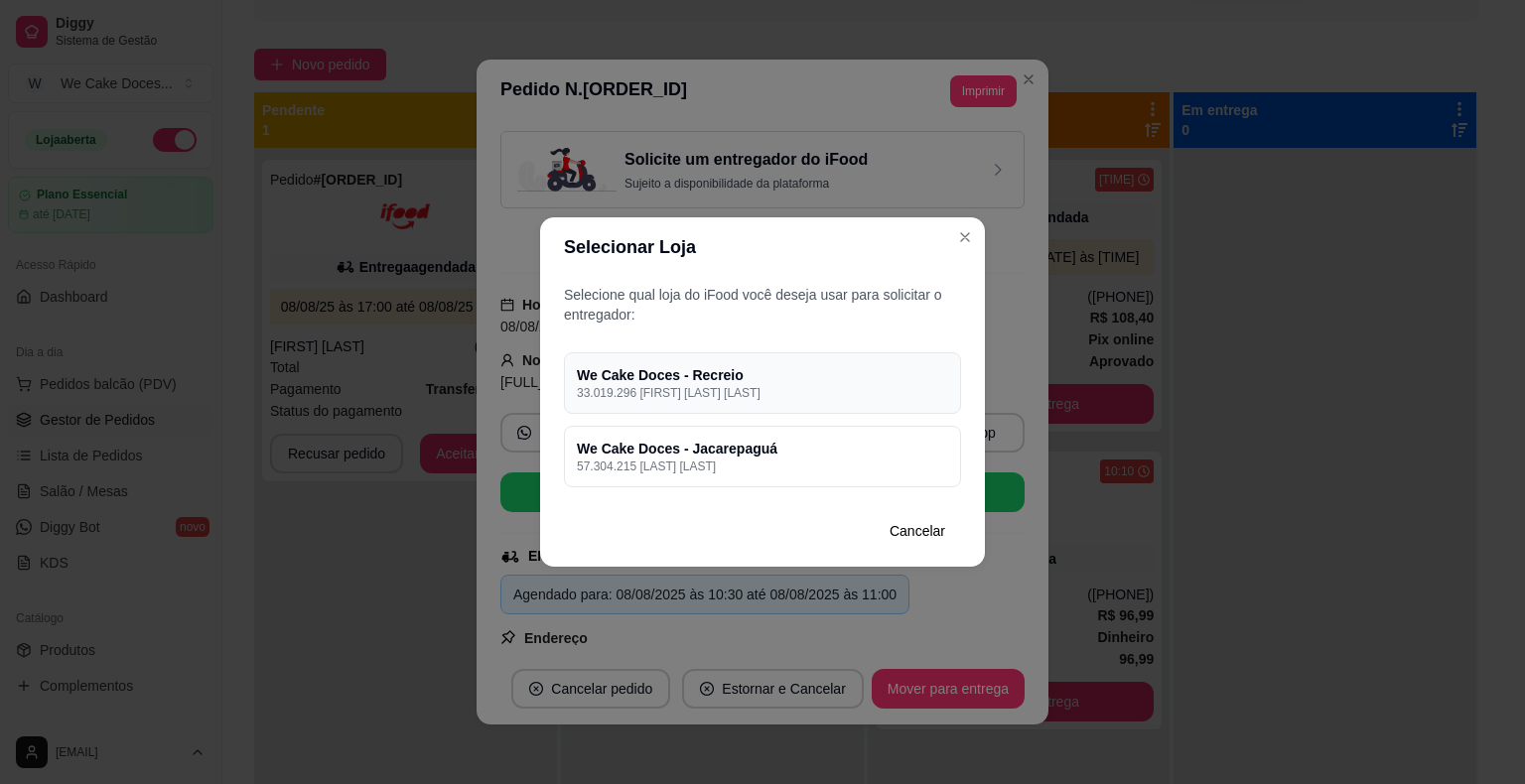 click on "We Cake Doces  - Recreio" at bounding box center [762, 375] 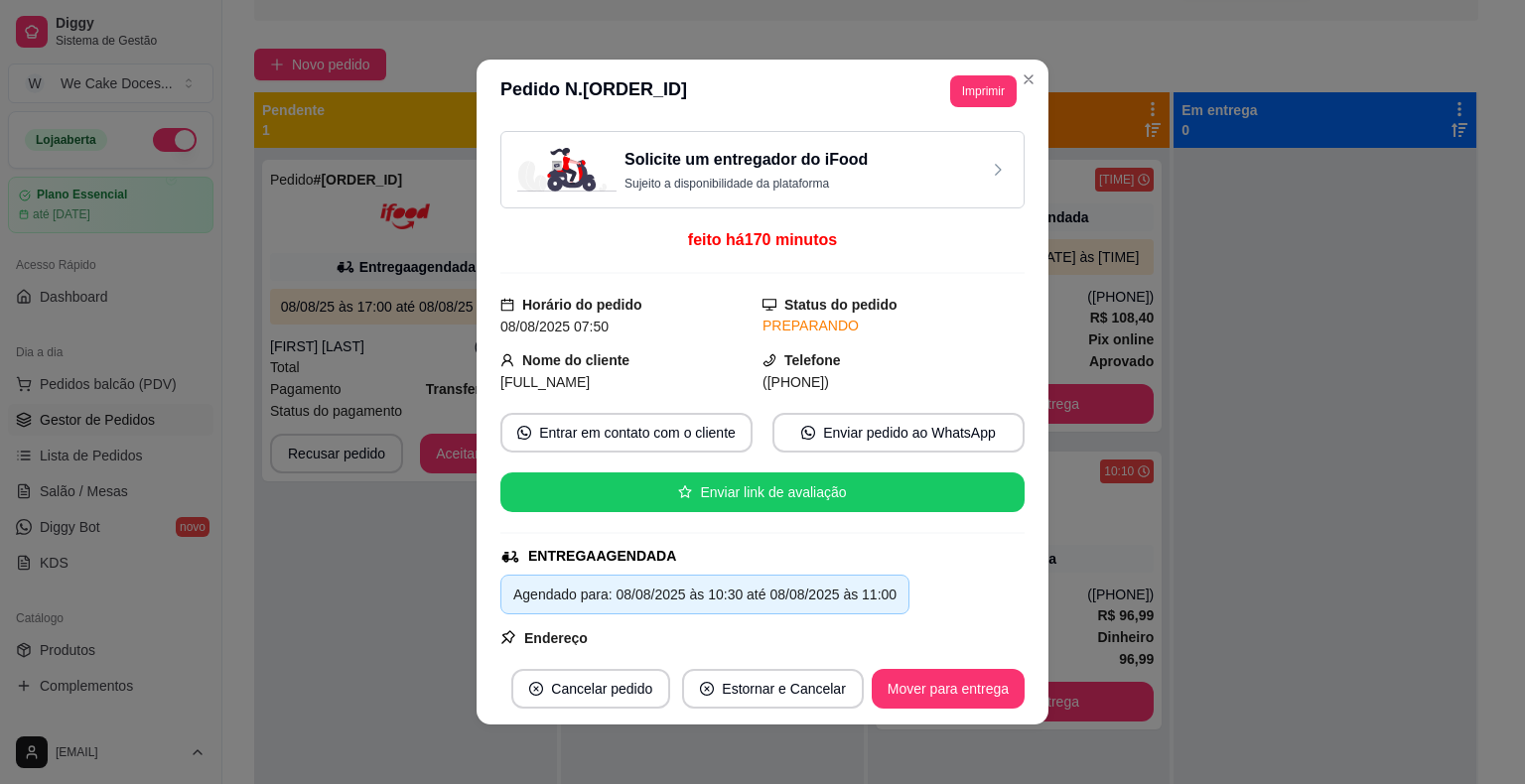 click on "Parceiros disponíveis na sua região" at bounding box center [762, 378] 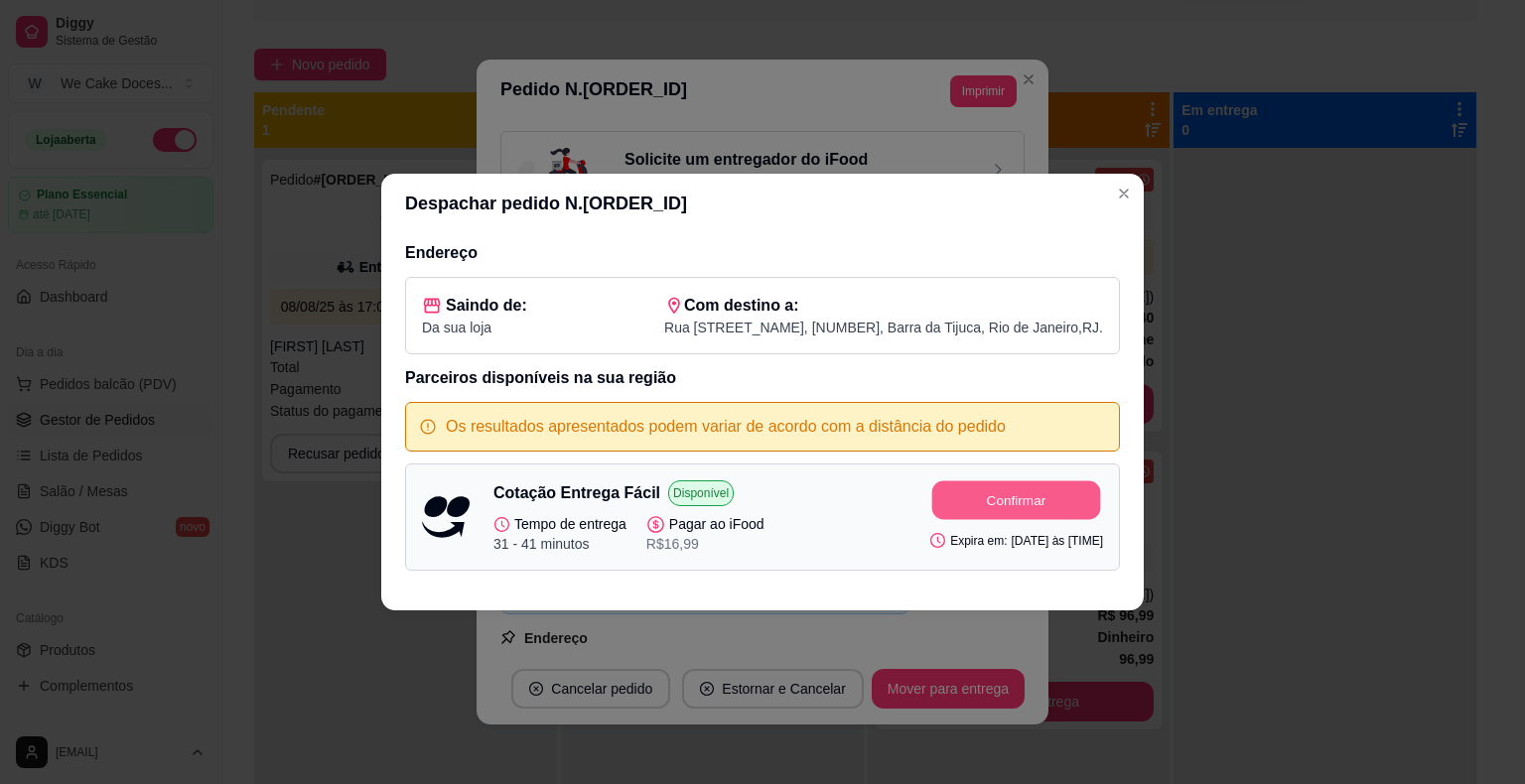 click on "Confirmar" at bounding box center [1017, 500] 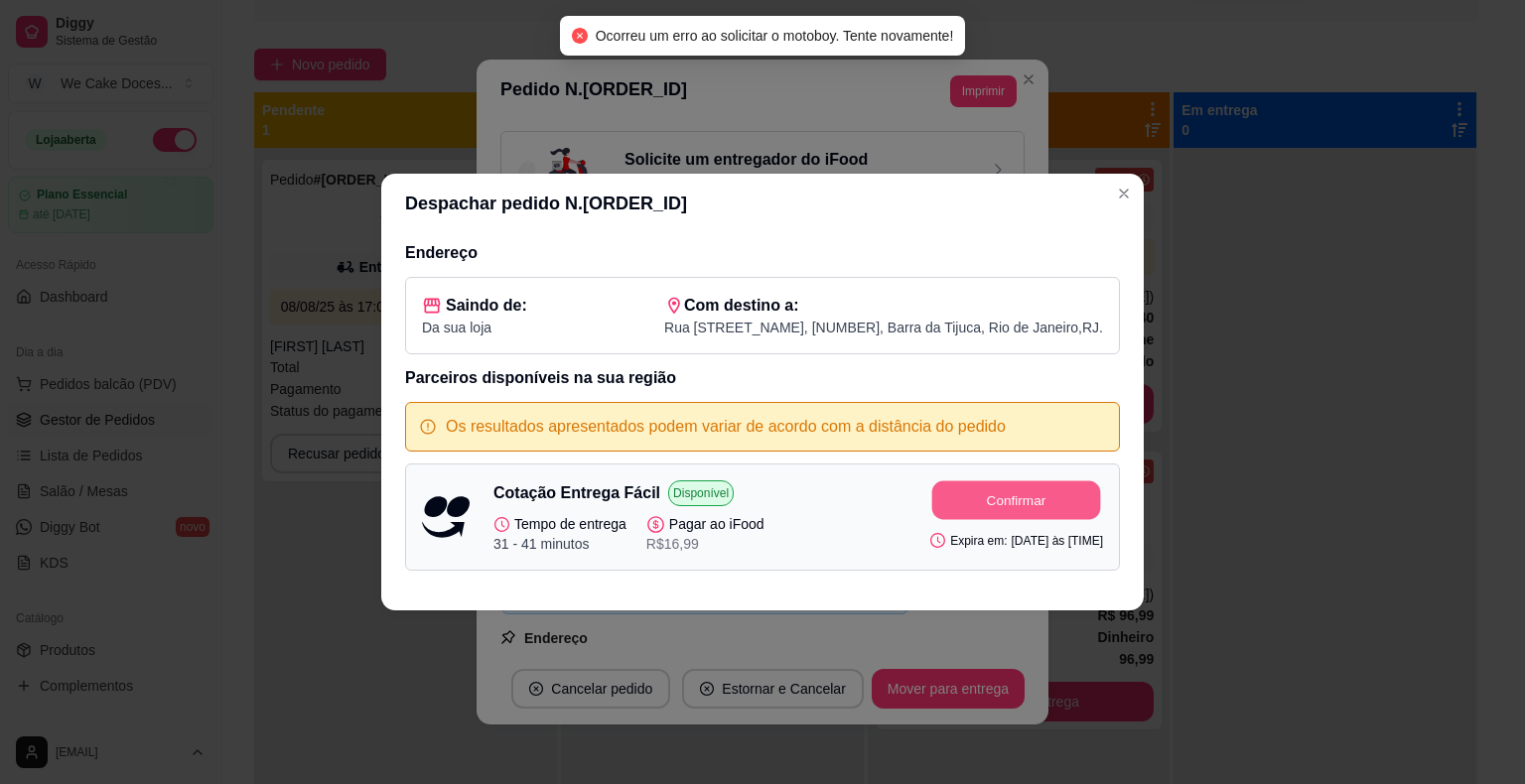 click on "Confirmar" at bounding box center (1017, 500) 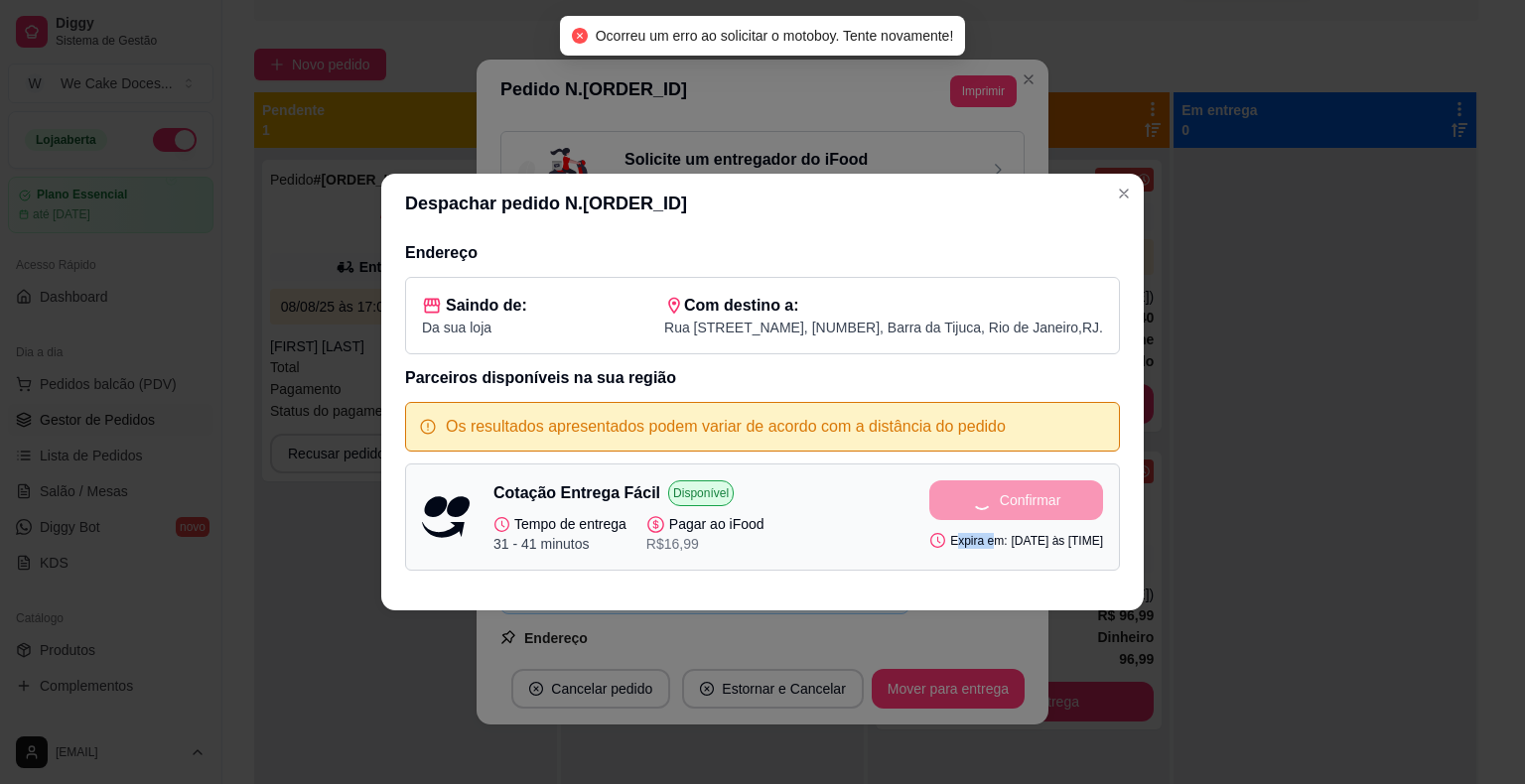 click on "Confirmar  Expira em: [DATE] às [TIME]" at bounding box center [1016, 517] 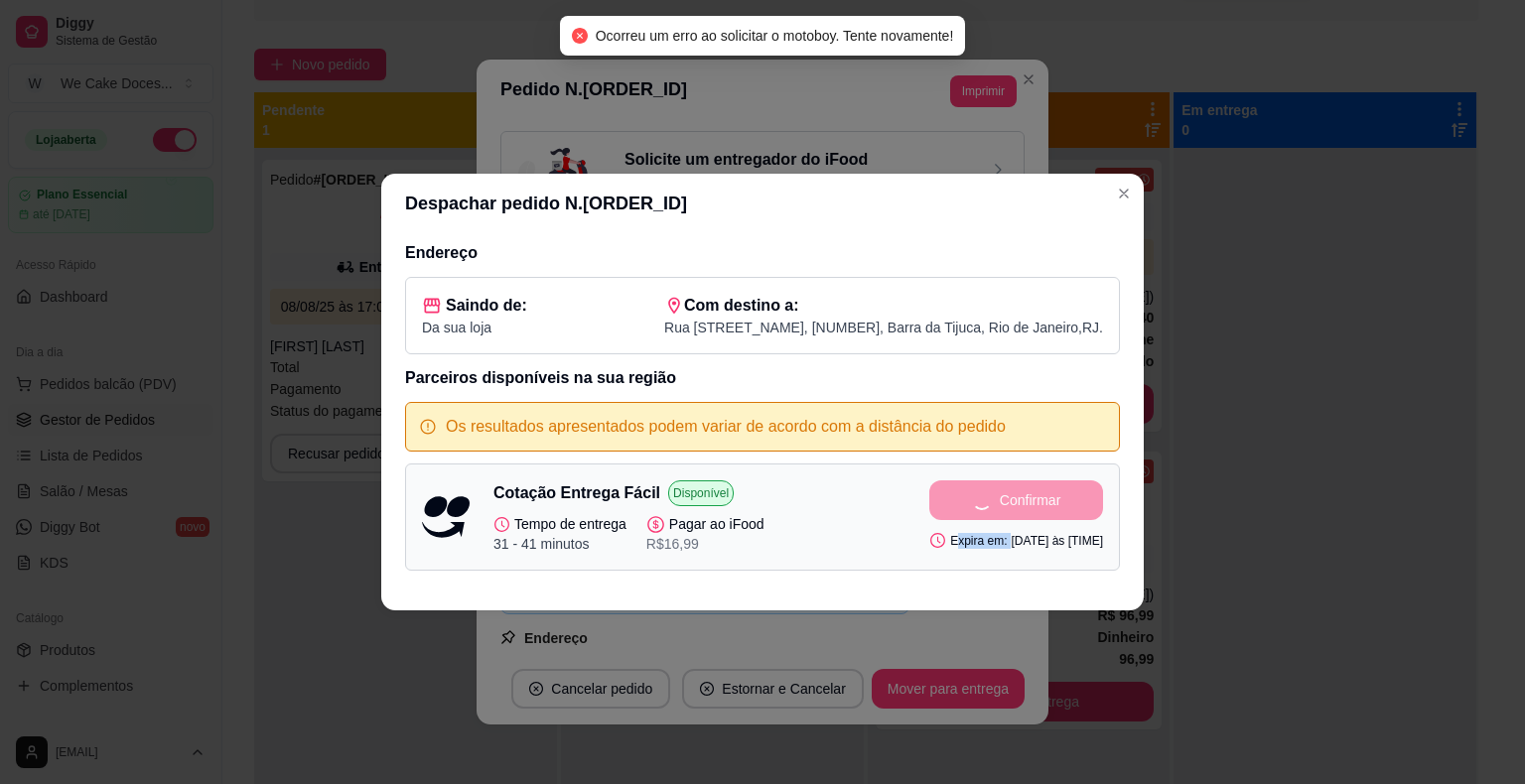 click on "Confirmar  Expira em: [DATE] às [TIME]" at bounding box center (1016, 517) 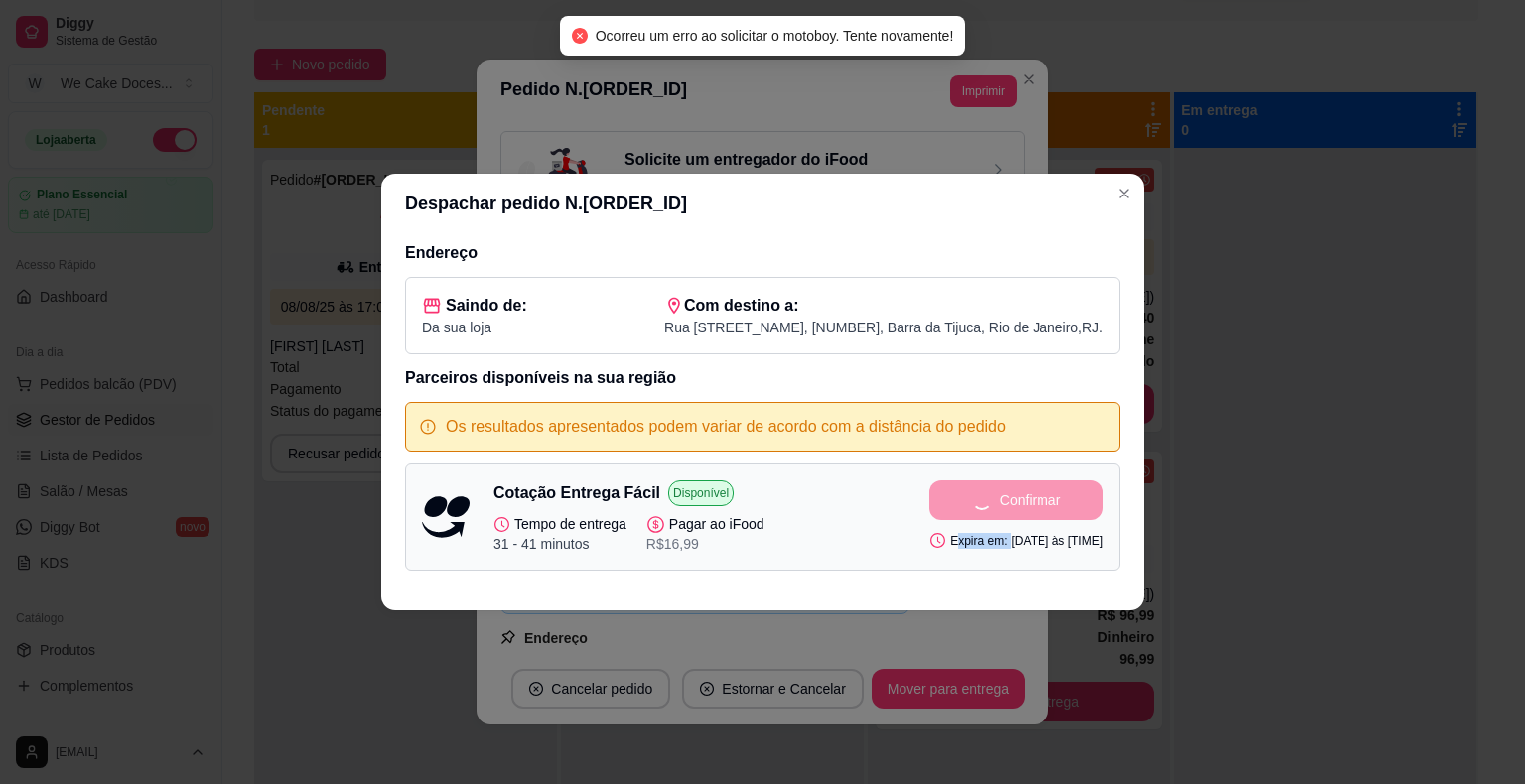 click on "Confirmar  Expira em: [DATE] às [TIME]" at bounding box center [1016, 517] 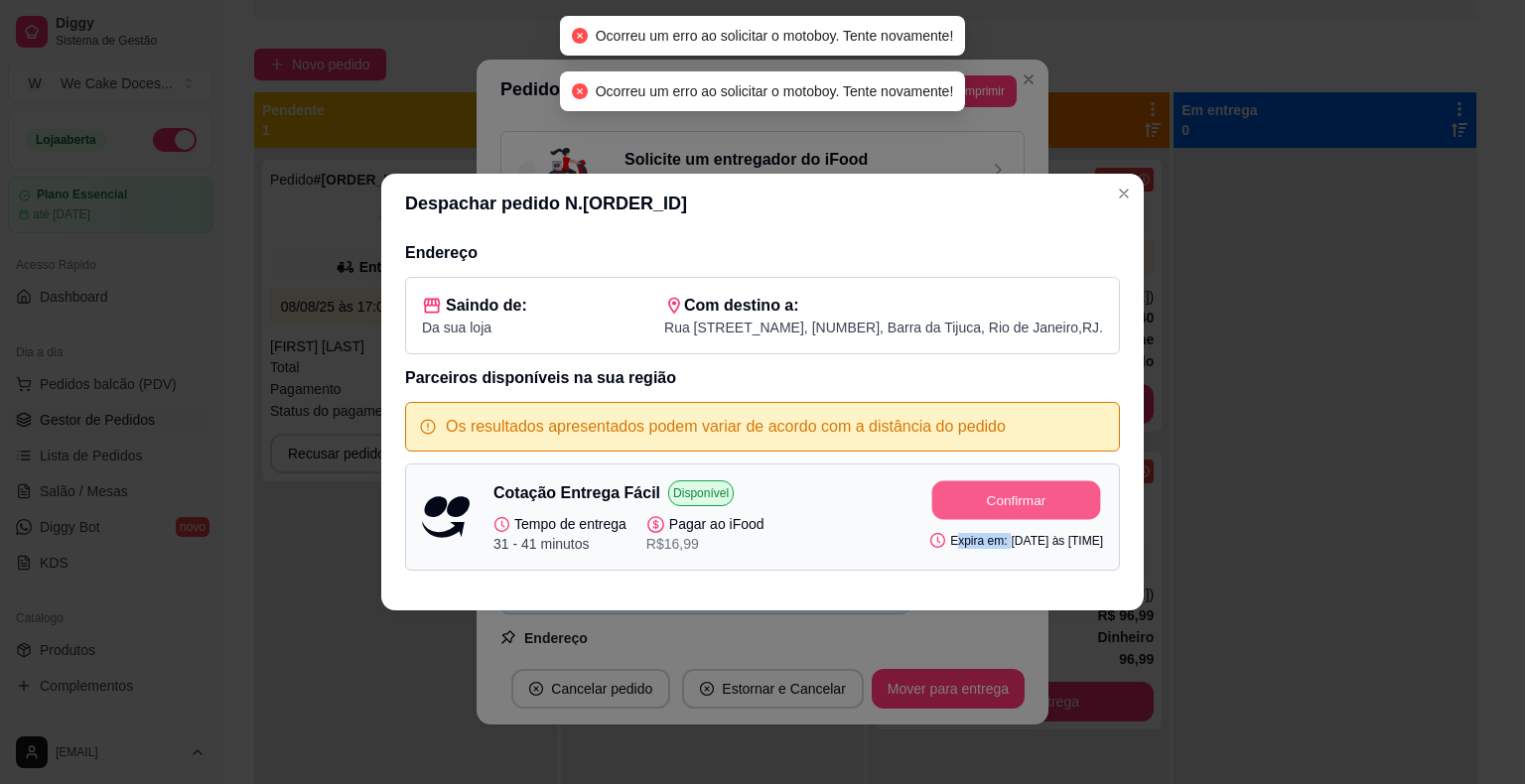 click on "Confirmar" at bounding box center (1017, 500) 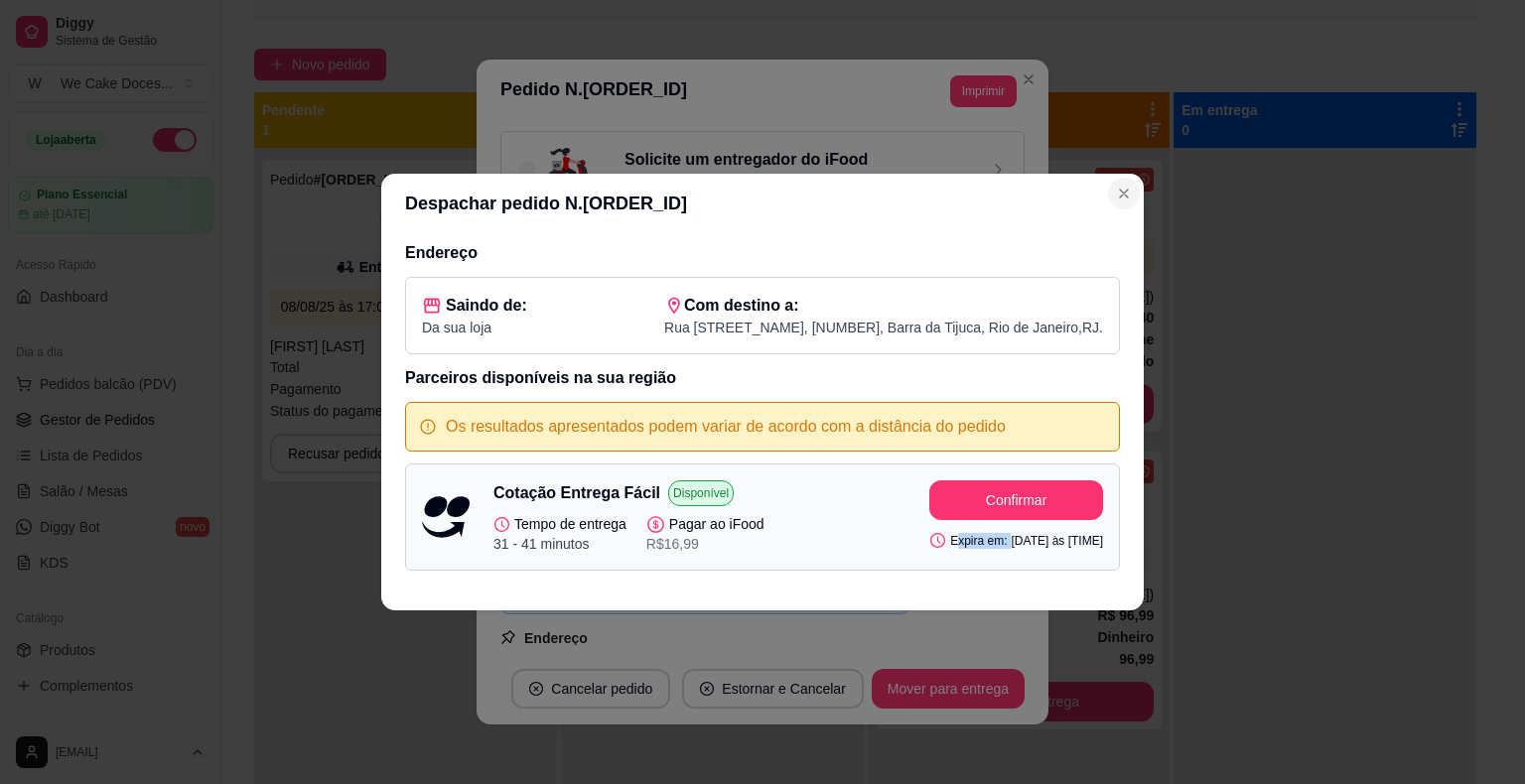 click at bounding box center [1124, 194] 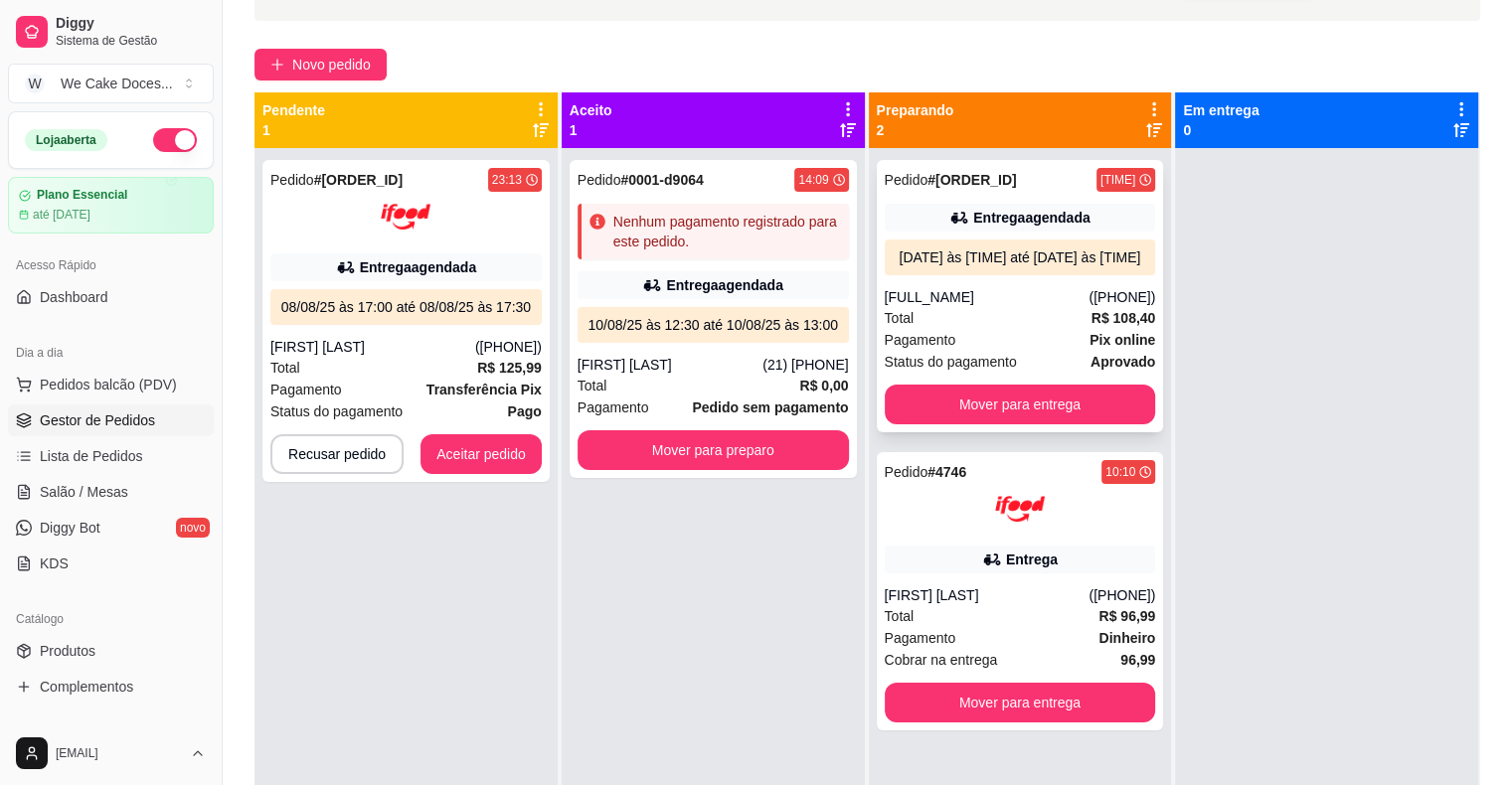 click on "Pedido  # [ORDER_ID] [TIME] Entrega  agendada [DATE] às [TIME] até [DATE] às [TIME]  [FIRST]  ([PHONE]) Total R$ 108,40 Pagamento Pix online Status do pagamento aprovado Mover para entrega" at bounding box center (1020, 296) 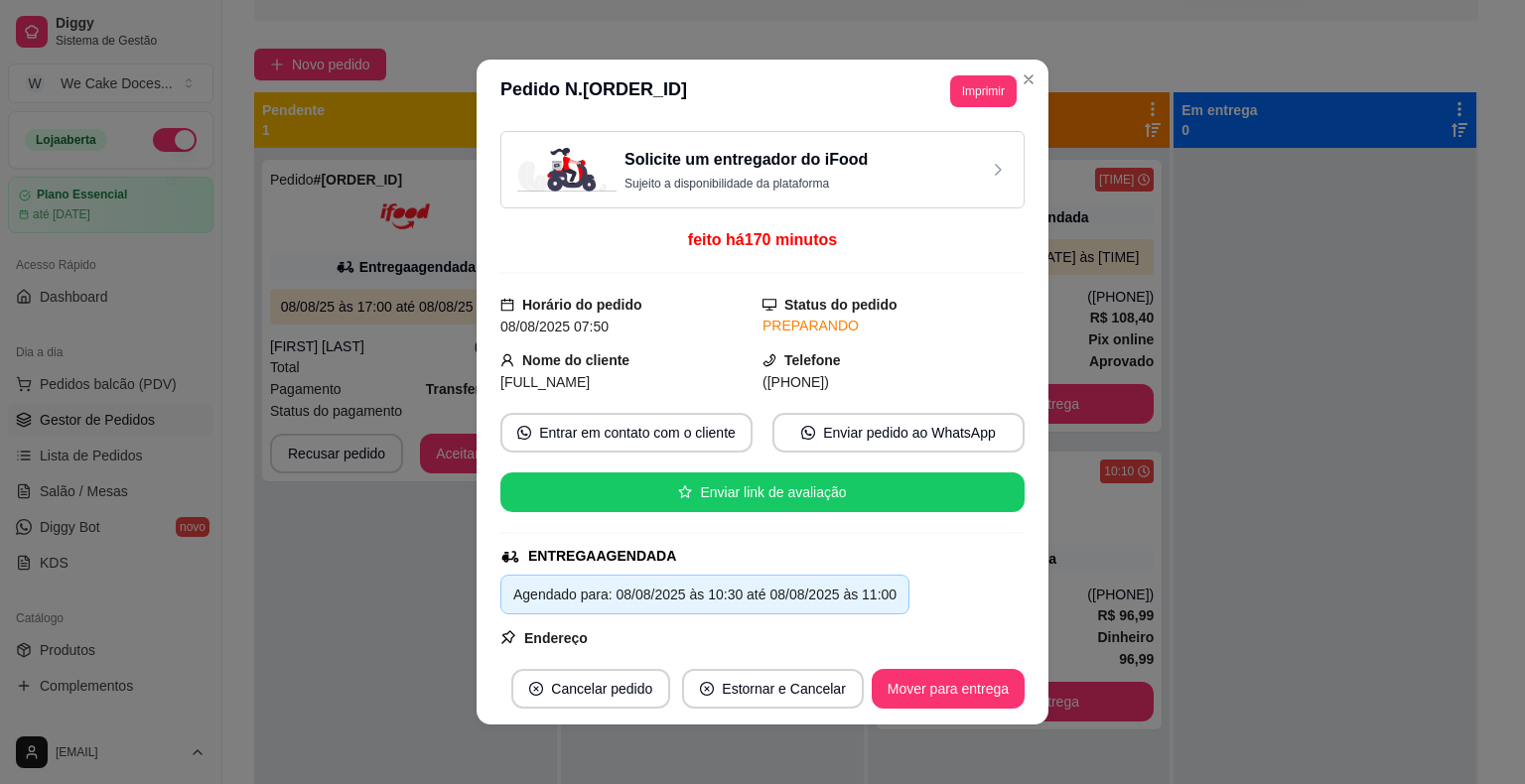 click on "Solicite um entregador do iFood Sujeito a disponibilidade da plataforma" at bounding box center (762, 170) 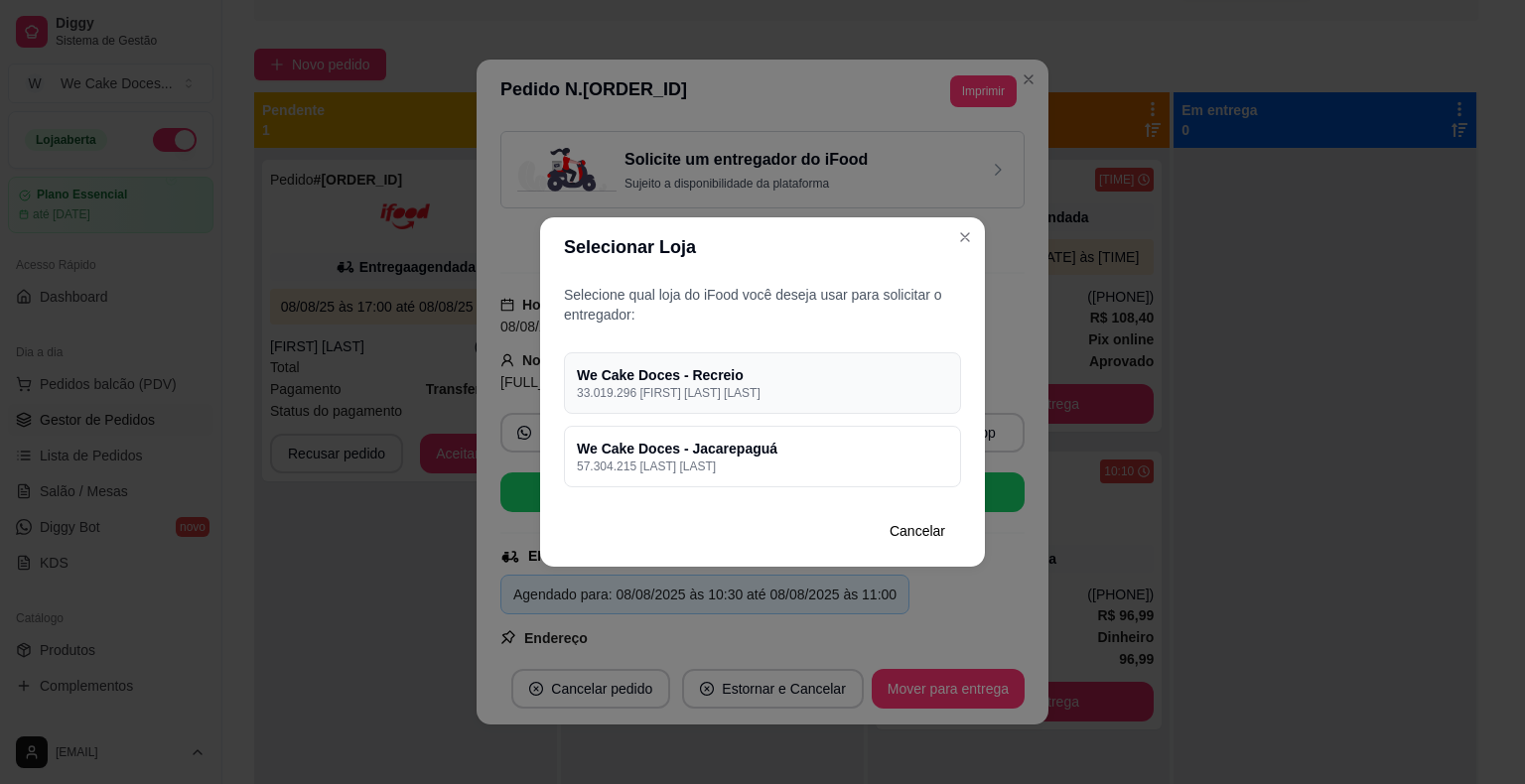 click on "33.019.296 [FIRST] [LAST] [LAST]" at bounding box center (762, 393) 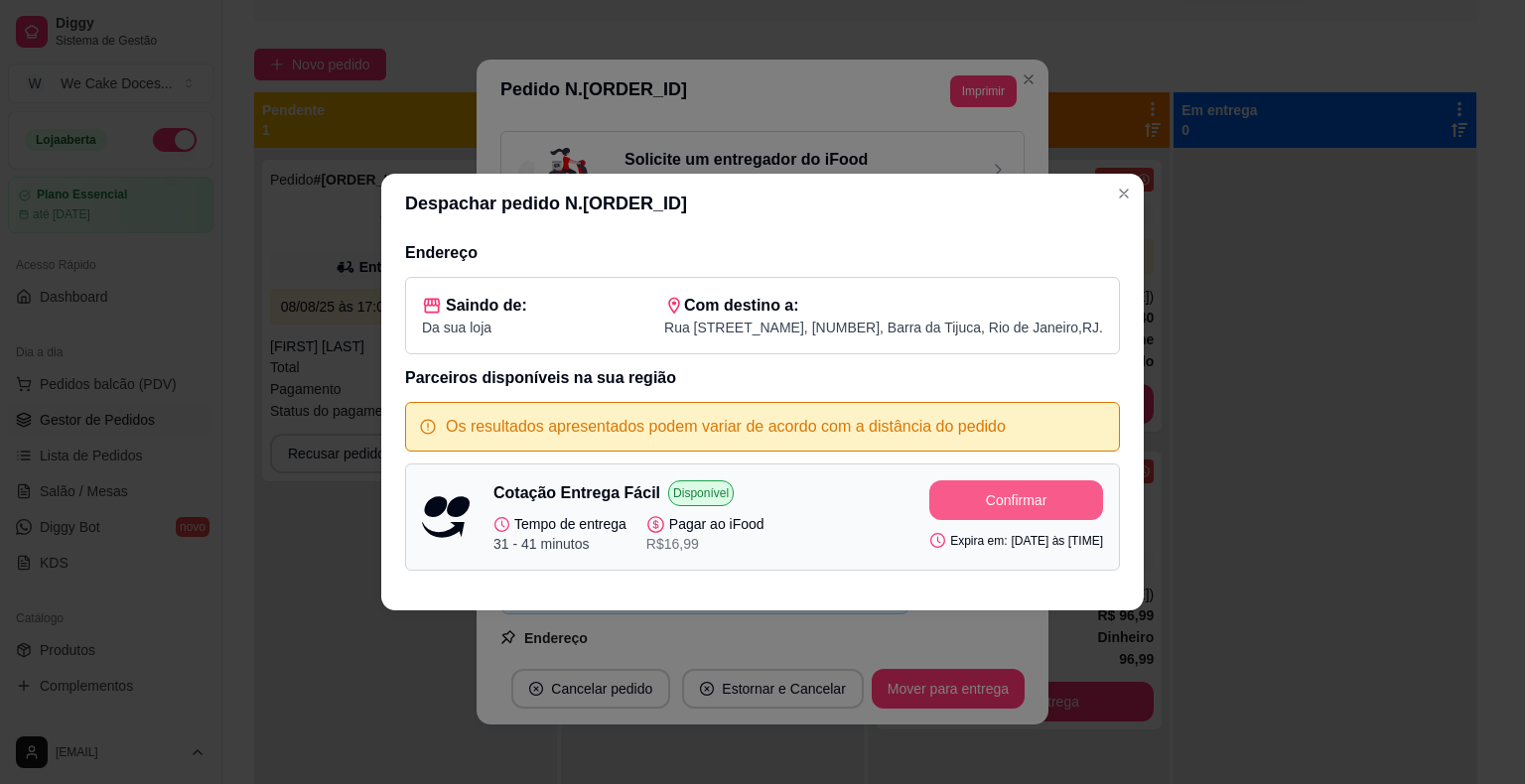 click on "Confirmar" at bounding box center [1016, 500] 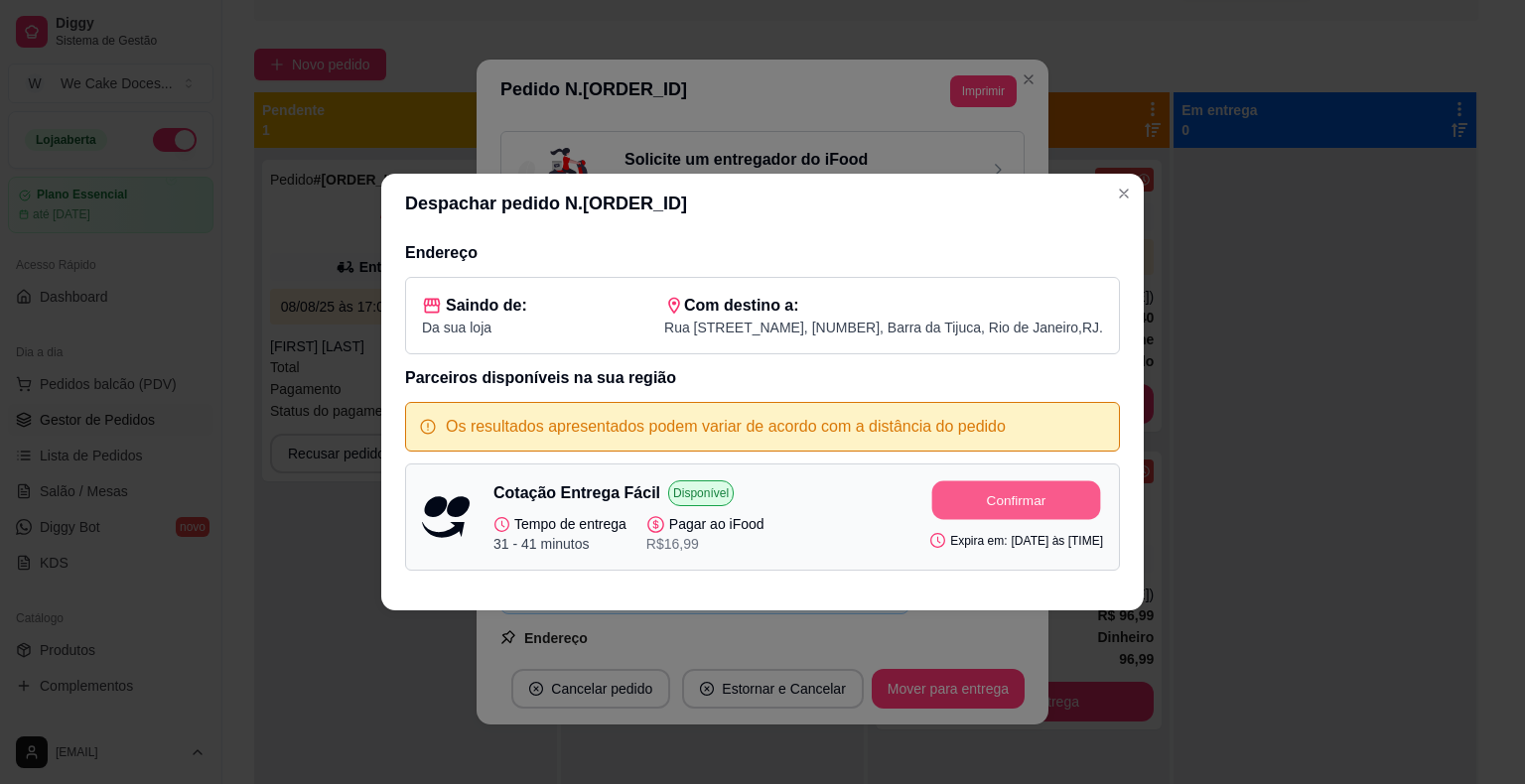 click on "Confirmar" at bounding box center (1017, 500) 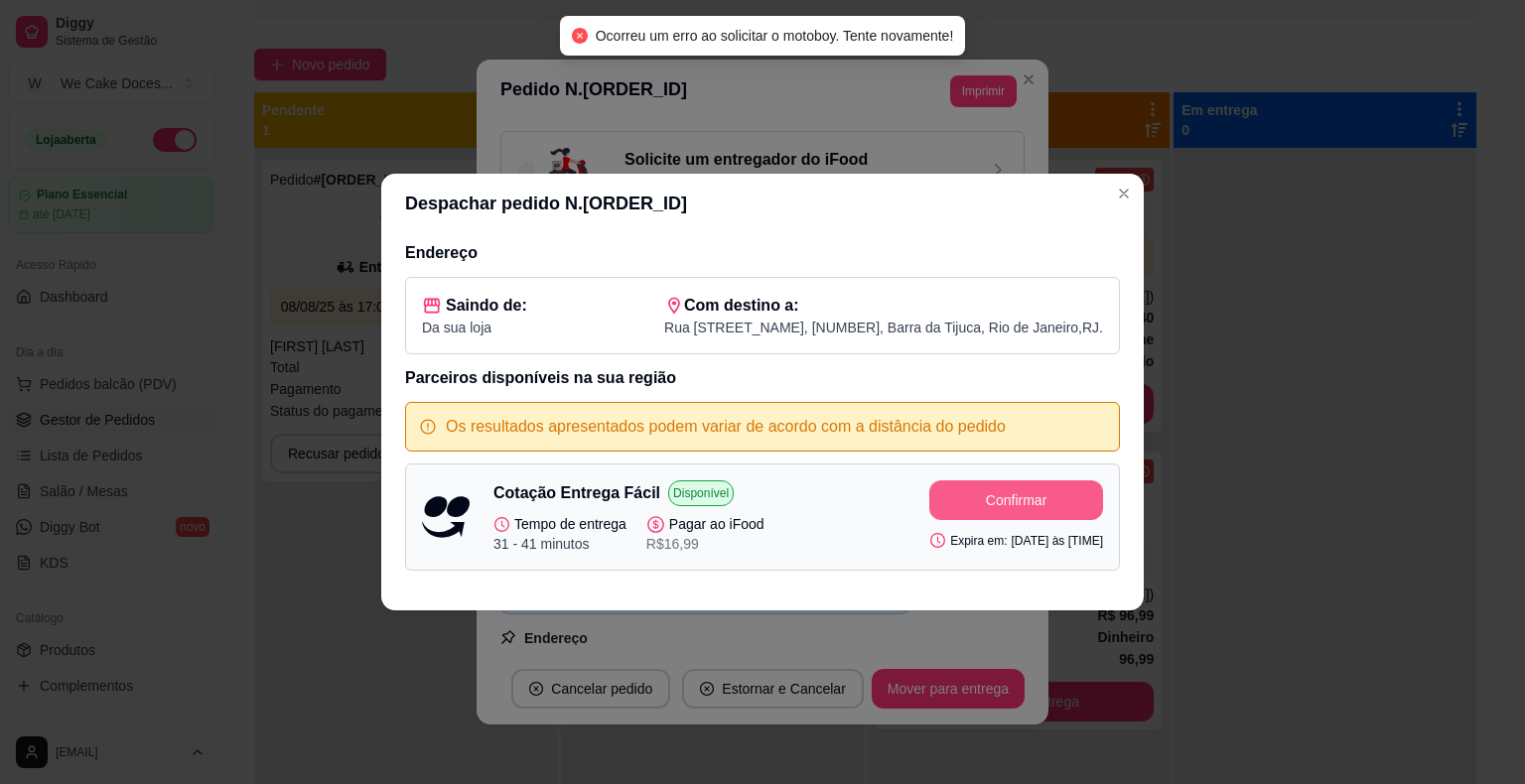 click on "Confirmar" at bounding box center (1016, 500) 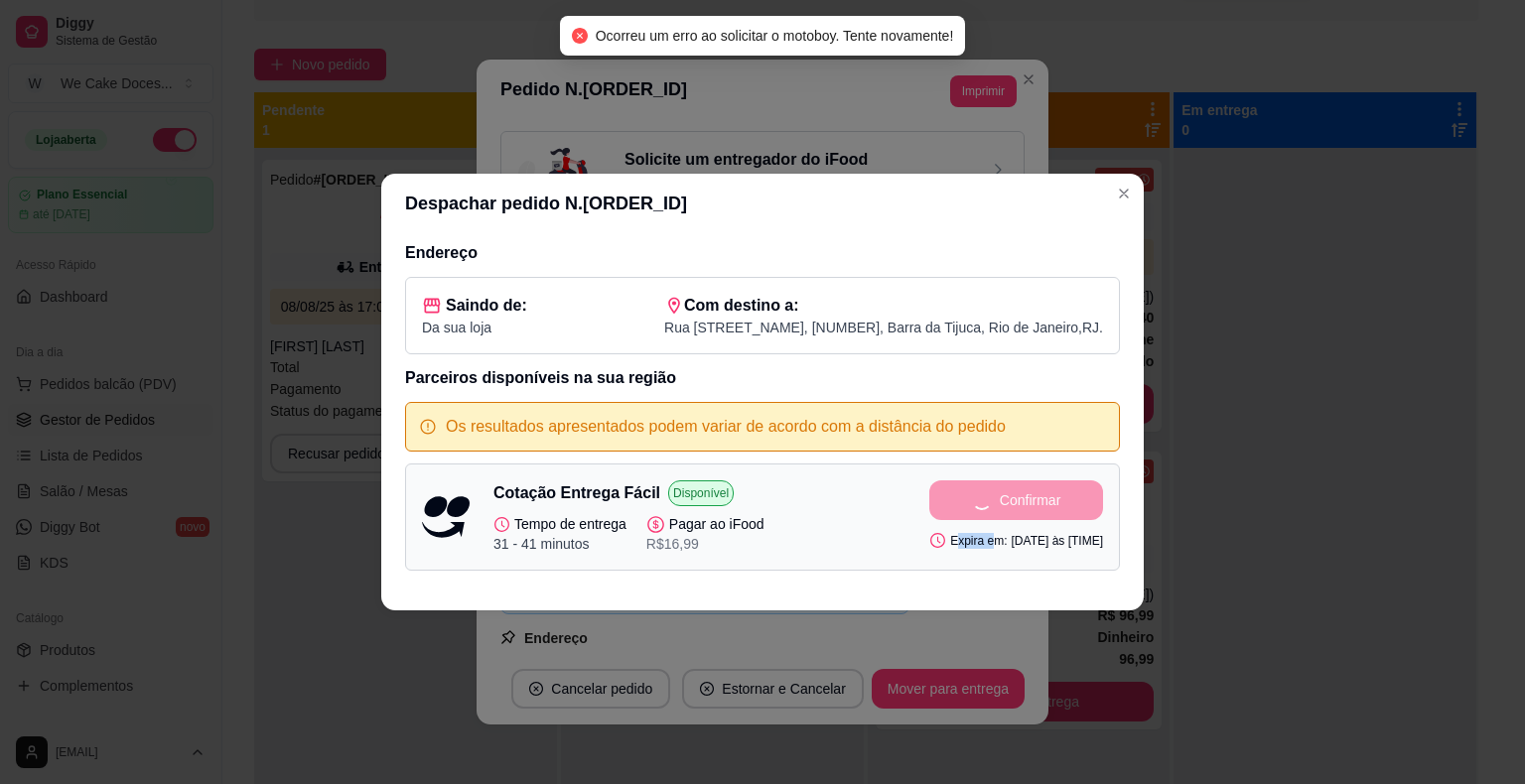 click on "Confirmar  Expira em: [DATE] às [TIME]" at bounding box center [1016, 517] 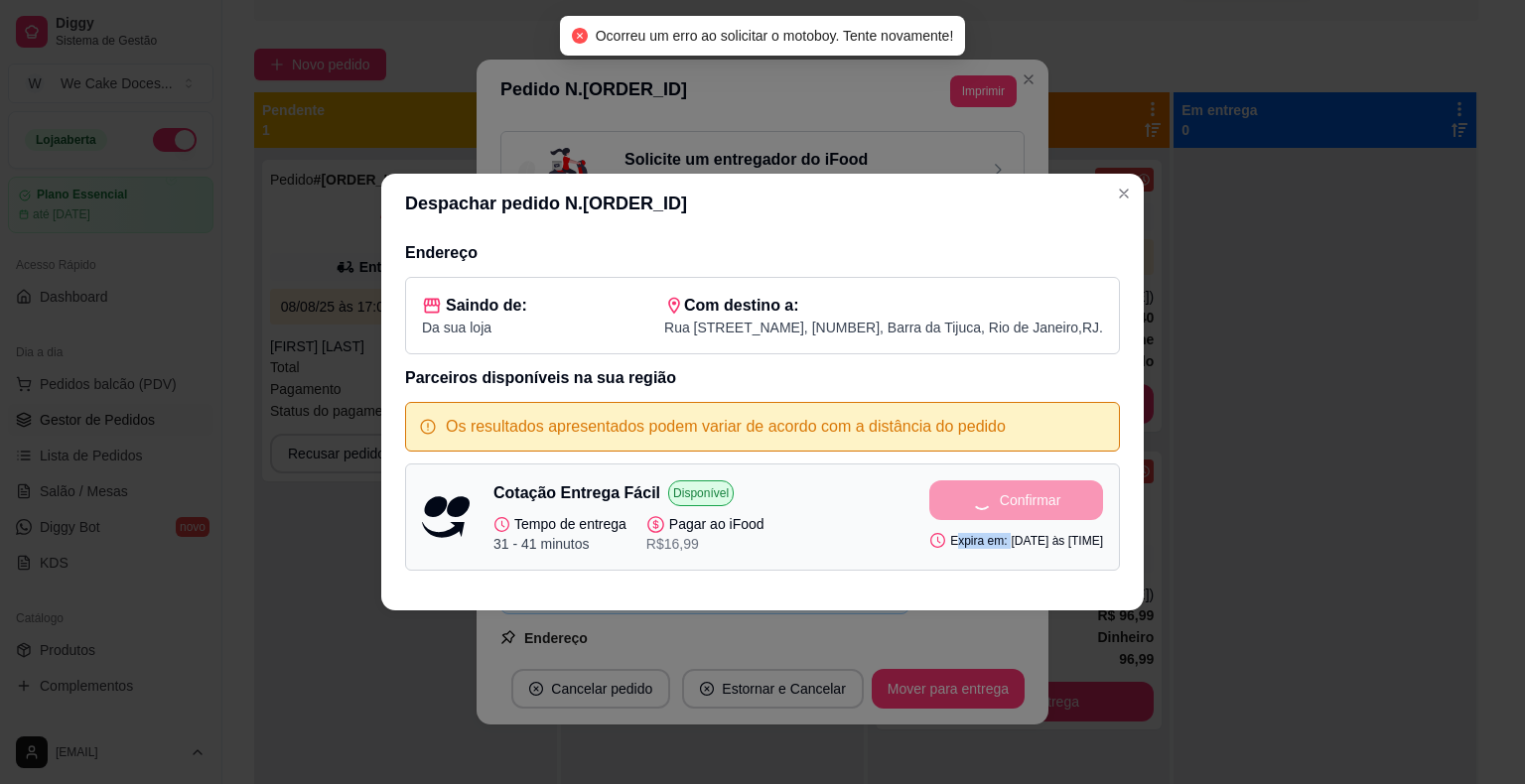 click on "Confirmar  Expira em: [DATE] às [TIME]" at bounding box center (1016, 517) 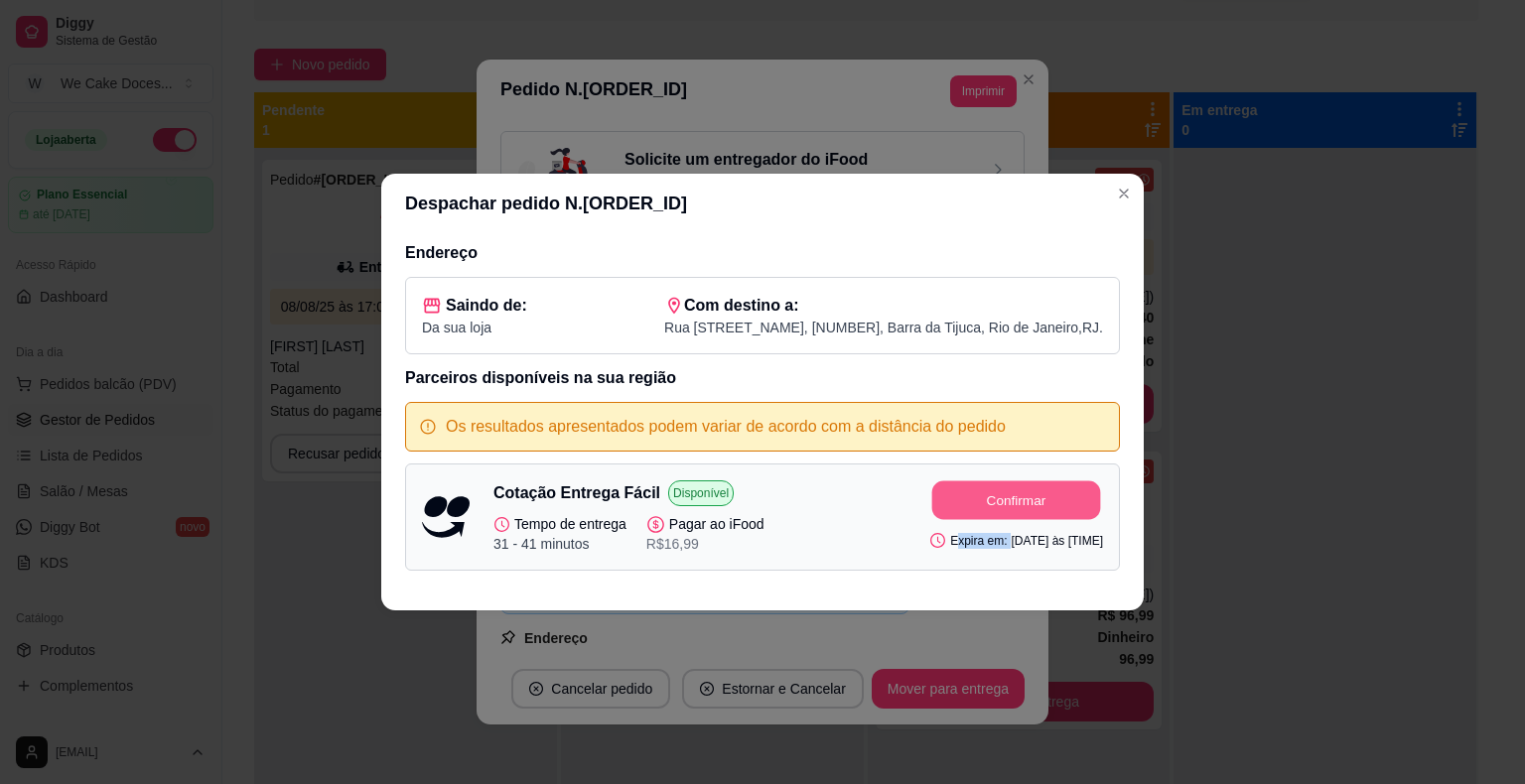 click on "Confirmar" at bounding box center [1017, 500] 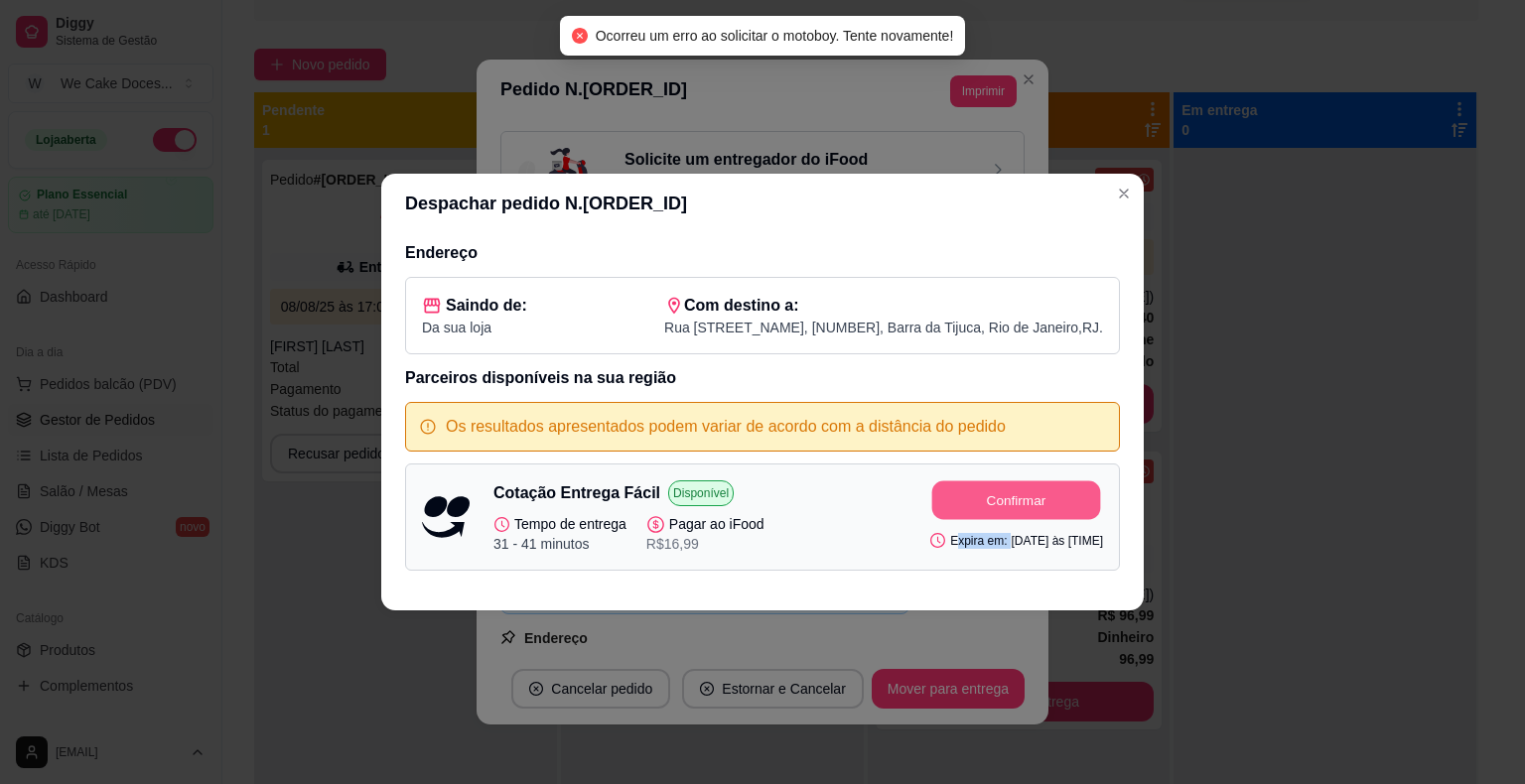 click on "Confirmar" at bounding box center (1017, 500) 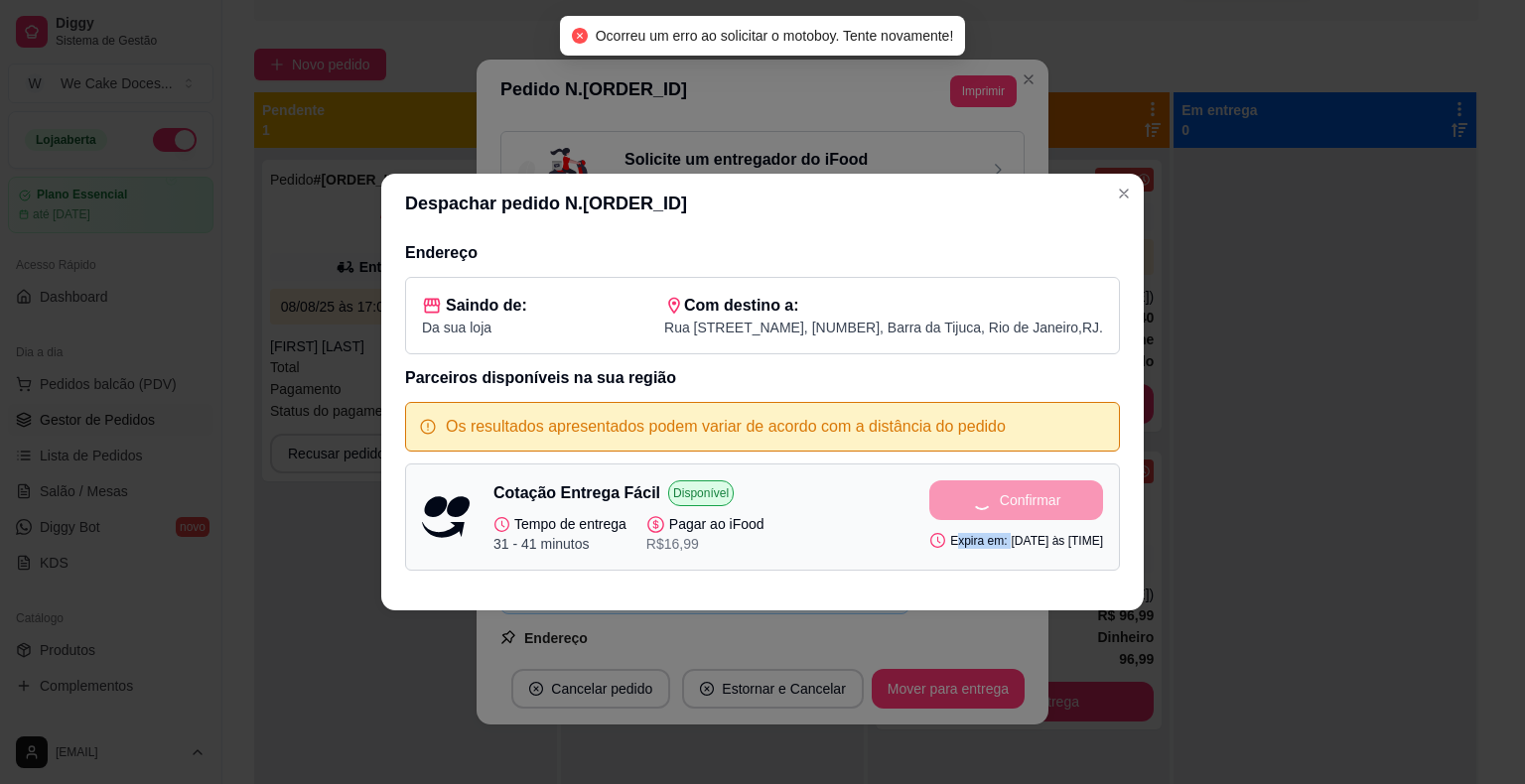 click on "Confirmar  Expira em: [DATE] às [TIME]" at bounding box center (1016, 517) 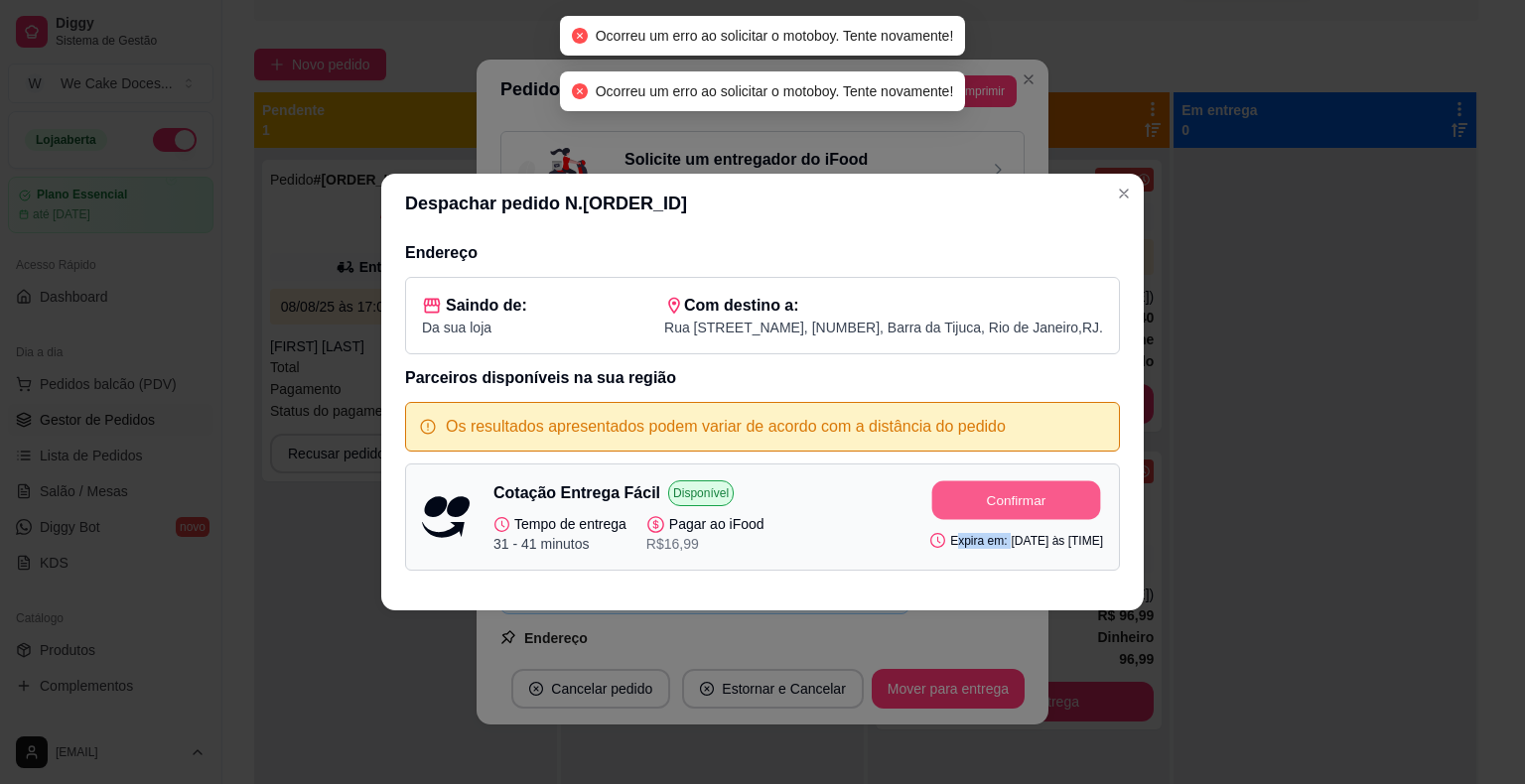click on "Confirmar" at bounding box center (1017, 500) 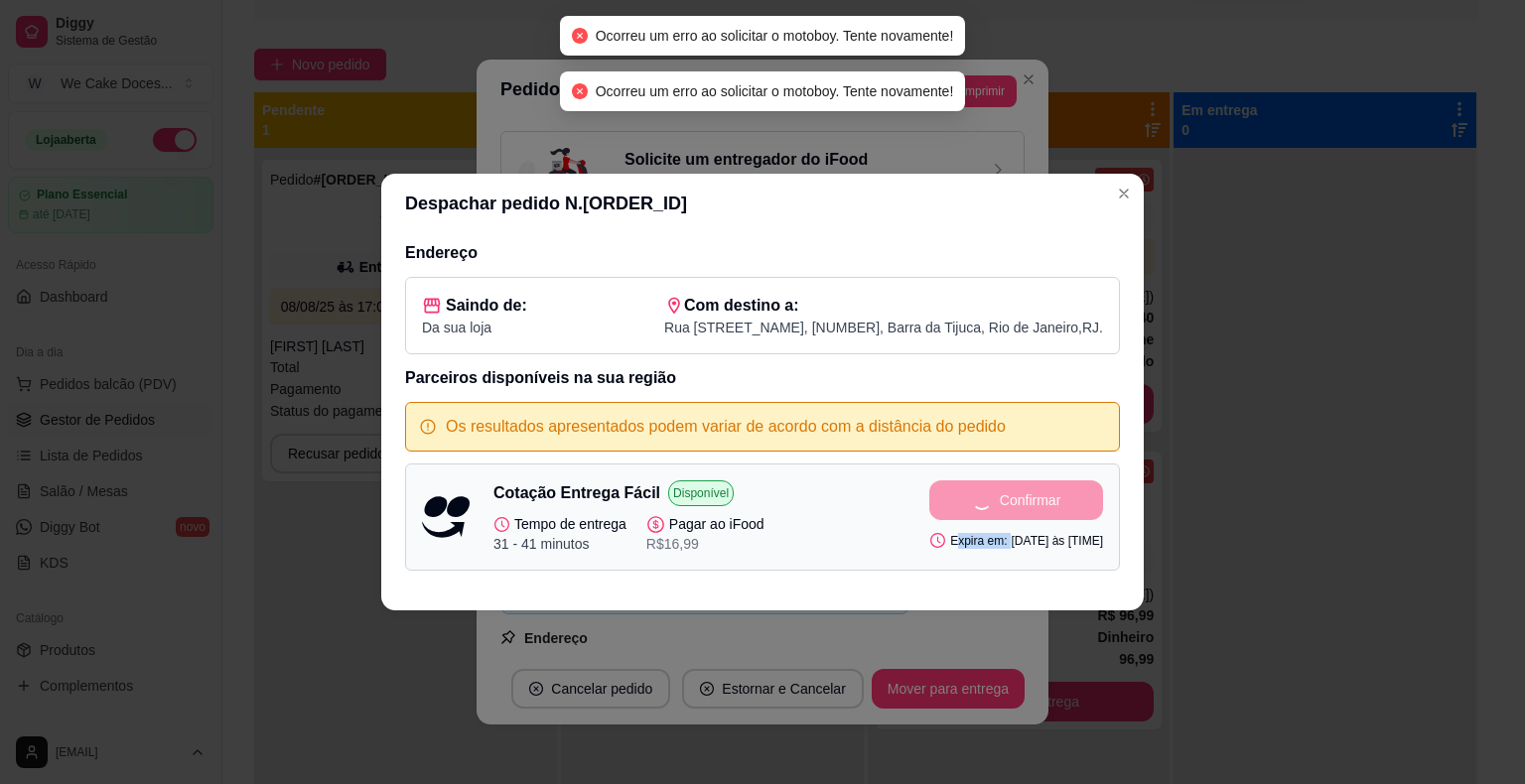 click on "Confirmar  Expira em: [DATE] às [TIME]" at bounding box center (1016, 517) 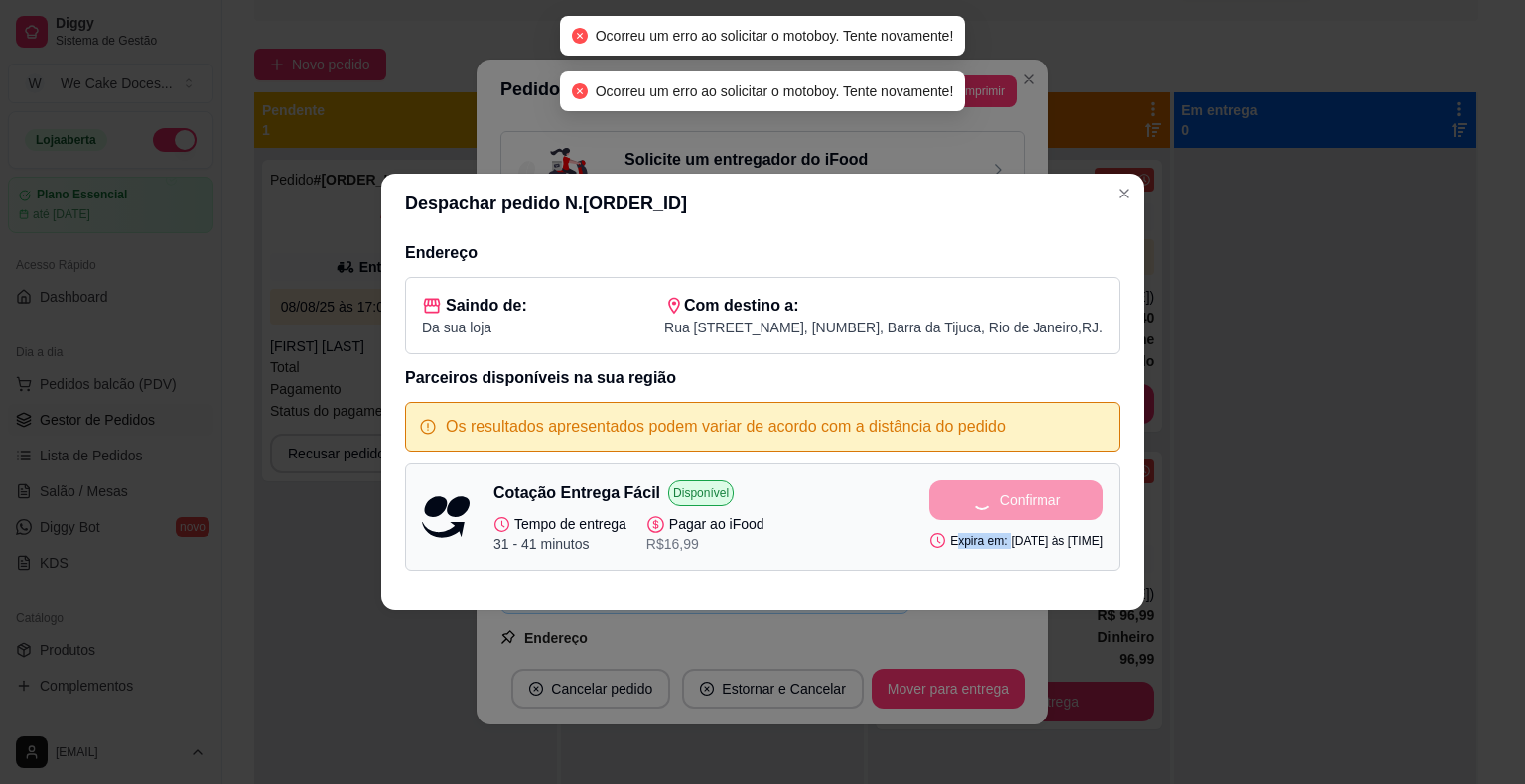 click on "Confirmar  Expira em: [DATE] às [TIME]" at bounding box center [1016, 517] 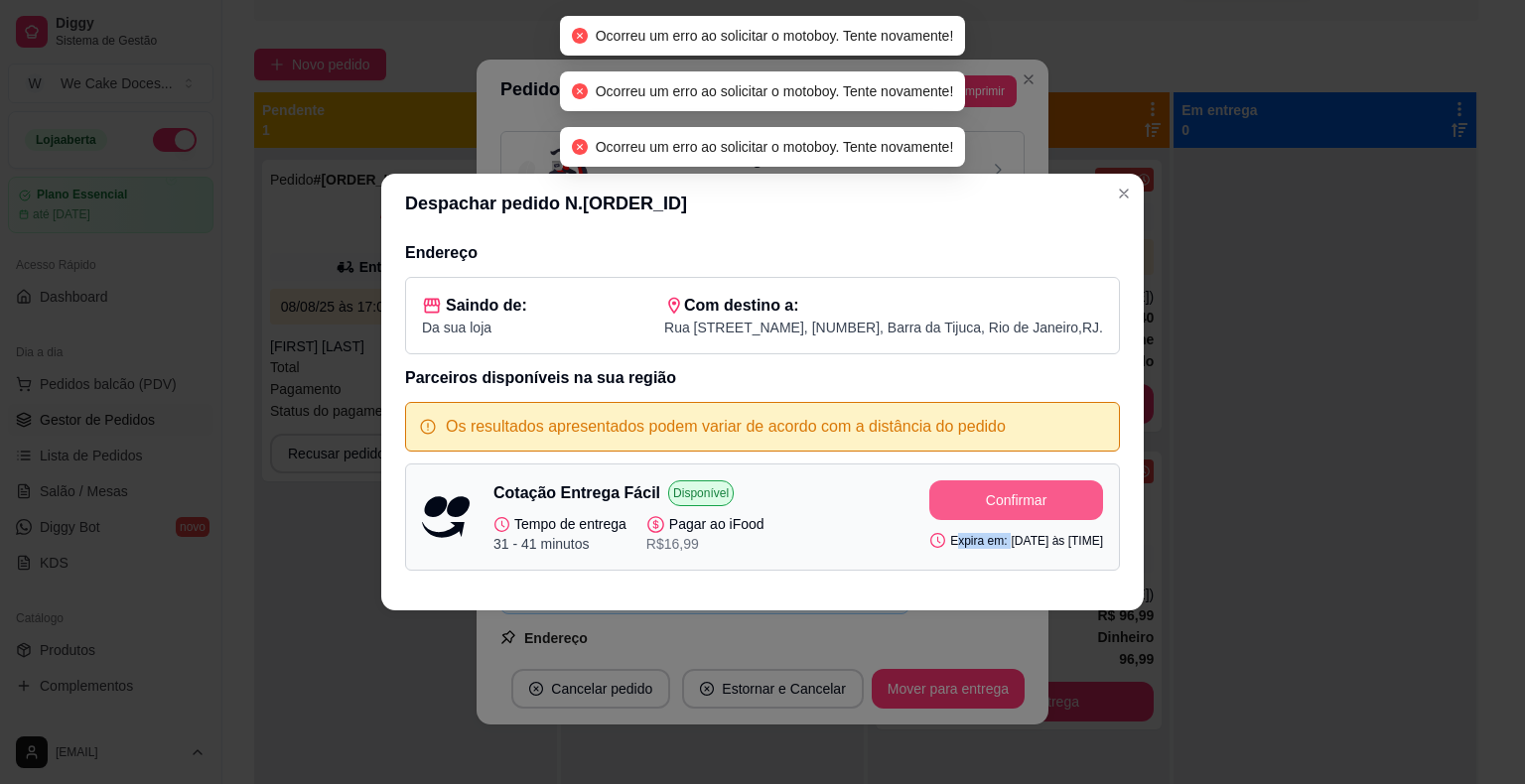 click on "Confirmar" at bounding box center (1016, 500) 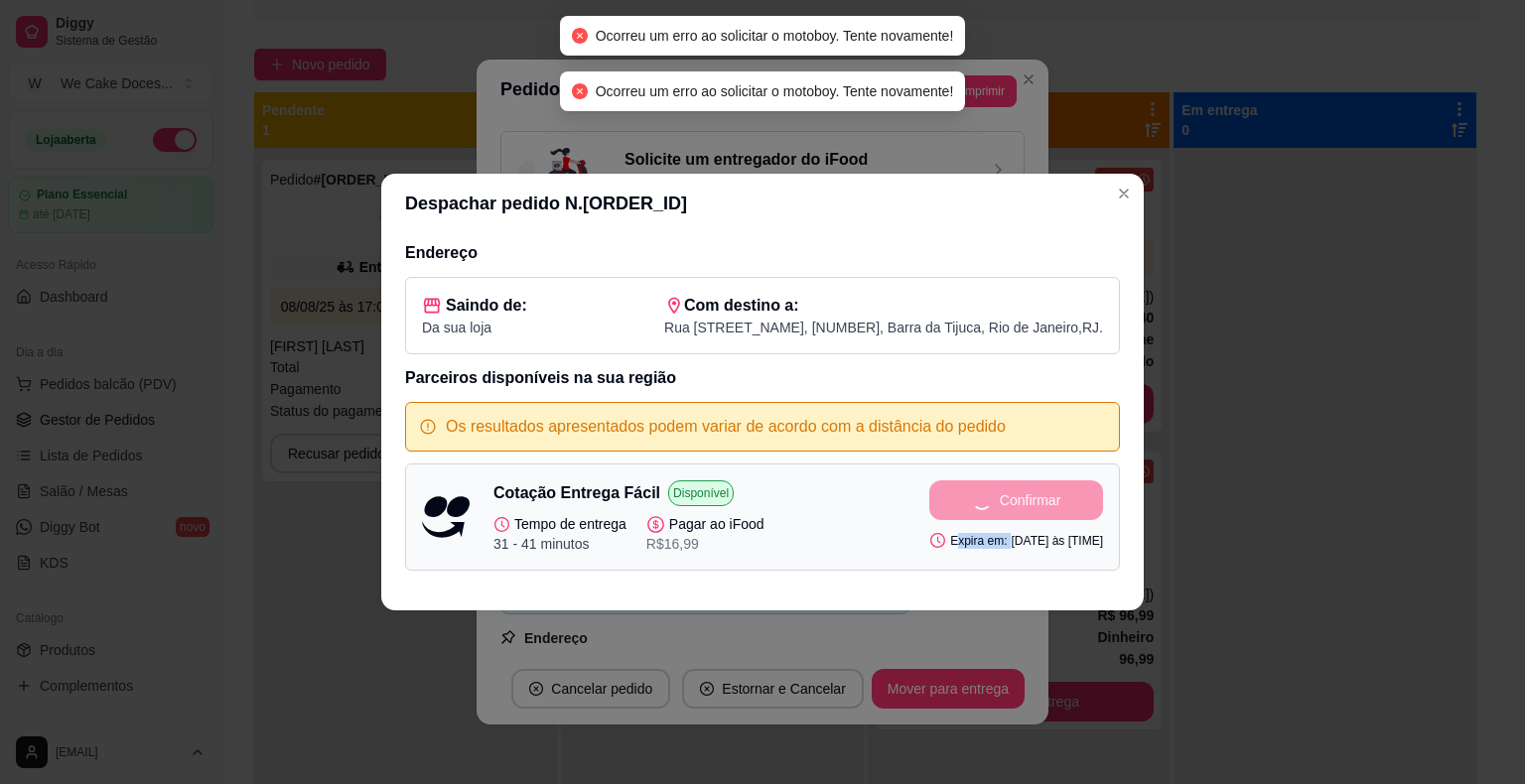 click on "Confirmar  Expira em: [DATE] às [TIME]" at bounding box center [1016, 517] 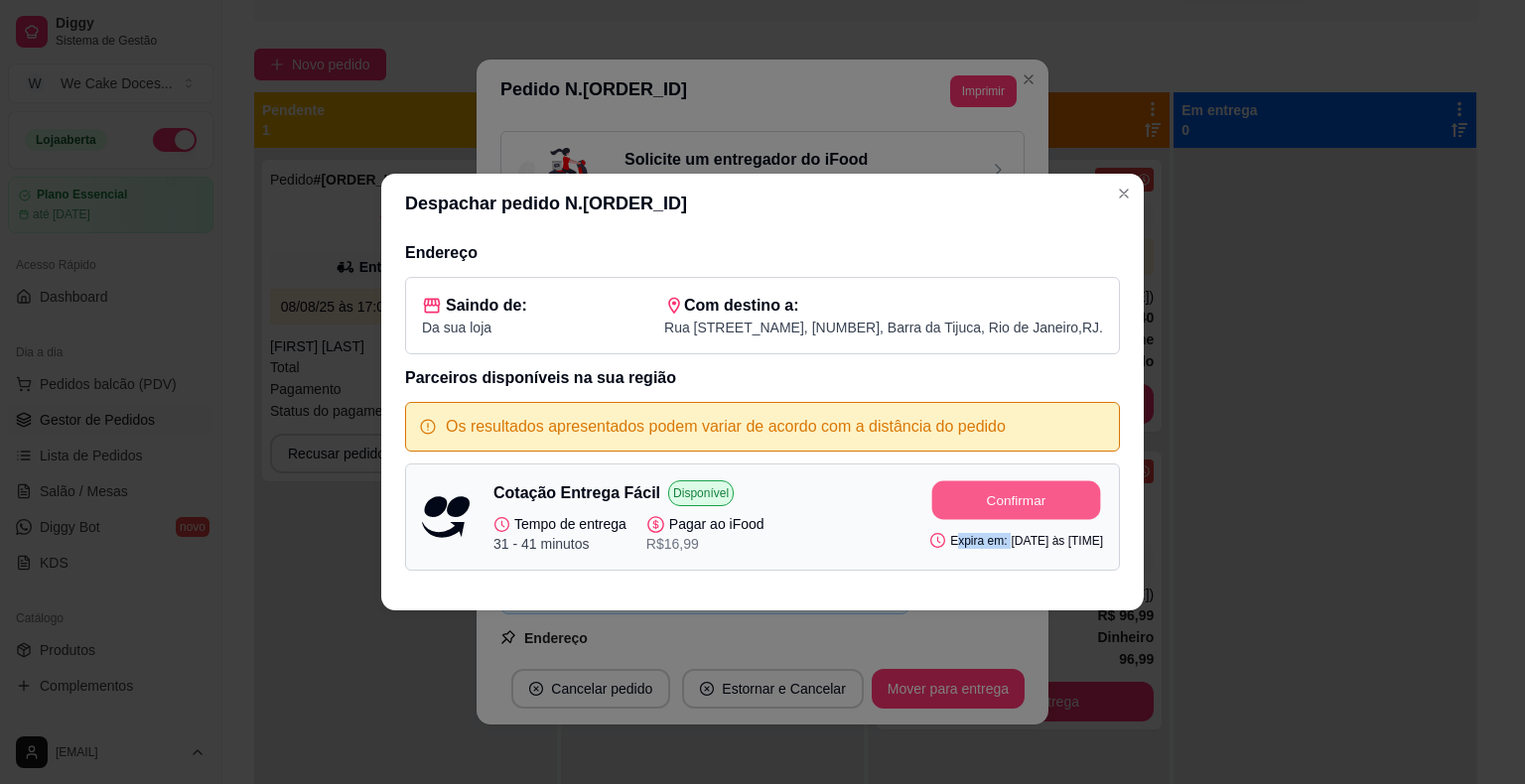 click on "Confirmar" at bounding box center (1017, 500) 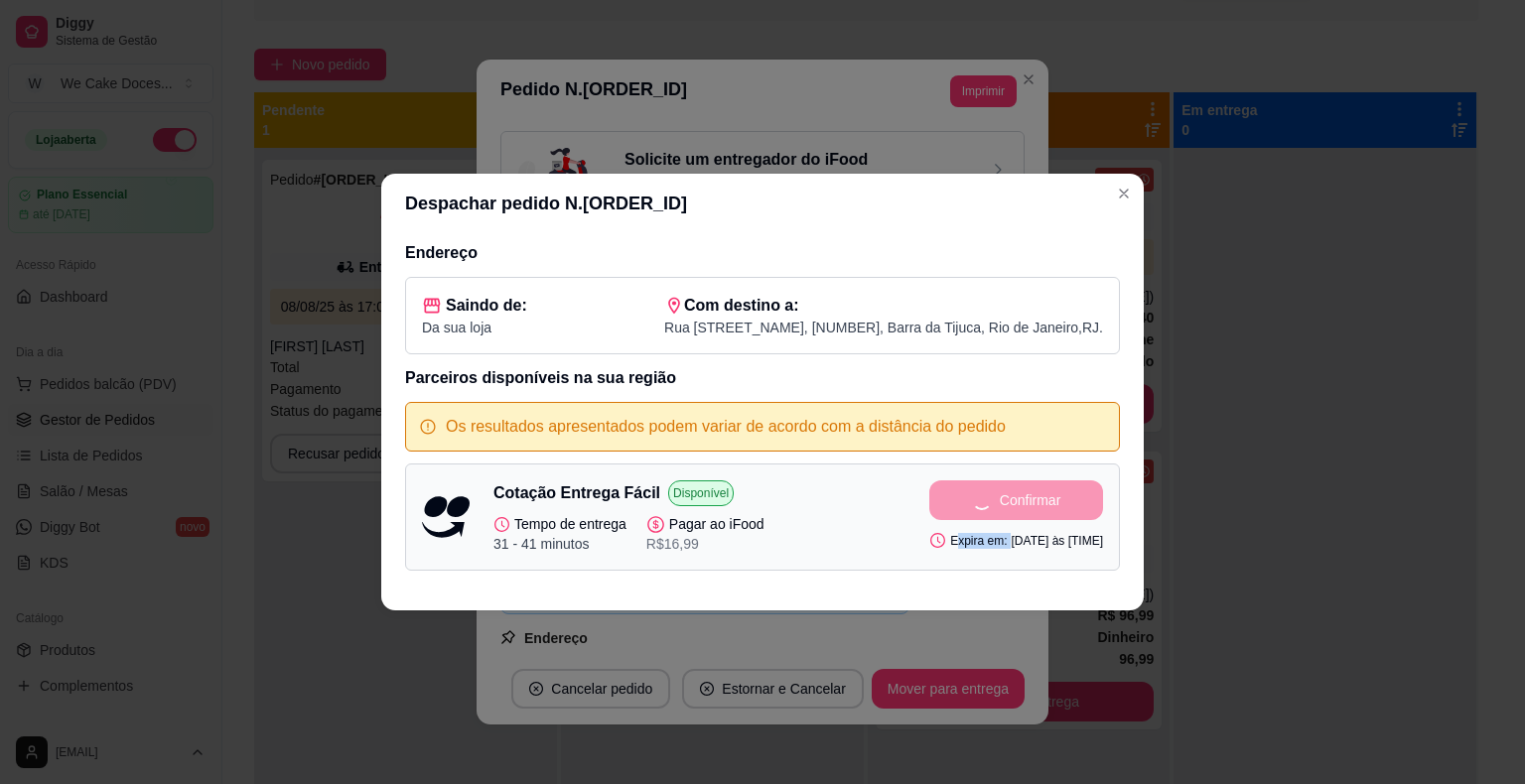 click on "Confirmar  Expira em: [DATE] às [TIME]" at bounding box center (1016, 517) 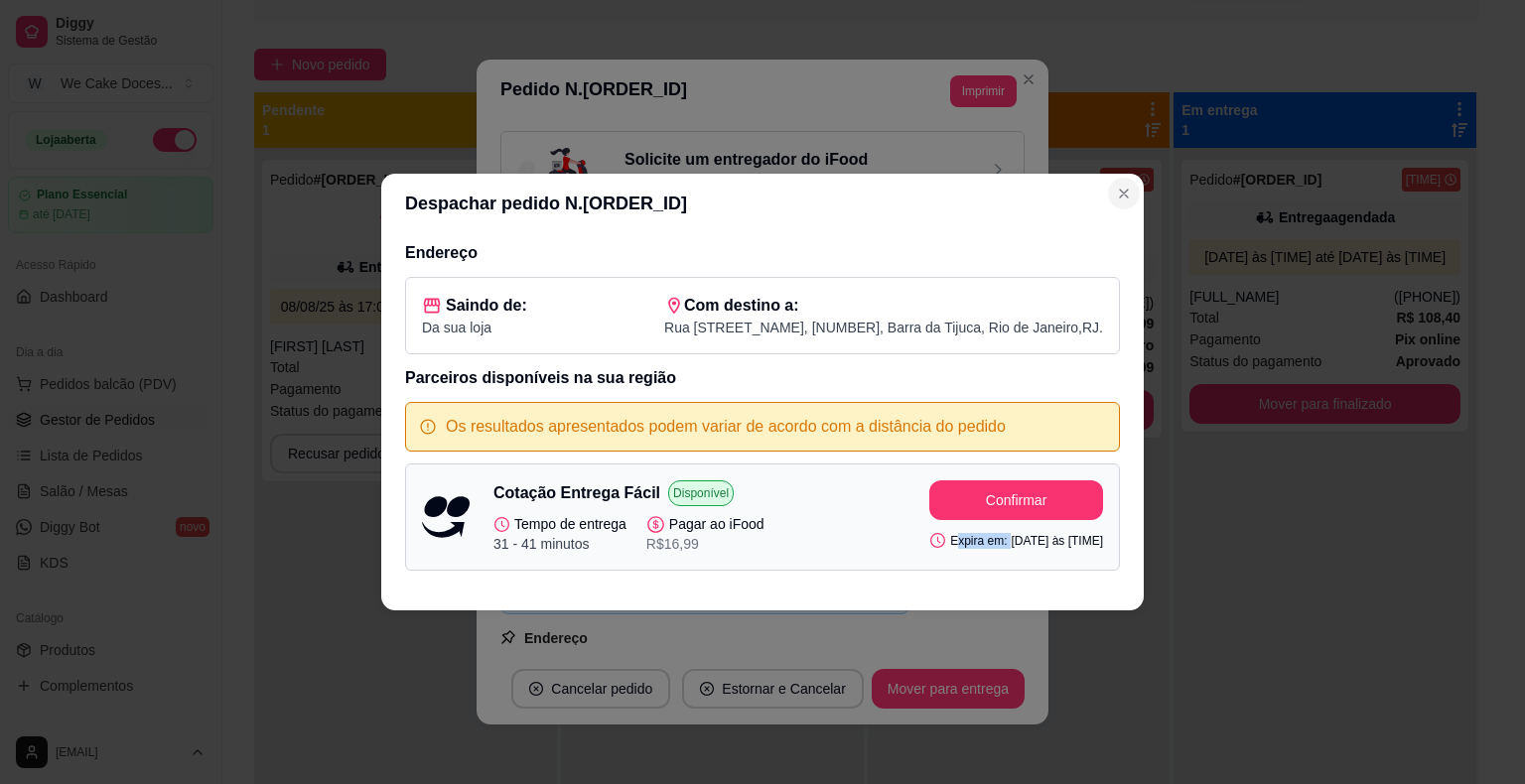 click 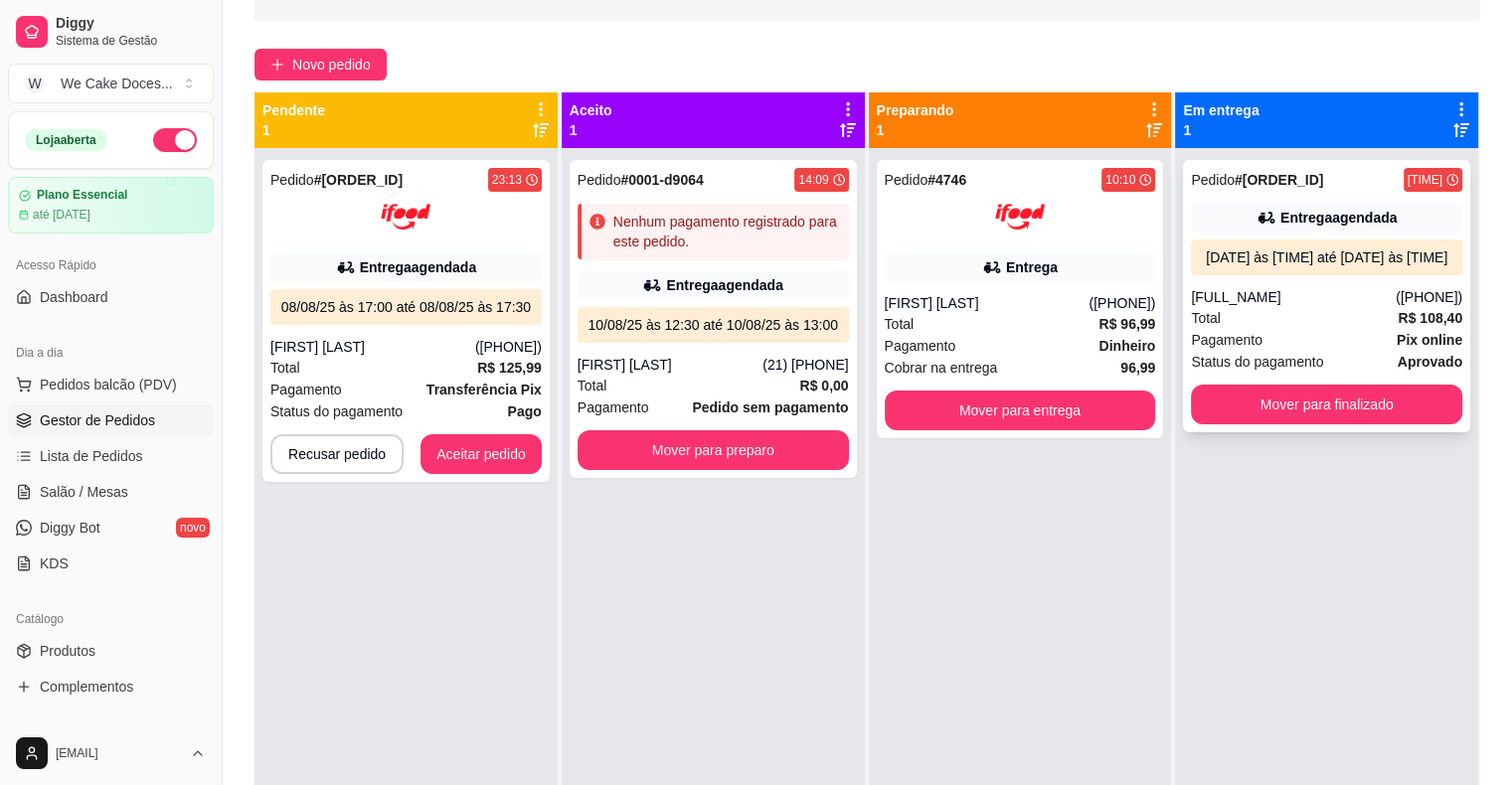 click on "Entrega  agendada" at bounding box center (1326, 218) 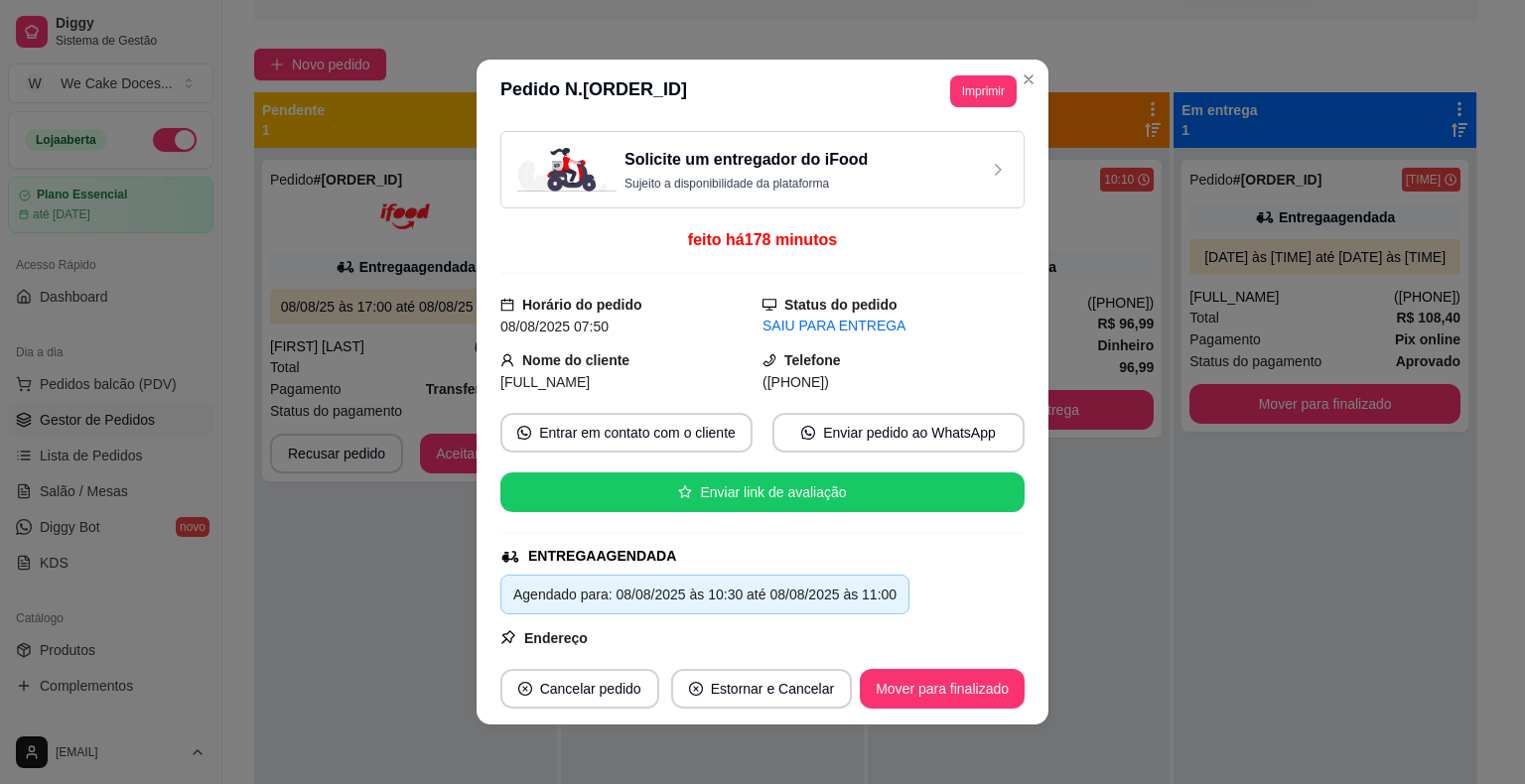 click on "Solicite um entregador do iFood Sujeito a disponibilidade da plataforma" at bounding box center [762, 170] 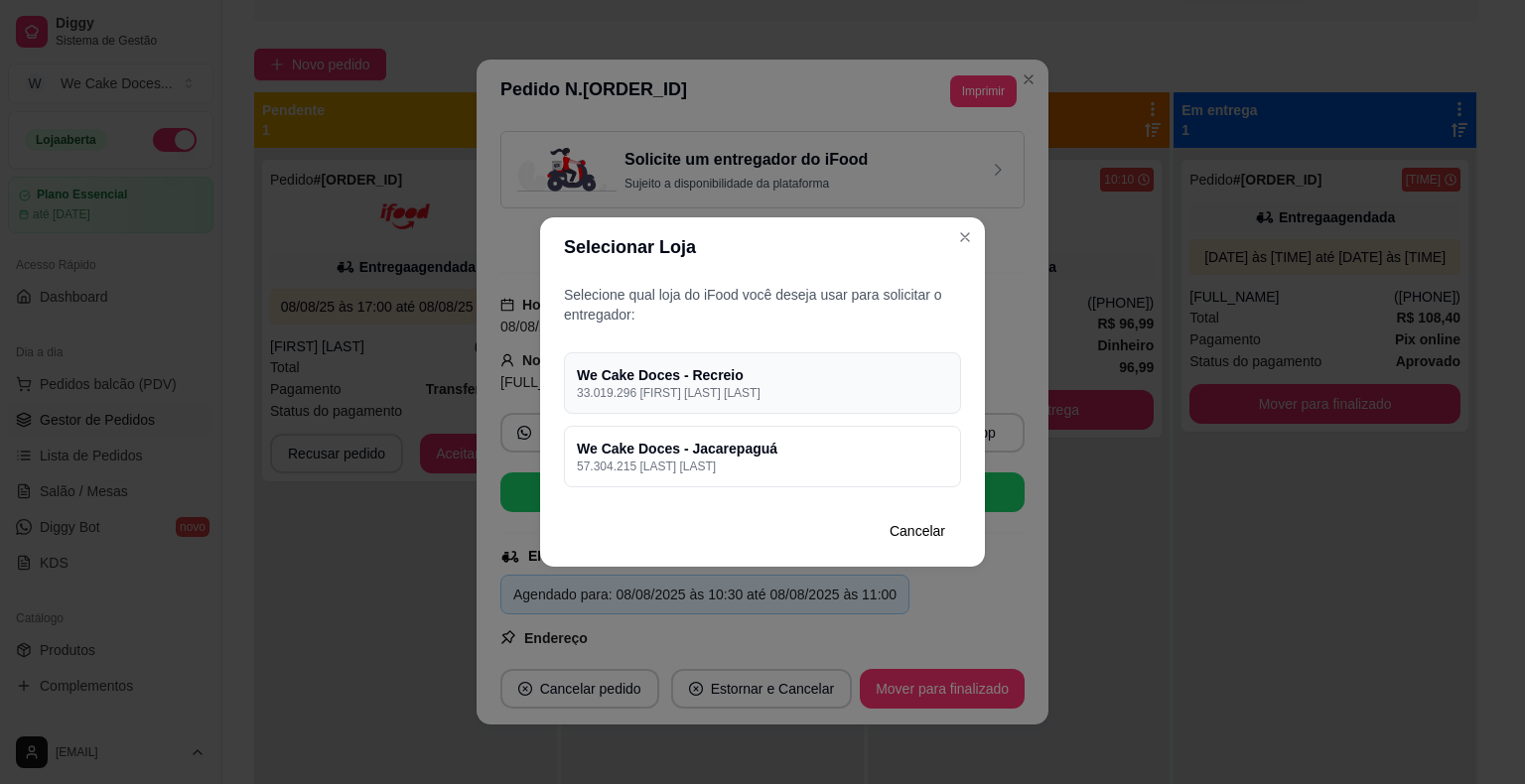 click on "33.019.296 [FIRST] [LAST] [LAST]" at bounding box center (762, 393) 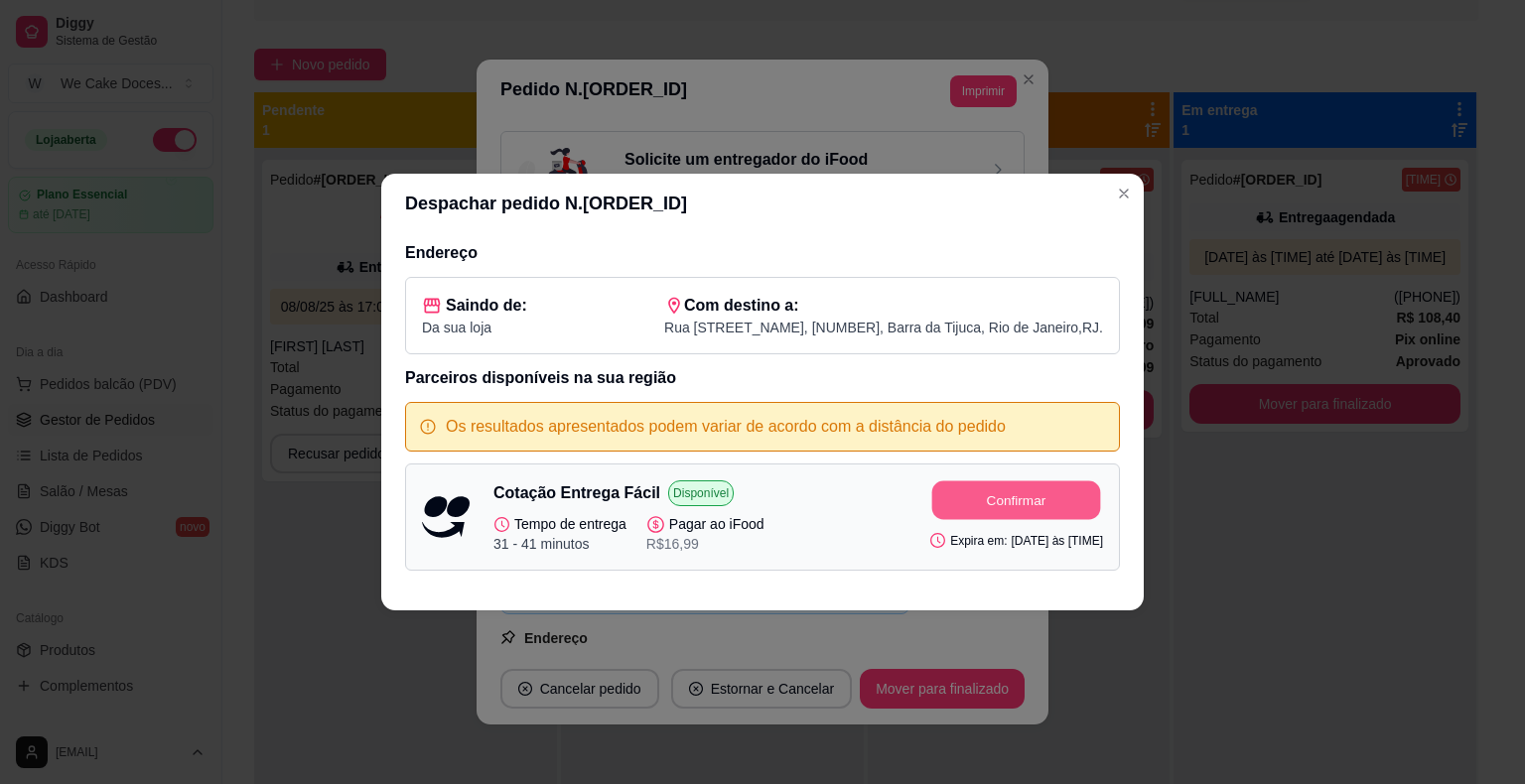 click on "Confirmar" at bounding box center [1017, 500] 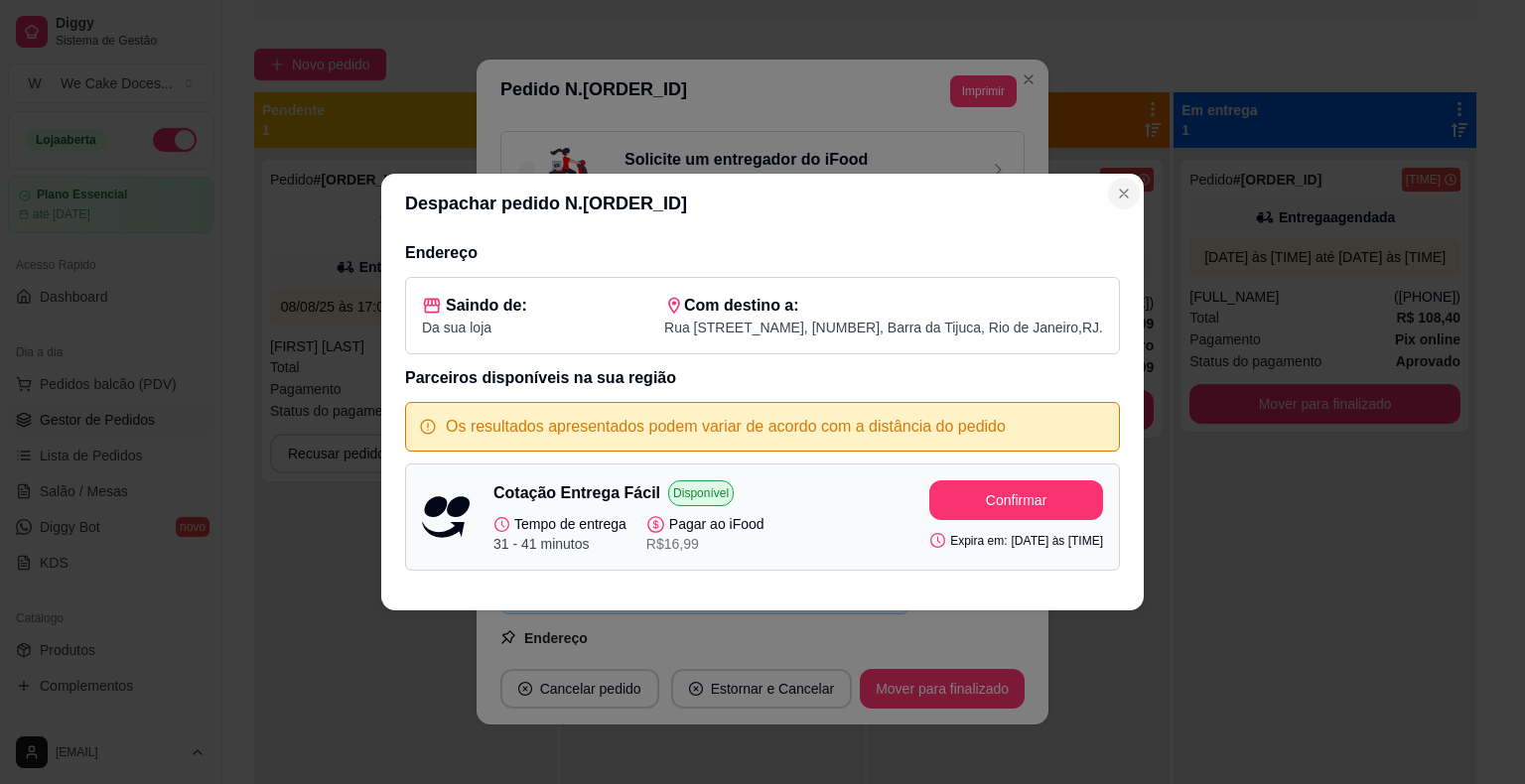 click 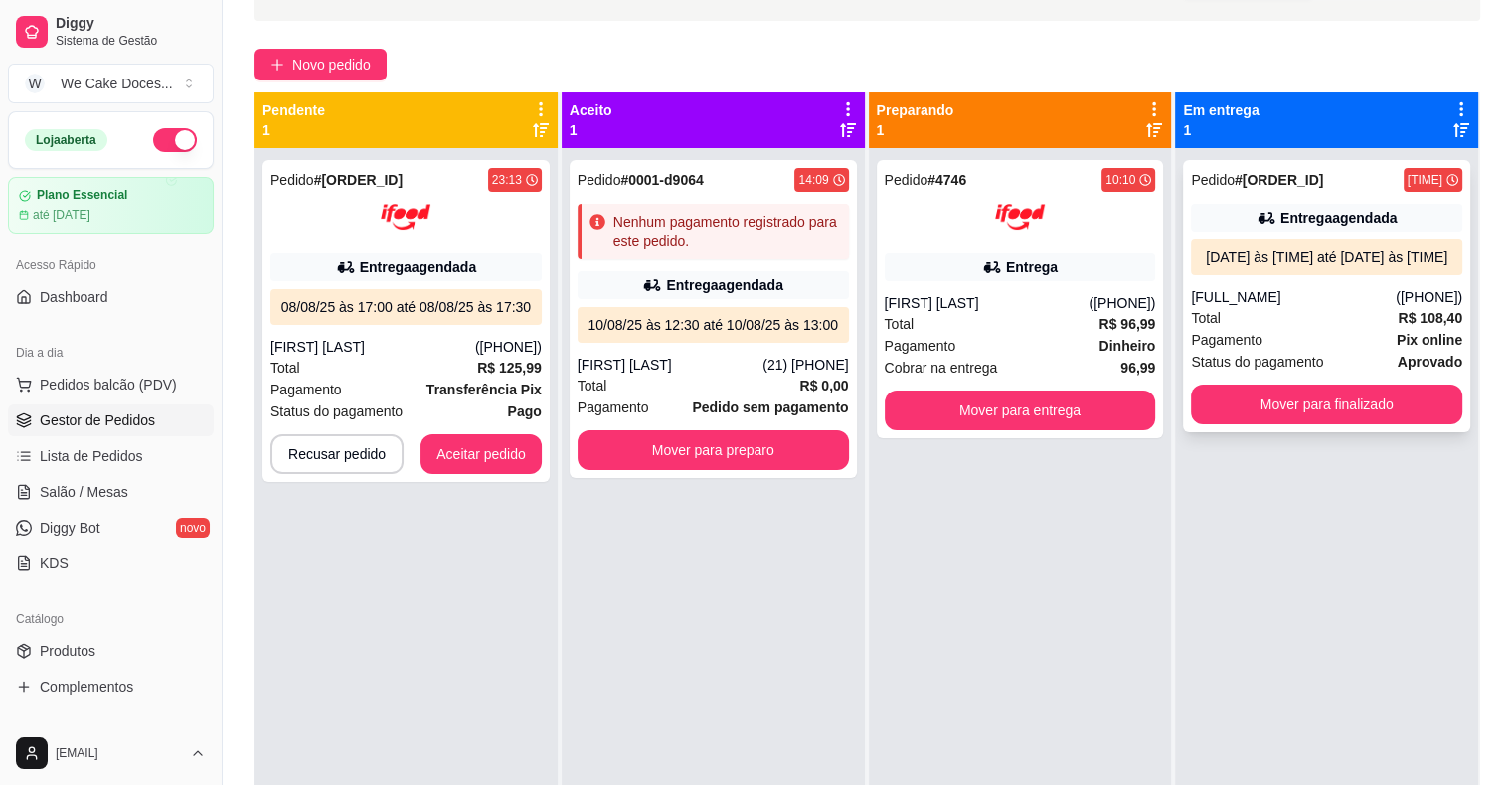 click on "Pedido  # 0006-e5a14aaa" at bounding box center (1257, 180) 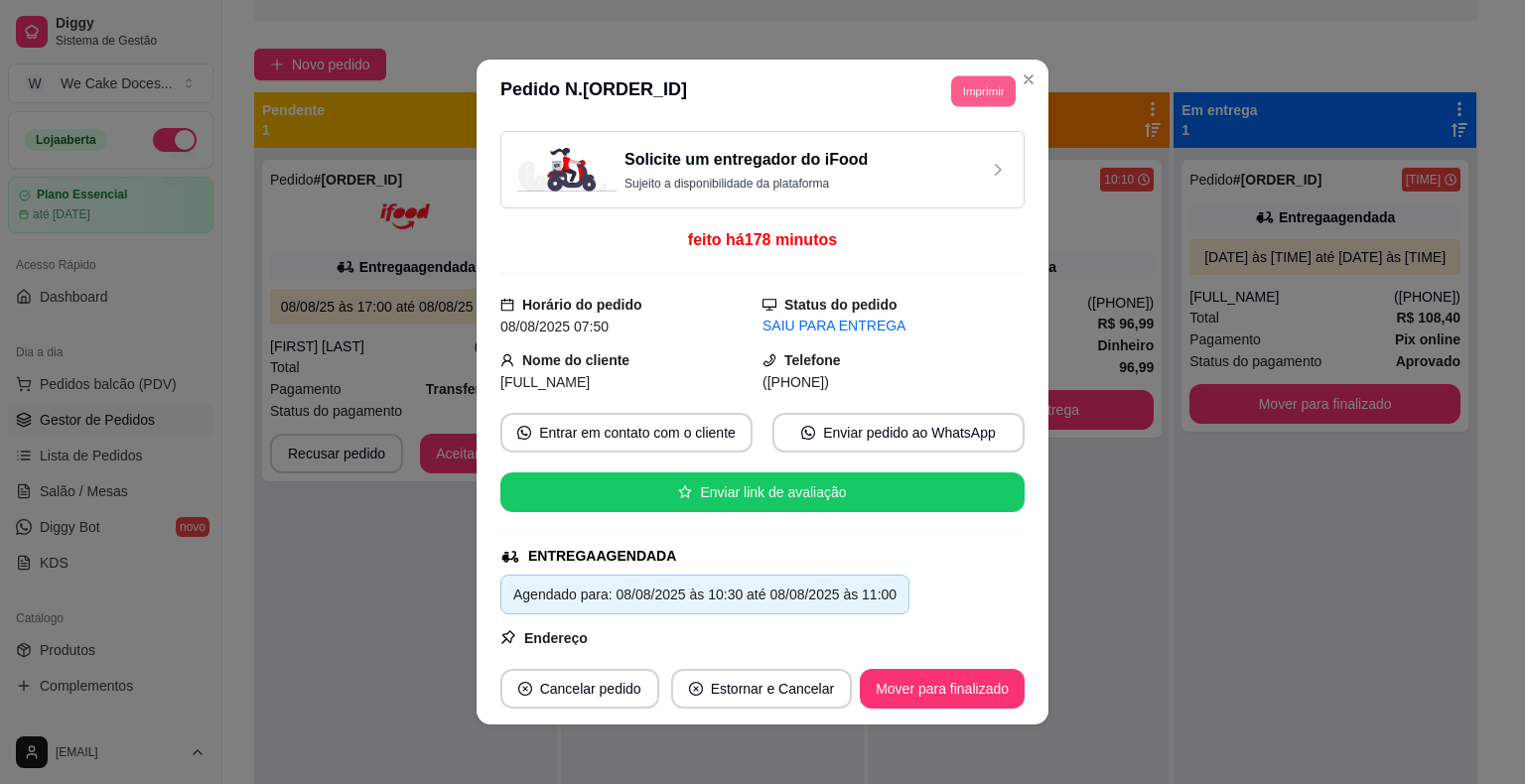 click on "Imprimir" at bounding box center [983, 90] 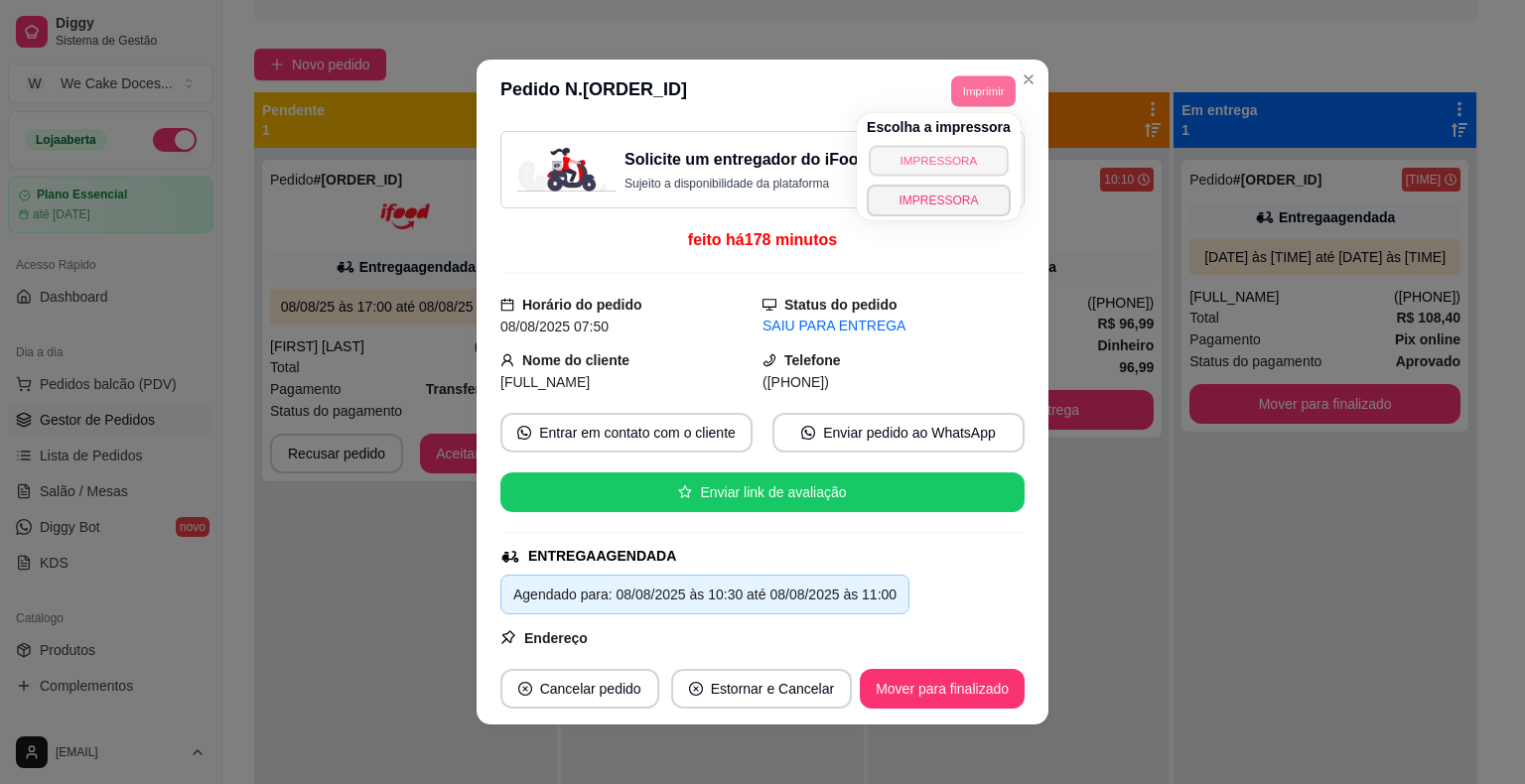 click on "IMPRESSORA" at bounding box center (938, 160) 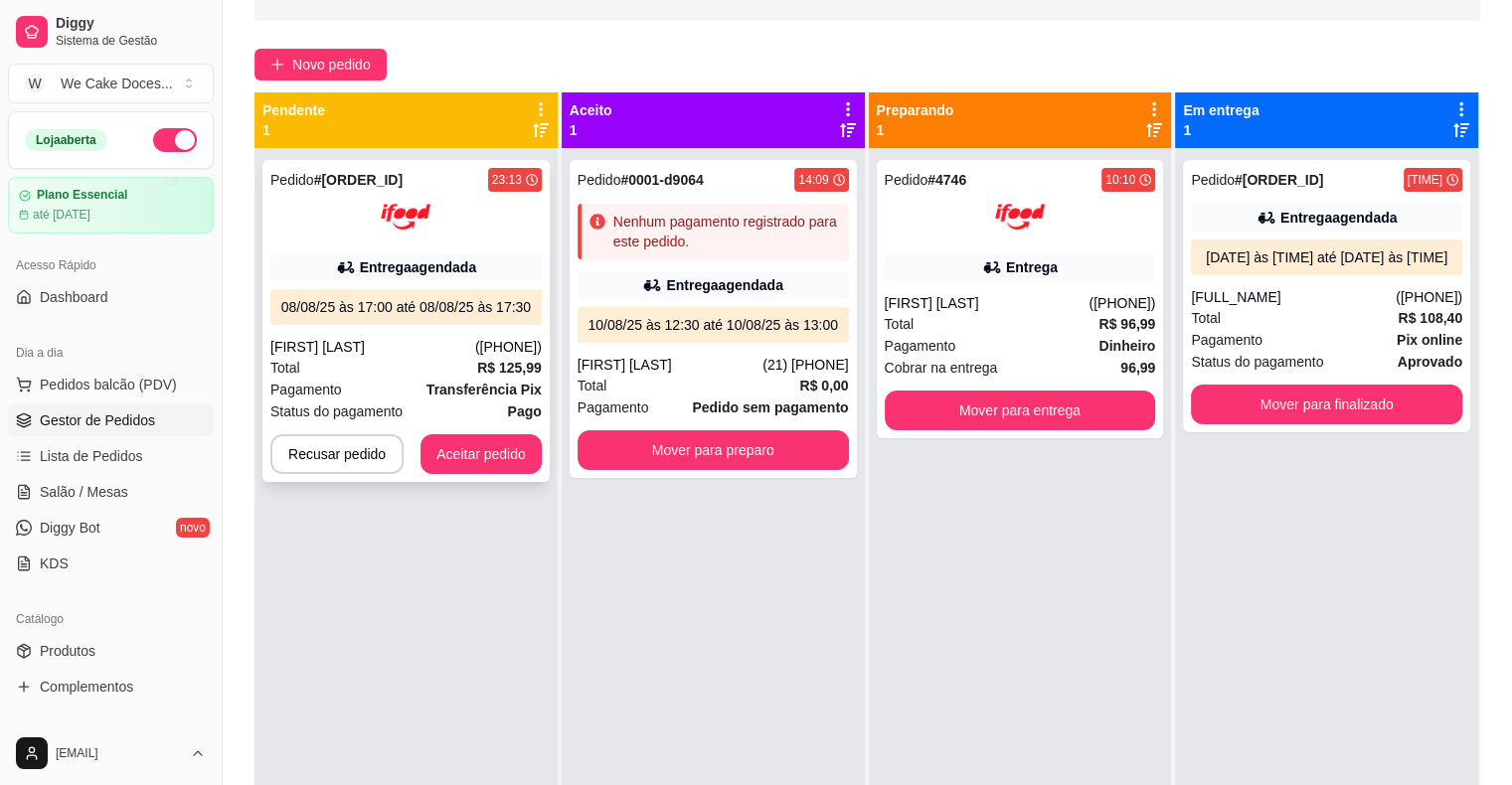 click at bounding box center [406, 217] 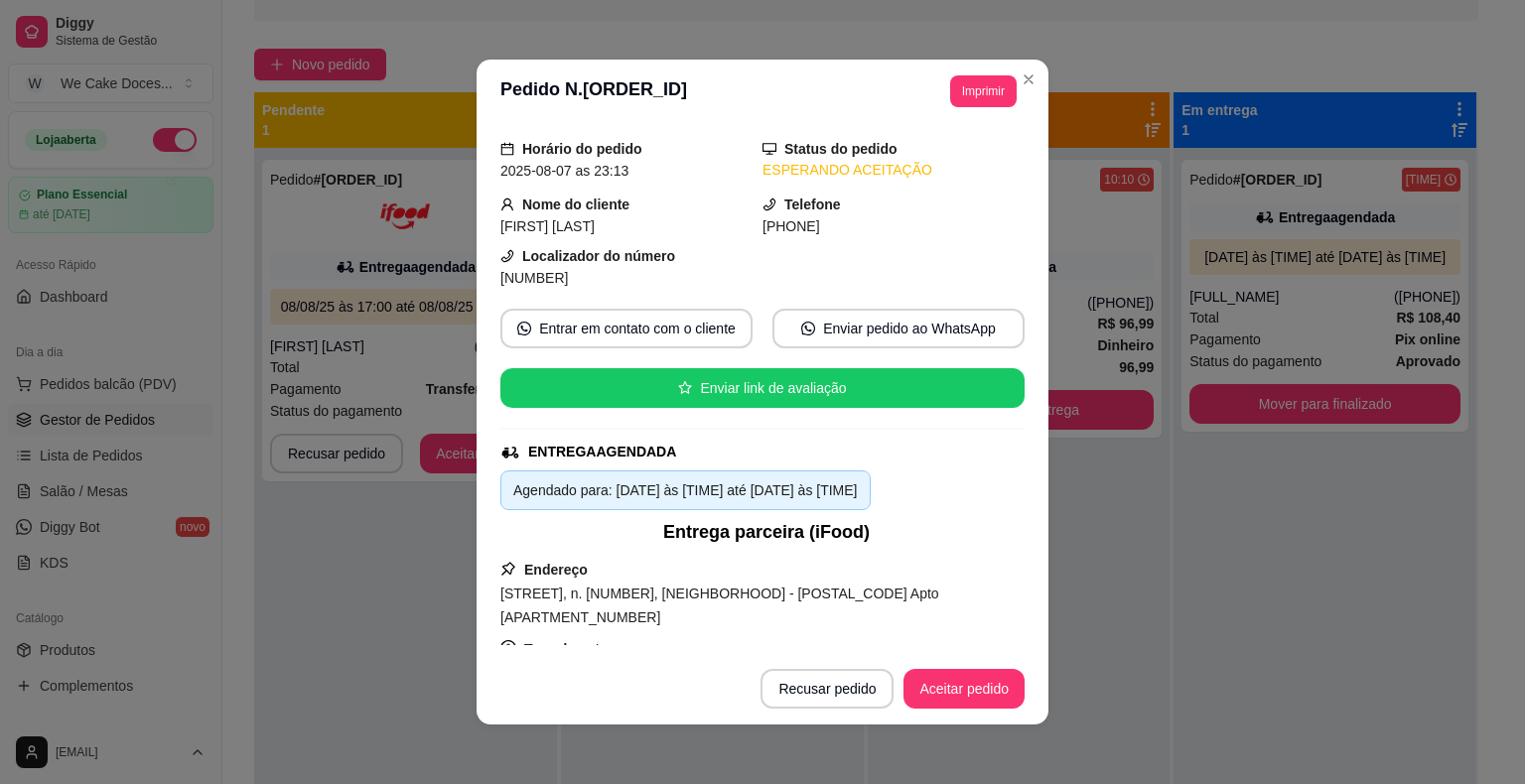 scroll, scrollTop: 0, scrollLeft: 0, axis: both 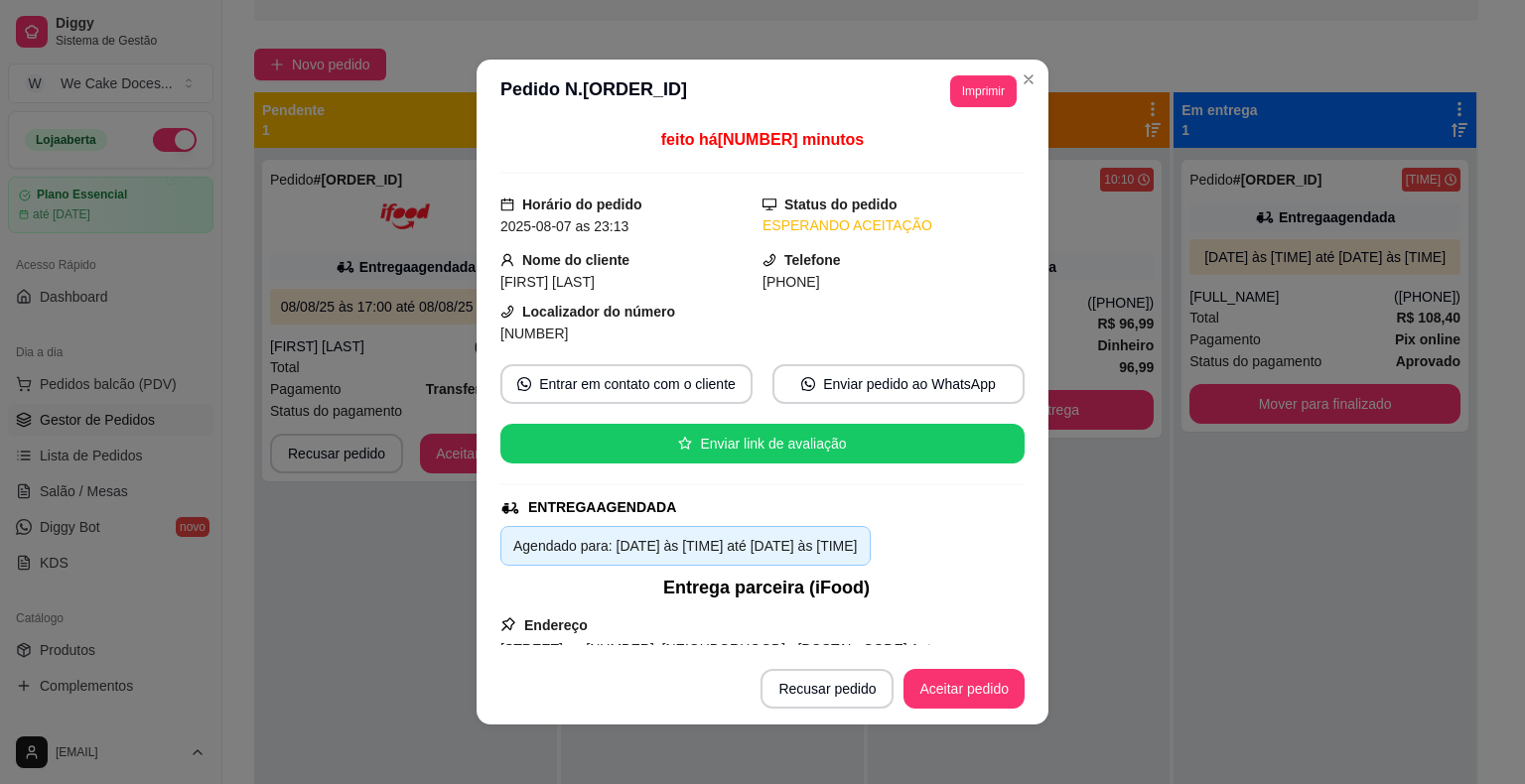 click on "**********" at bounding box center [762, 392] 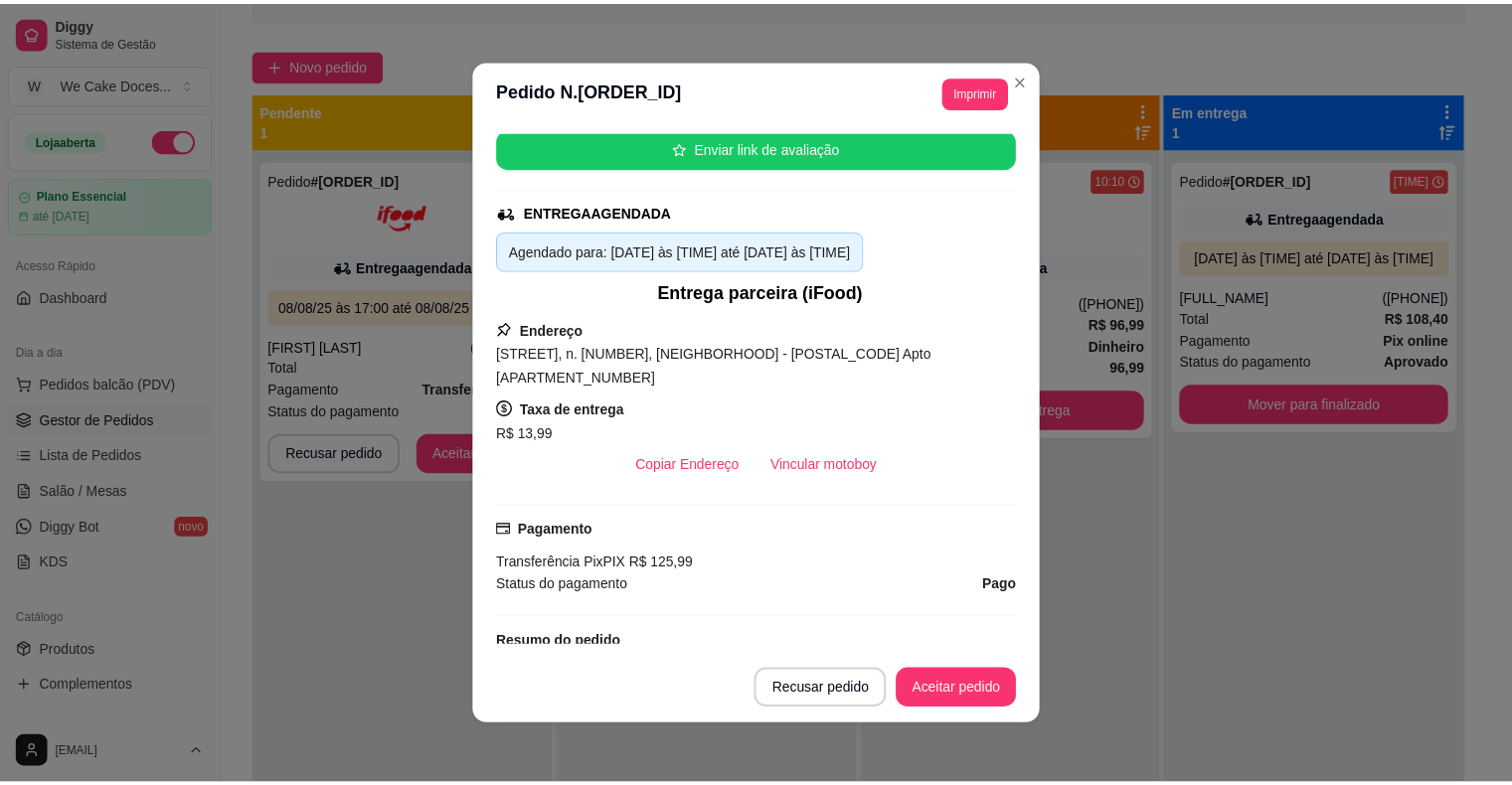 scroll, scrollTop: 313, scrollLeft: 0, axis: vertical 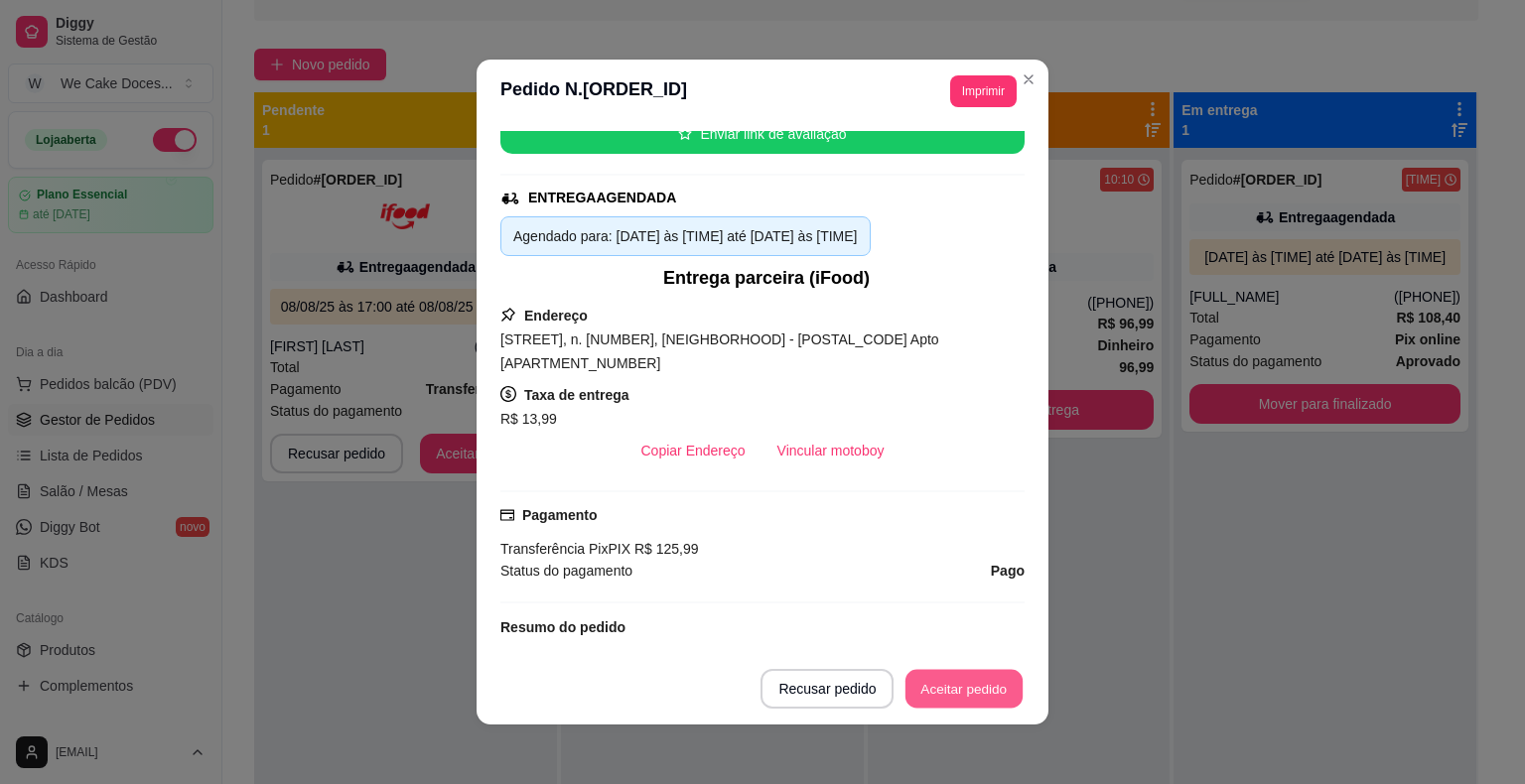 click on "Aceitar pedido" at bounding box center (964, 689) 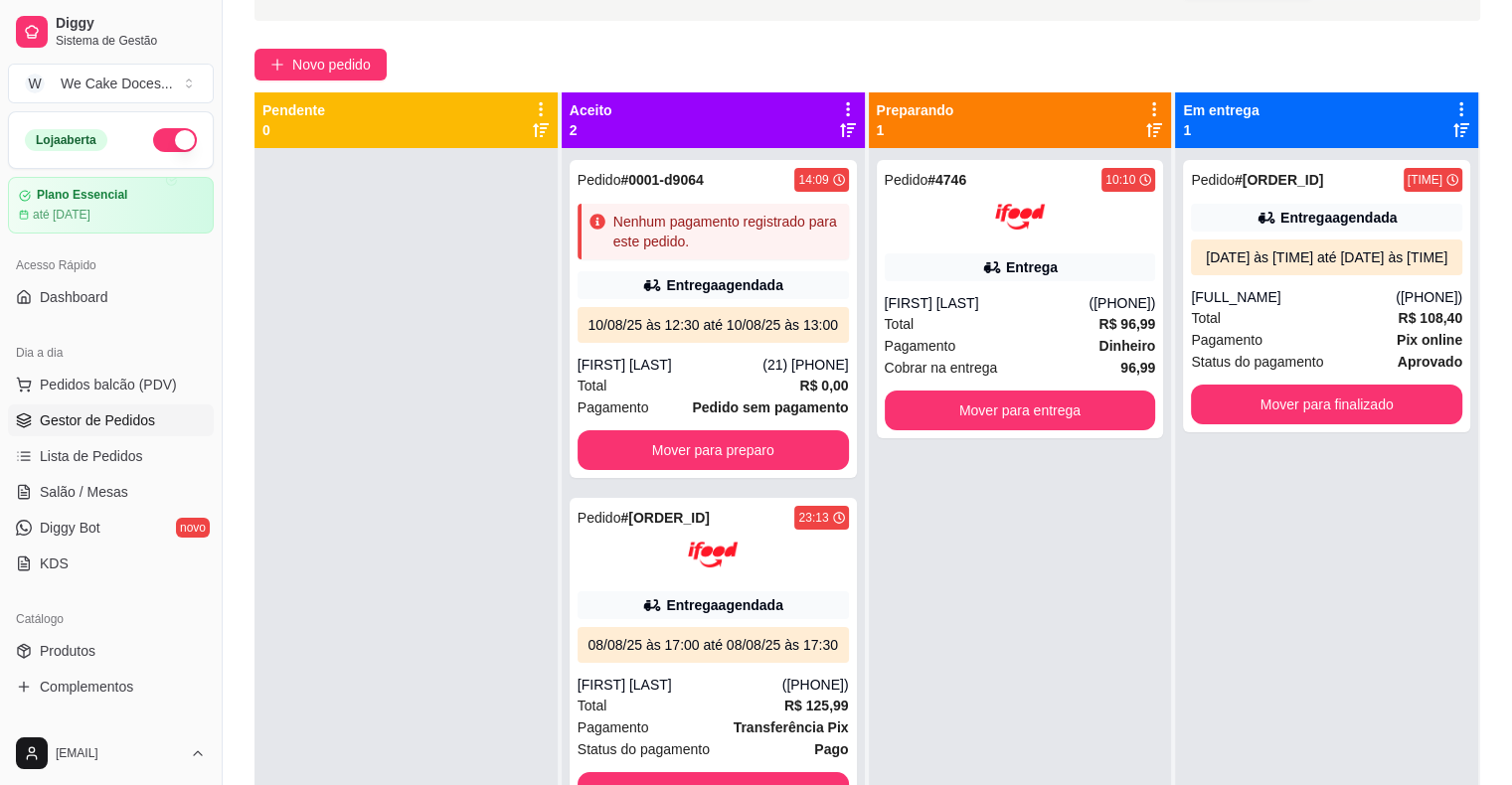 click on "Pedido  # [ORDER_ID] [TIME] Entrega [FIRST] [LAST]  ([PHONE]) Total R$ 96,99 Pagamento Dinheiro Cobrar na entrega 96,99 Mover para entrega" at bounding box center (1020, 541) 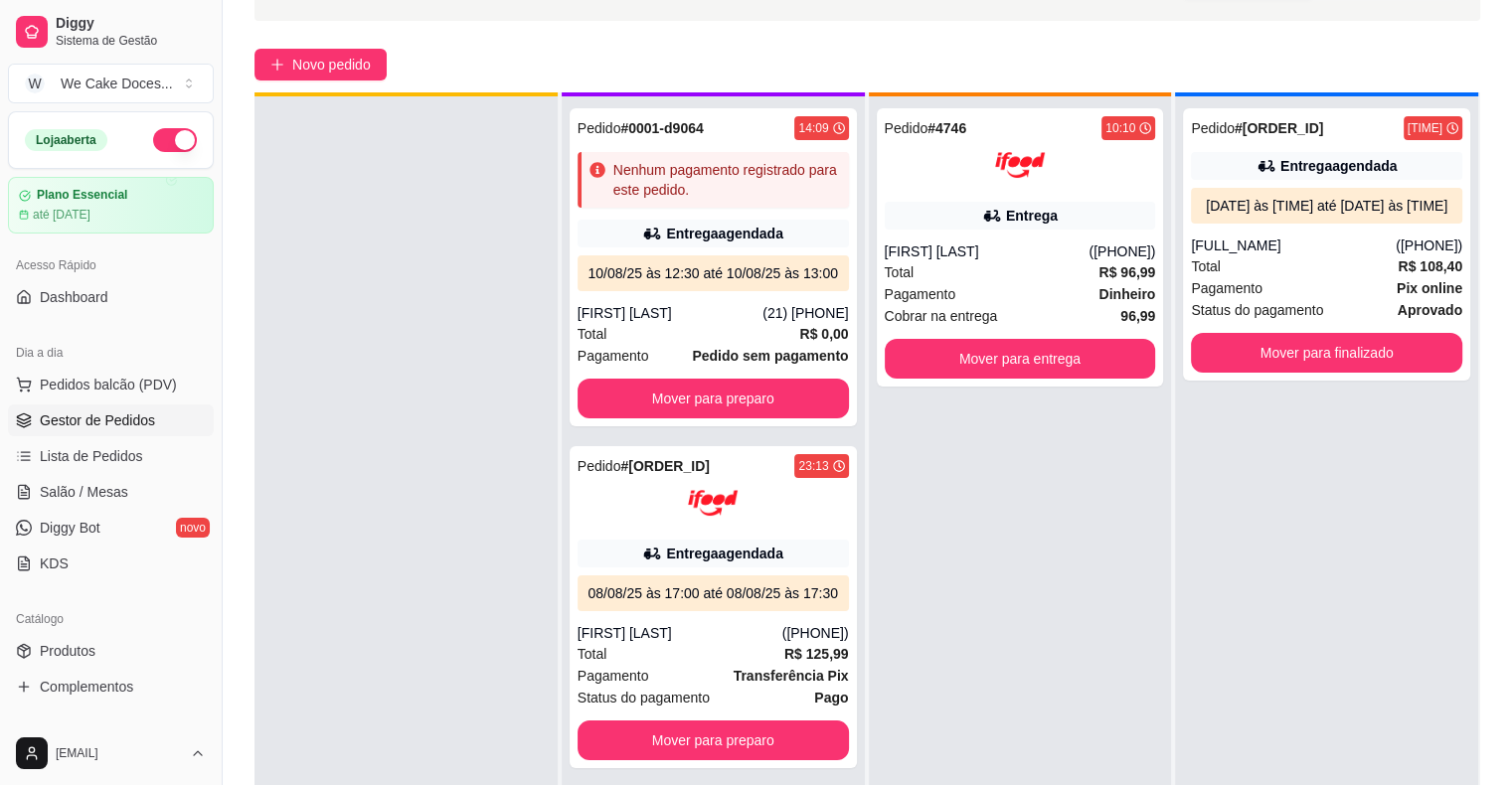 scroll, scrollTop: 56, scrollLeft: 0, axis: vertical 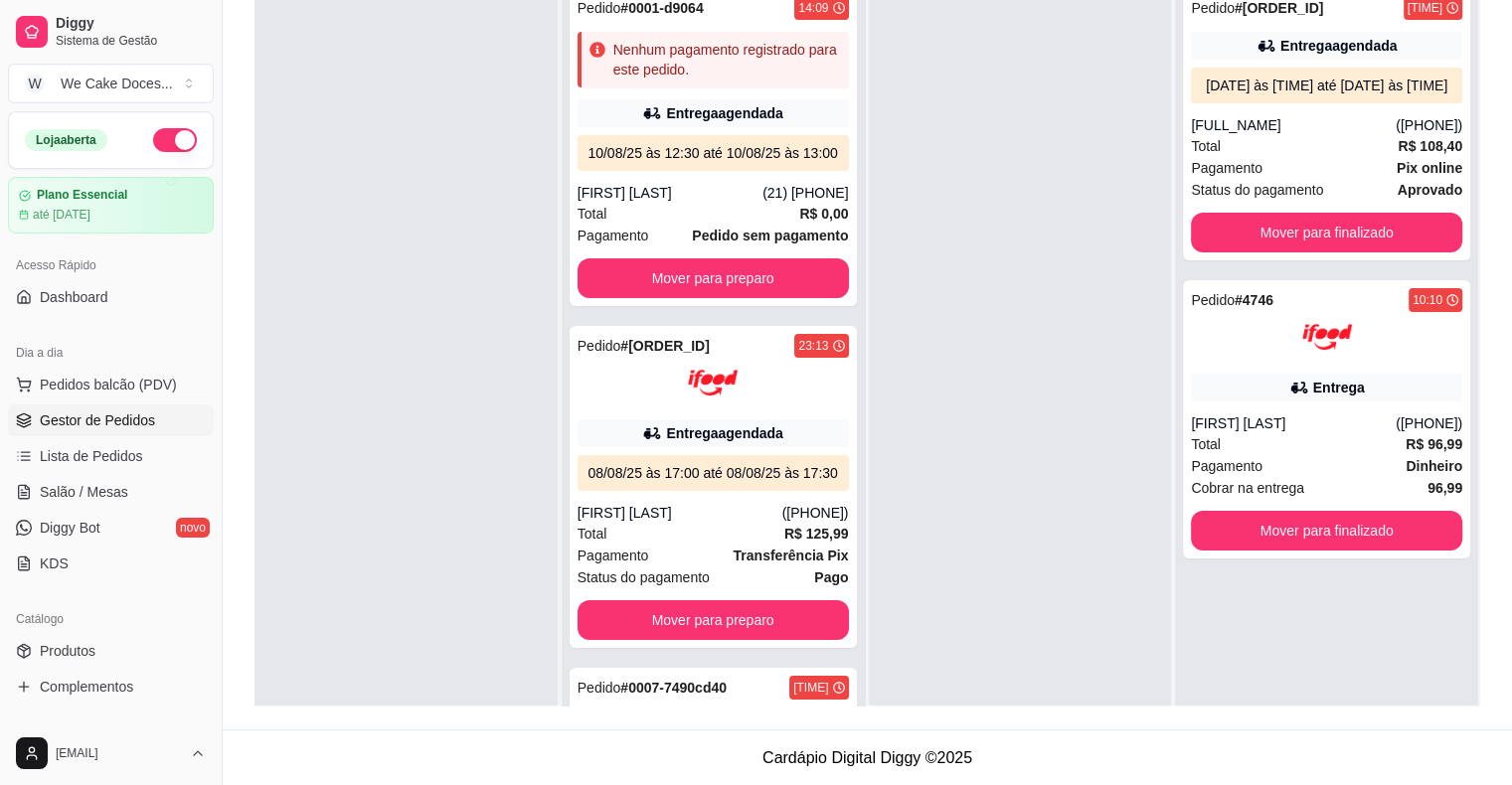 drag, startPoint x: 837, startPoint y: 264, endPoint x: 839, endPoint y: 249, distance: 15.132746 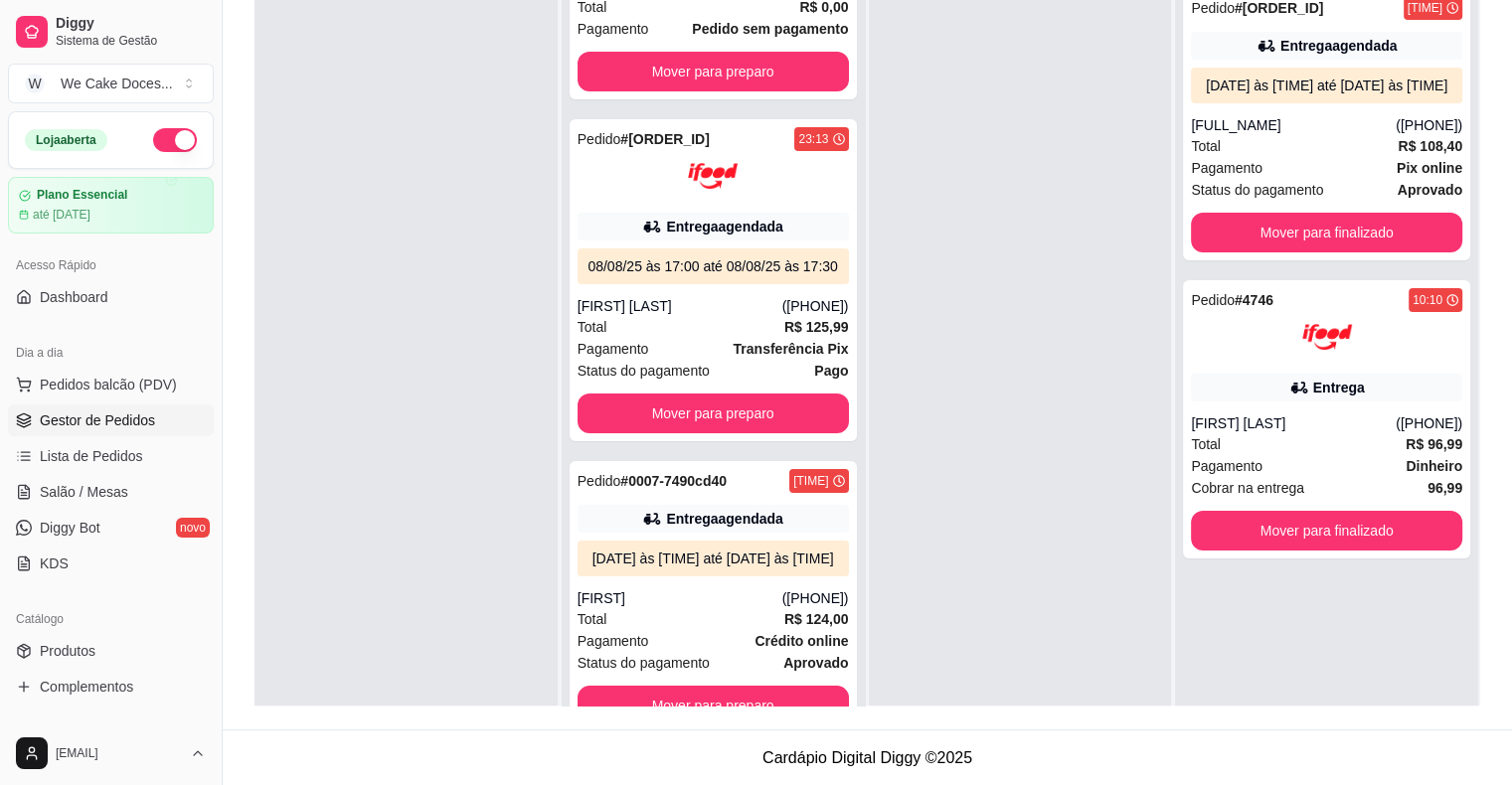 scroll, scrollTop: 0, scrollLeft: 0, axis: both 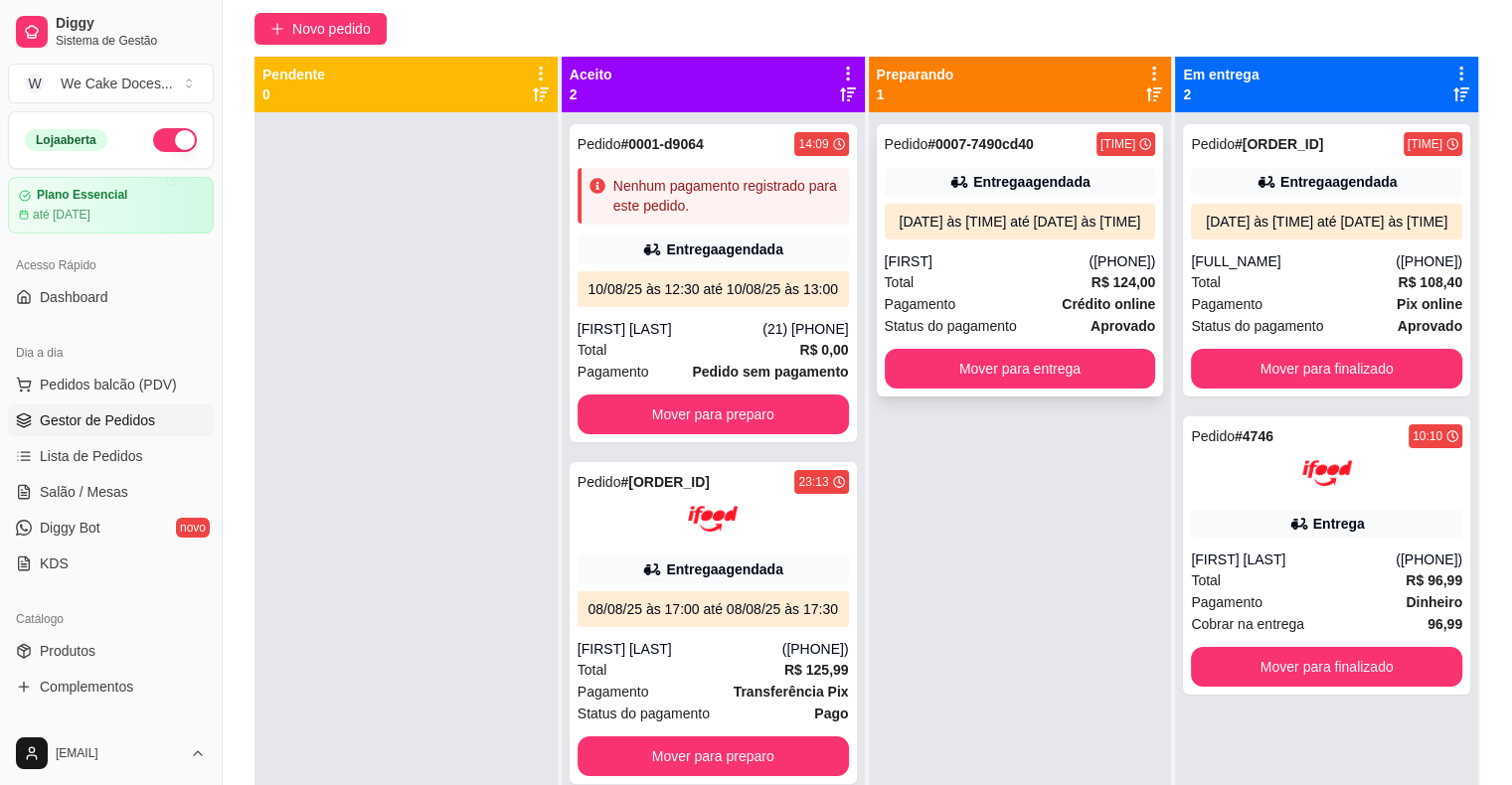 click on "Entrega  agendada" at bounding box center (1020, 182) 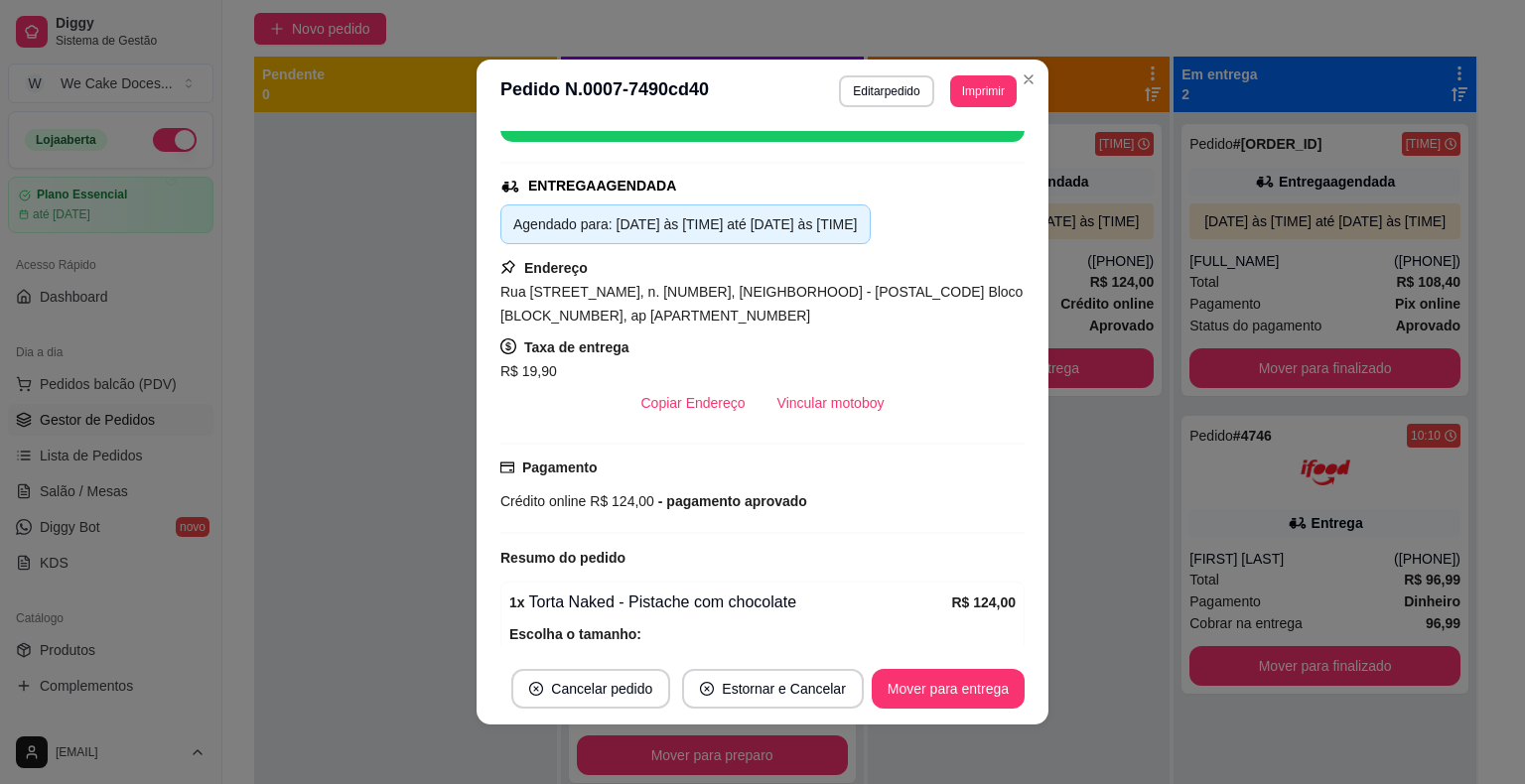 scroll, scrollTop: 365, scrollLeft: 0, axis: vertical 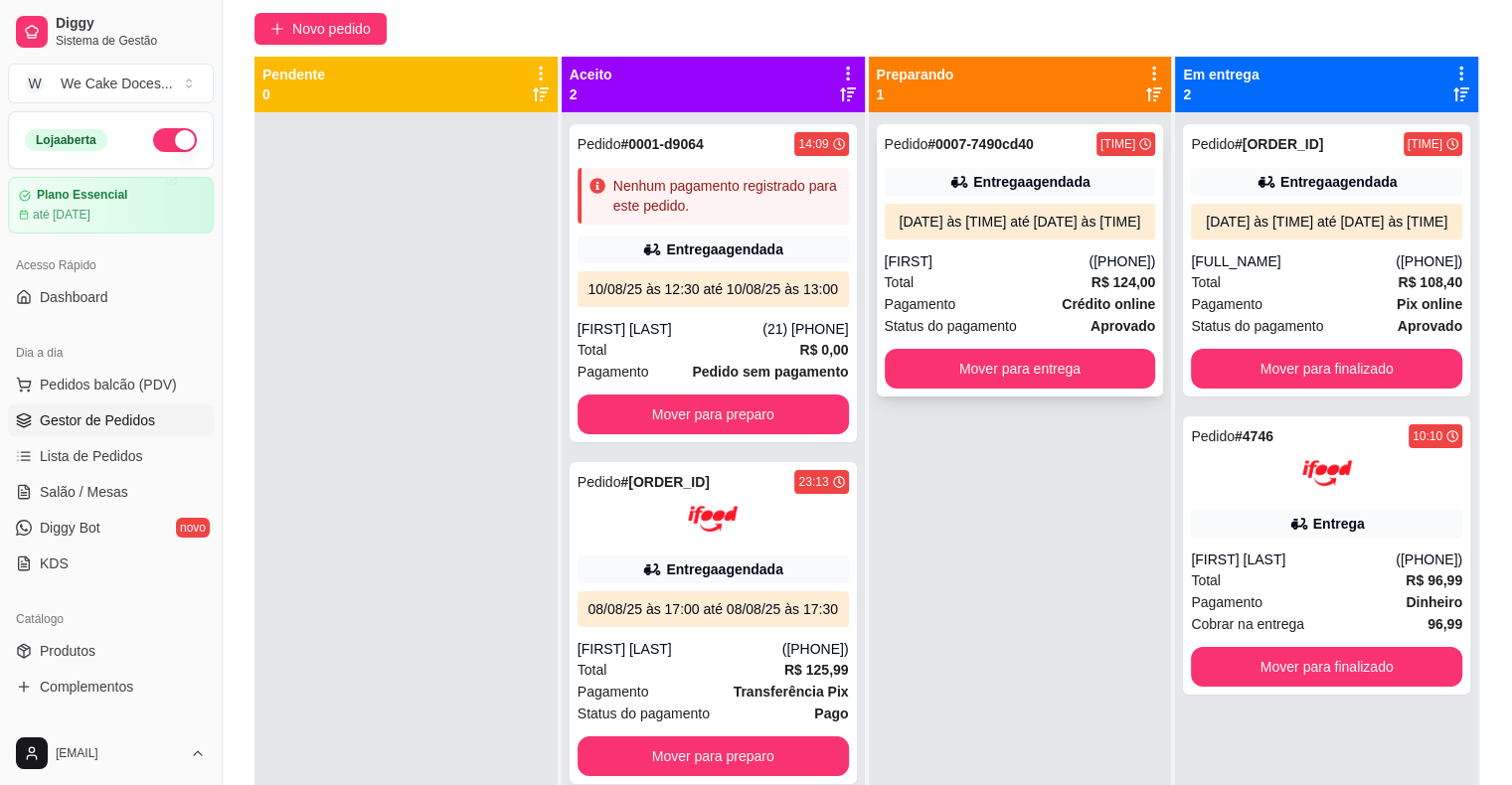 click on "Pedido  # 0007-7490cd40 10:56 Entrega  agendada 08/08/25 às 12:30 até 08/08/25 às 13:00  [NAME] ([PHONE]) Total R$ 124,00 Pagamento Crédito online Status do pagamento aprovado Mover para entrega" at bounding box center (1020, 260) 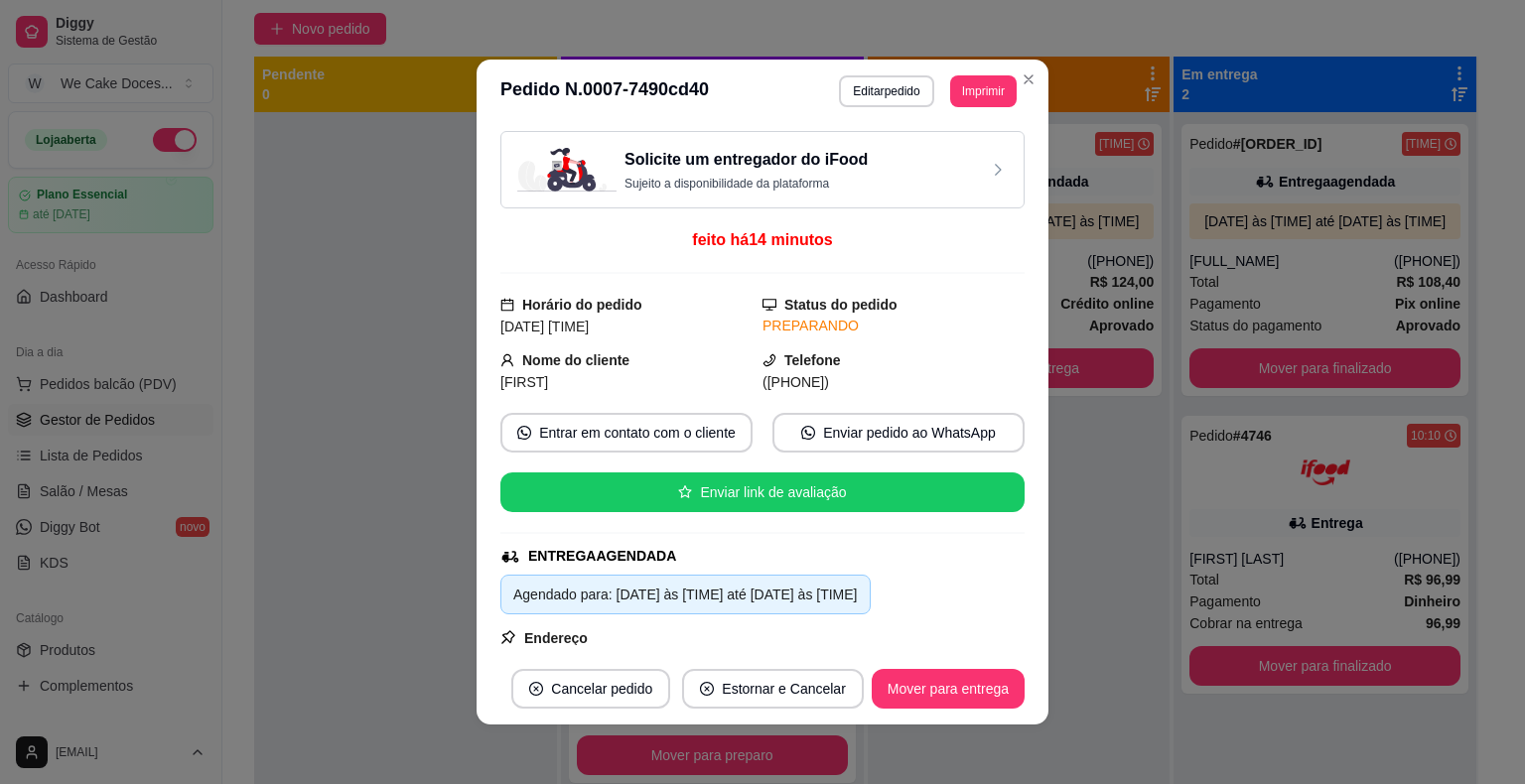 click on "Solicite um entregador do iFood Sujeito a disponibilidade da plataforma" at bounding box center (762, 170) 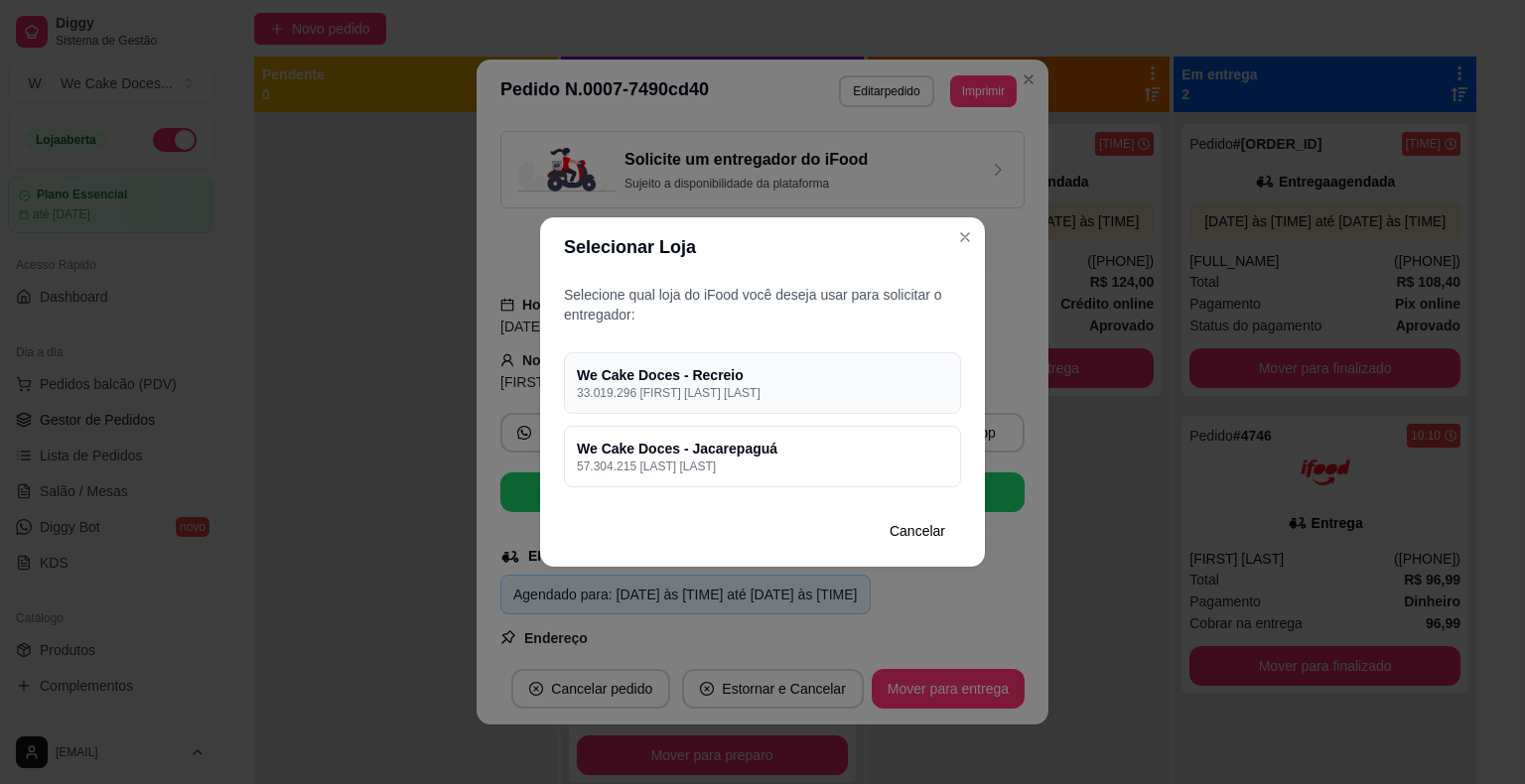click on "We Cake Doces  - Recreio  33.019.296 [FIRST] [LAST] [LAST]" at bounding box center [762, 383] 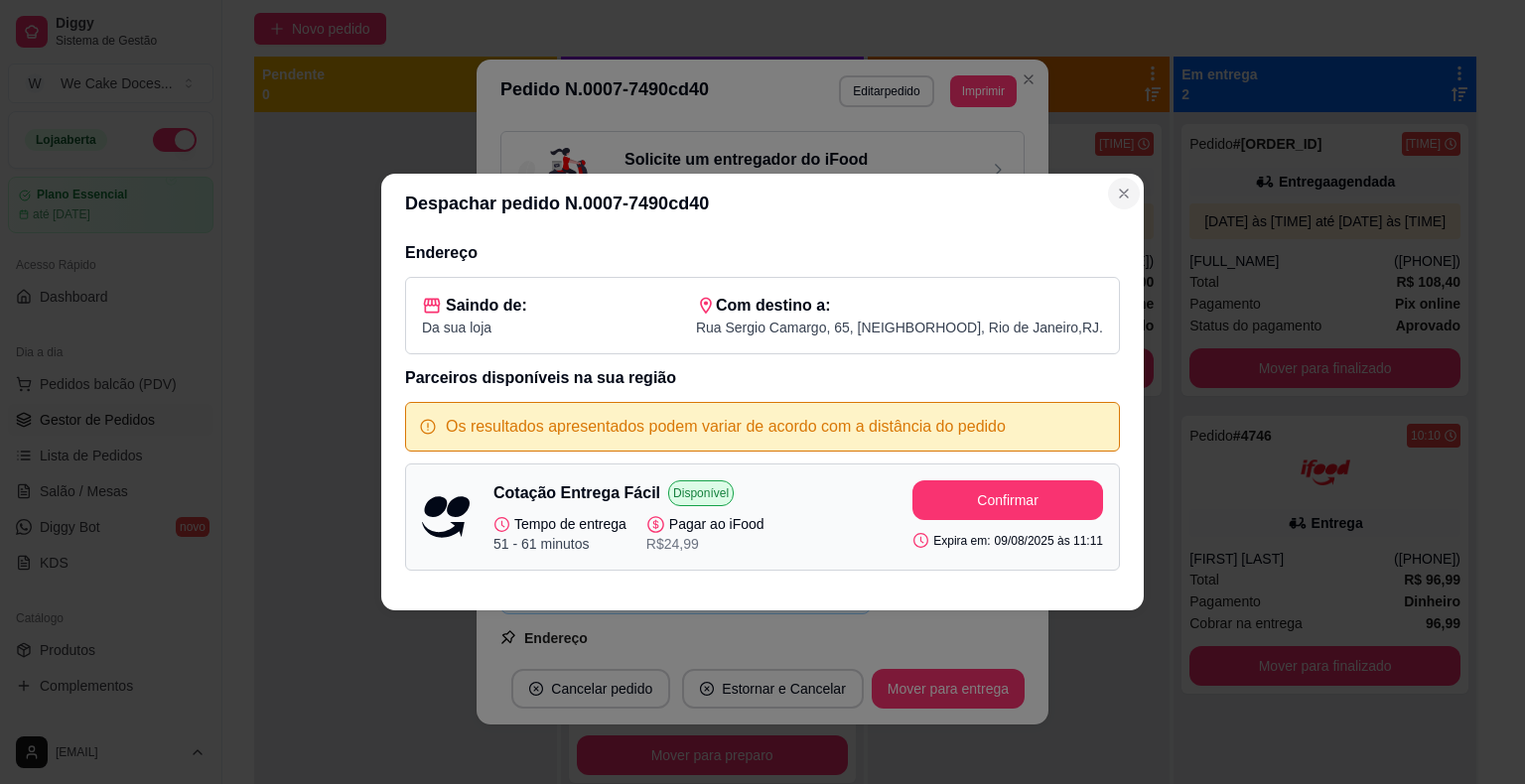 click 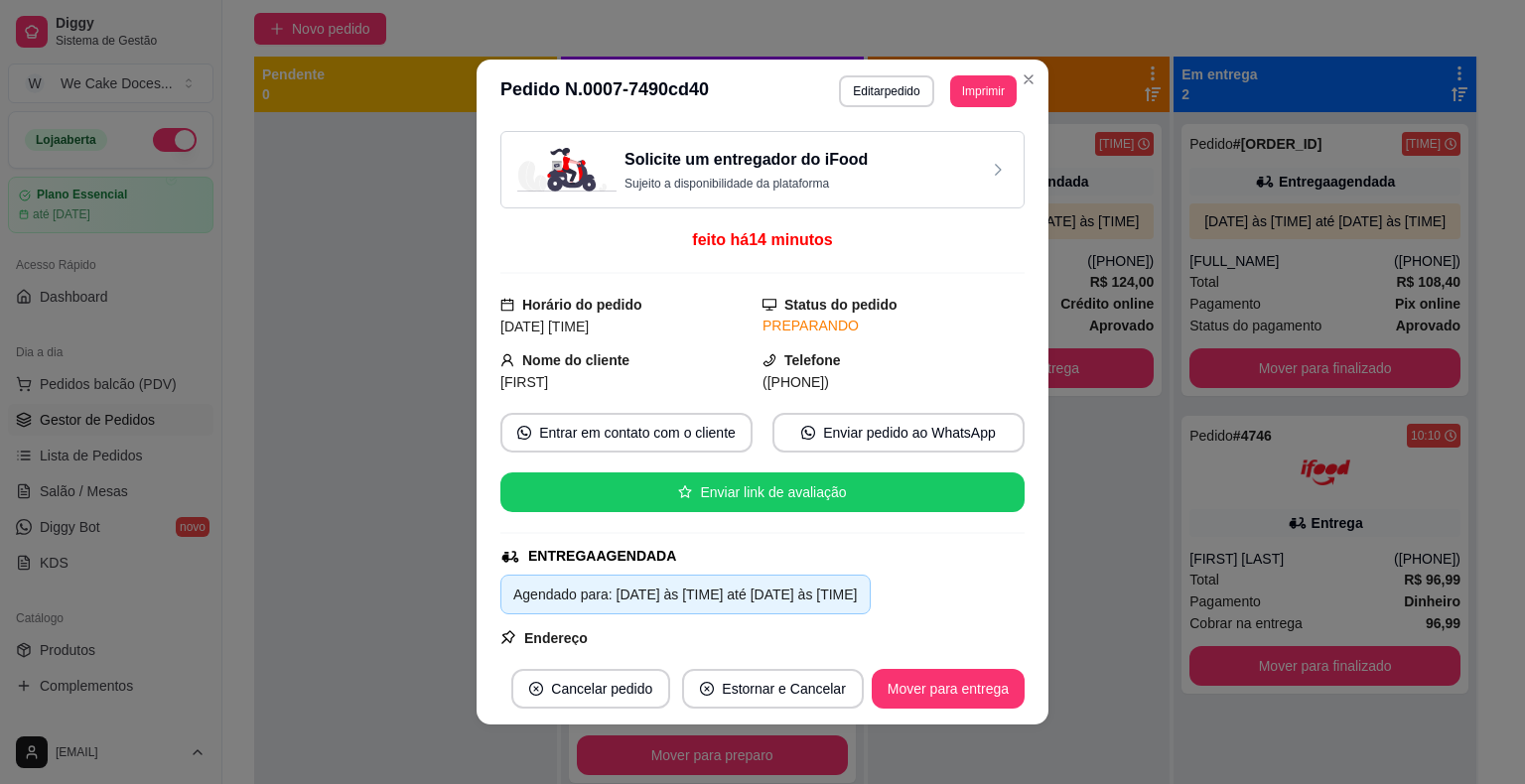 click on "Solicite um entregador do iFood Sujeito a disponibilidade da plataforma" at bounding box center (762, 170) 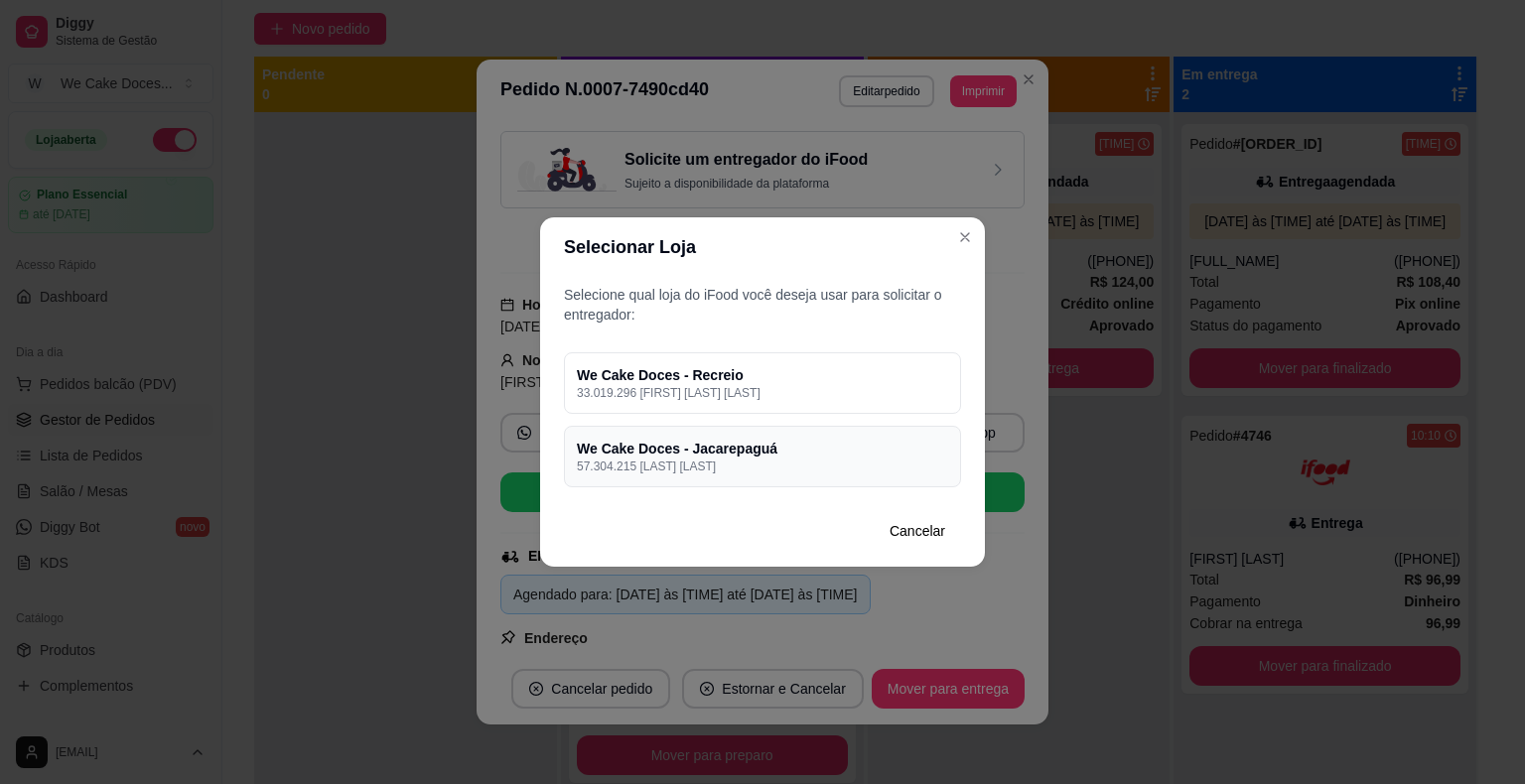 click on "57.304.215 [LAST] [LAST]" at bounding box center (762, 466) 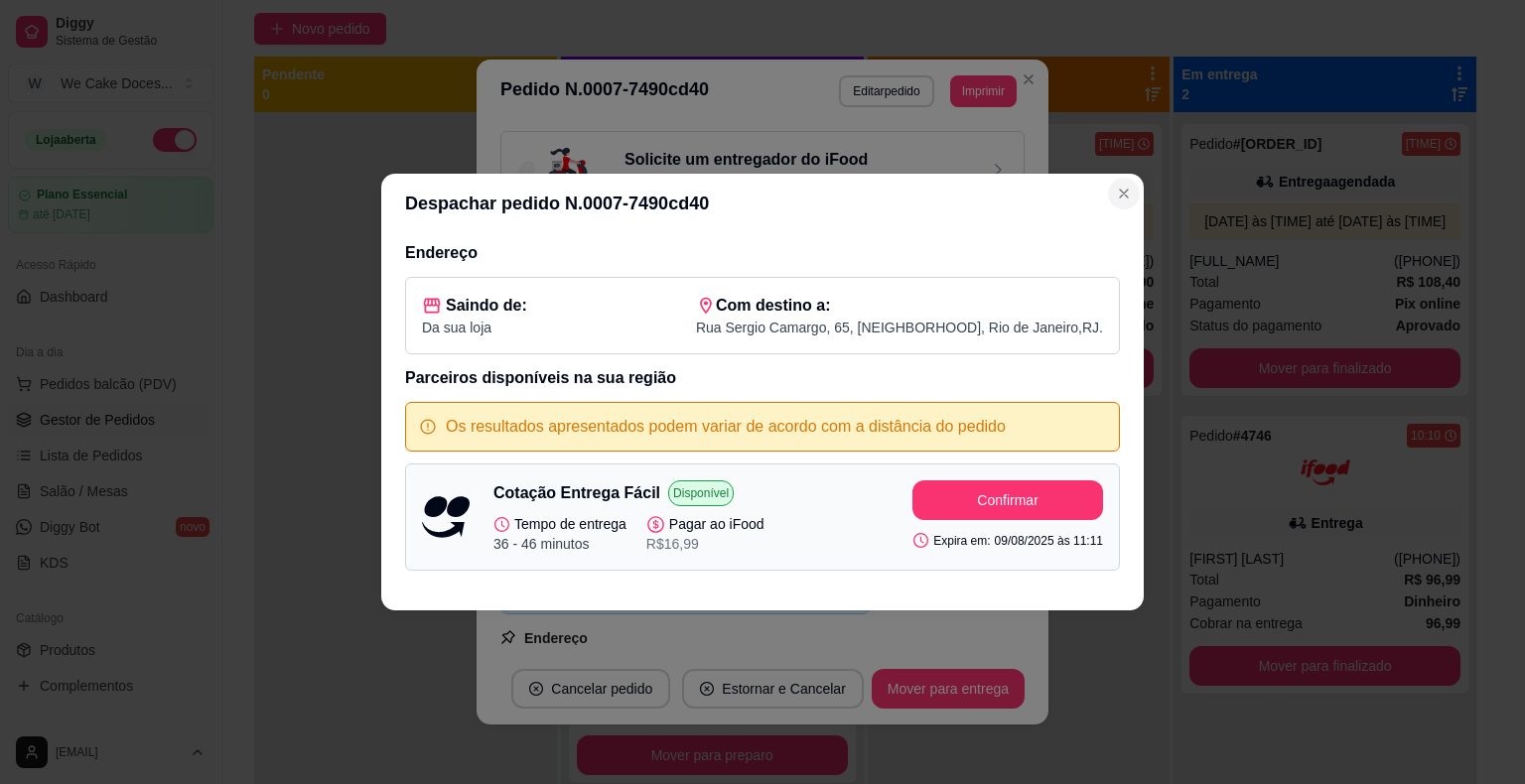click at bounding box center [1124, 194] 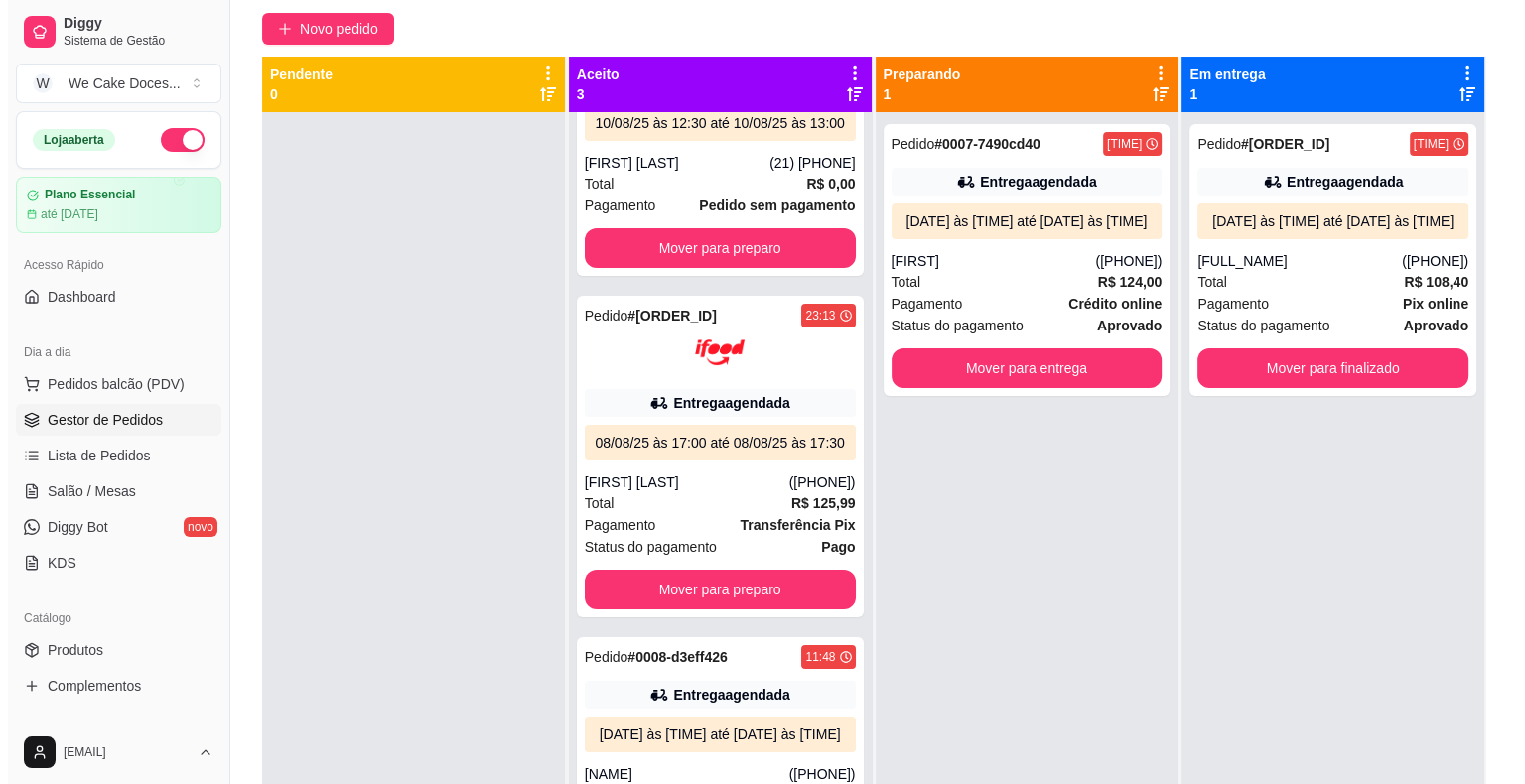 scroll, scrollTop: 266, scrollLeft: 0, axis: vertical 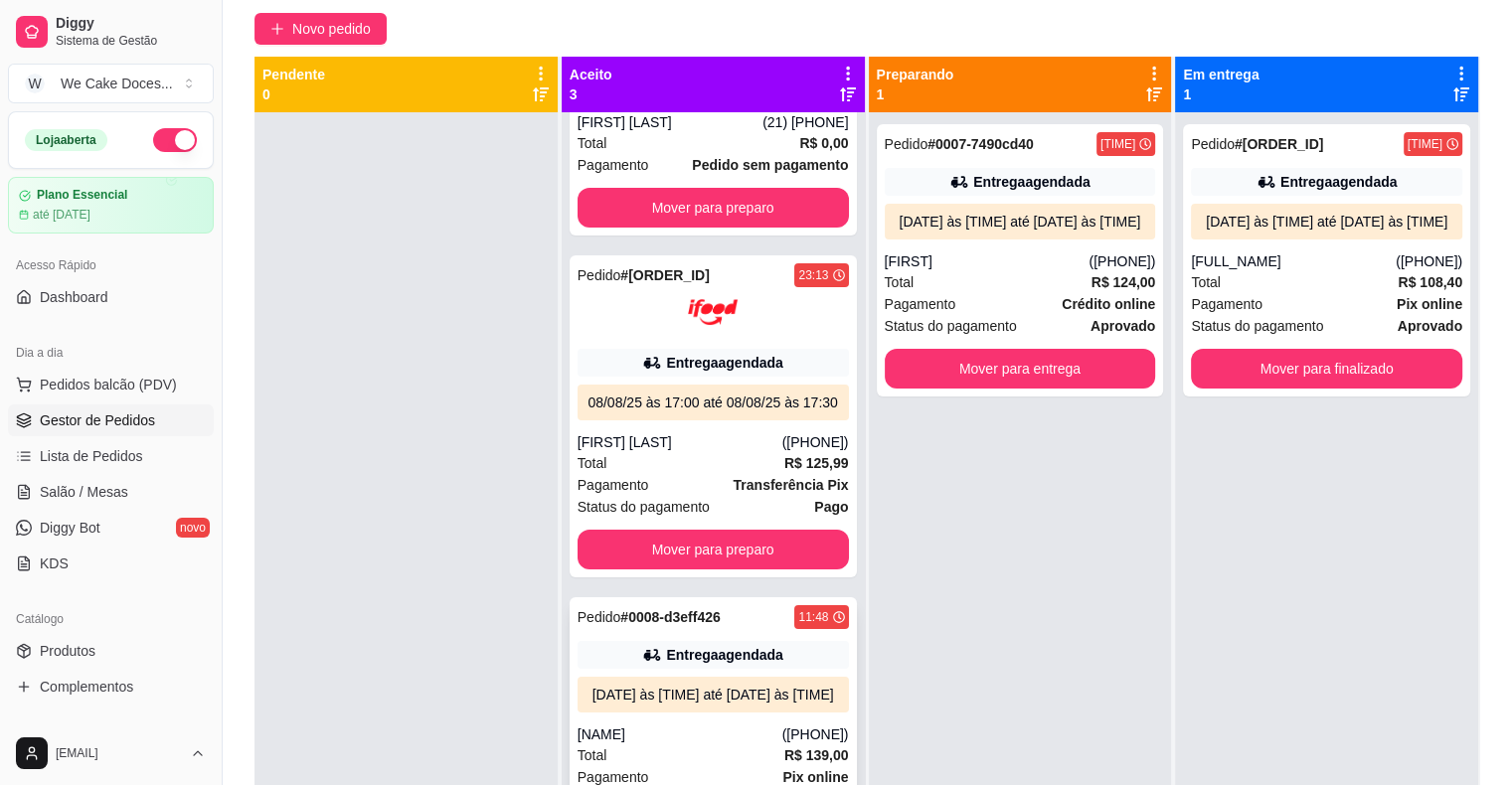 click on "Pedido  # 0008-d3eff426 11:48 Entrega  agendada 10/08/25 às 11:30 até 10/08/25 às 12:00  [NAME] ([PHONE]) Total R$ 139,00 Pagamento Pix online Status do pagamento aprovado Mover para preparo" at bounding box center (713, 733) 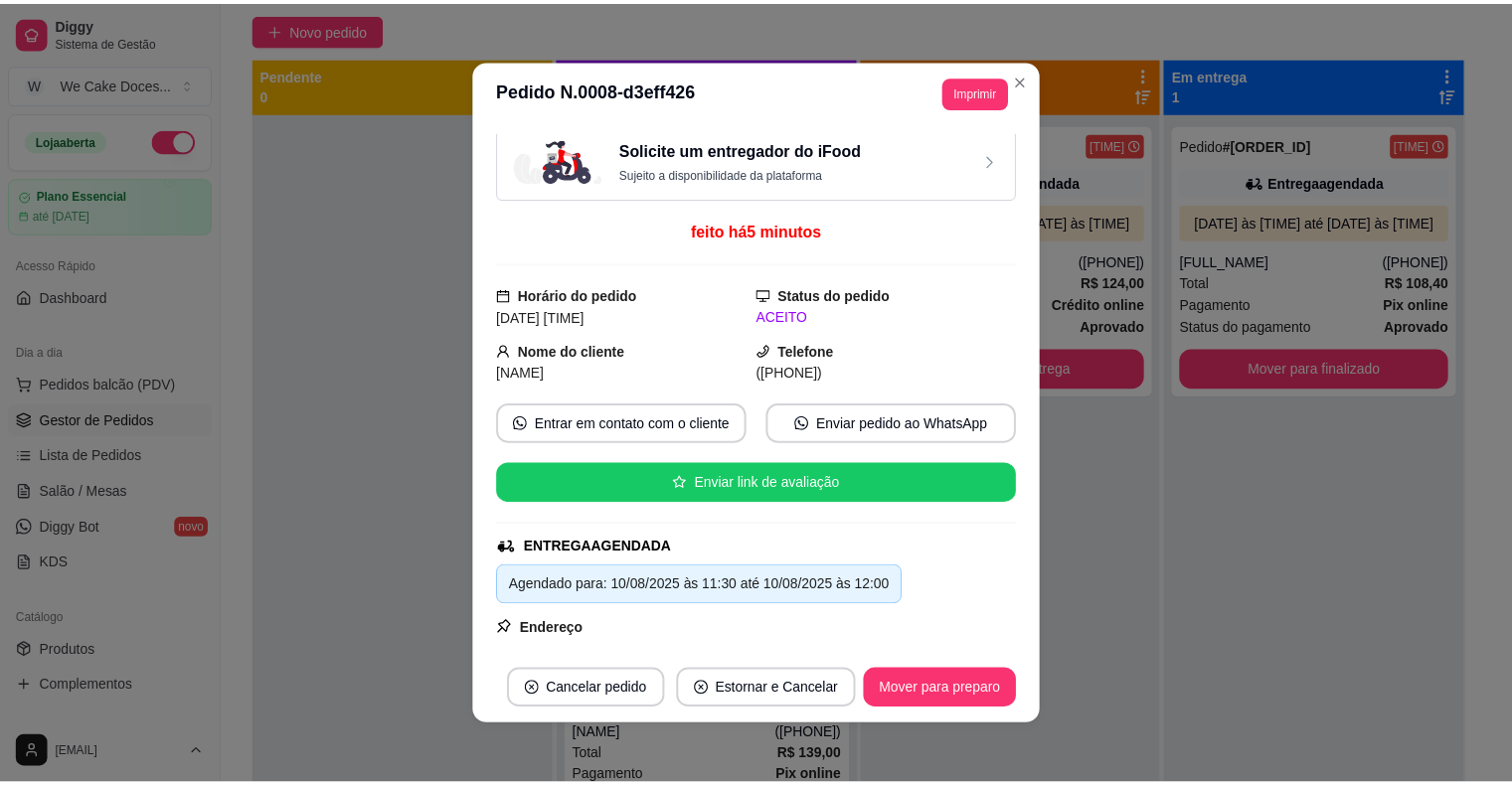 scroll, scrollTop: 4, scrollLeft: 0, axis: vertical 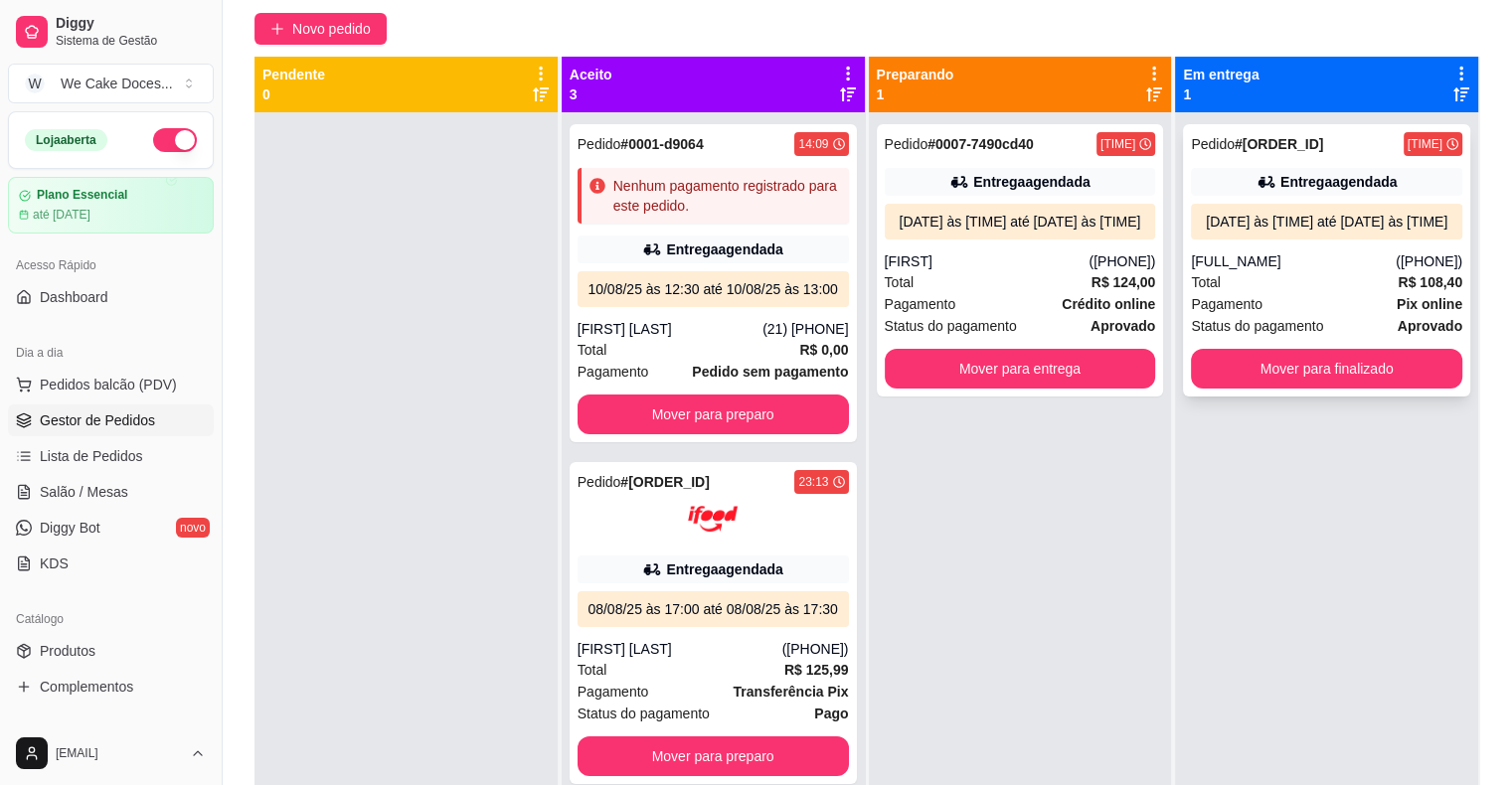 click on "Pedido  # 0006-e5a14aaa 07:50 Entrega  agendada 08/08/25 às 10:30 até 08/08/25 às 11:00  [FIRST] [LAST]  (21) [PHONE] Total R$ 108,40 Pagamento Pix online Status do pagamento aprovado Mover para finalizado" at bounding box center [1326, 260] 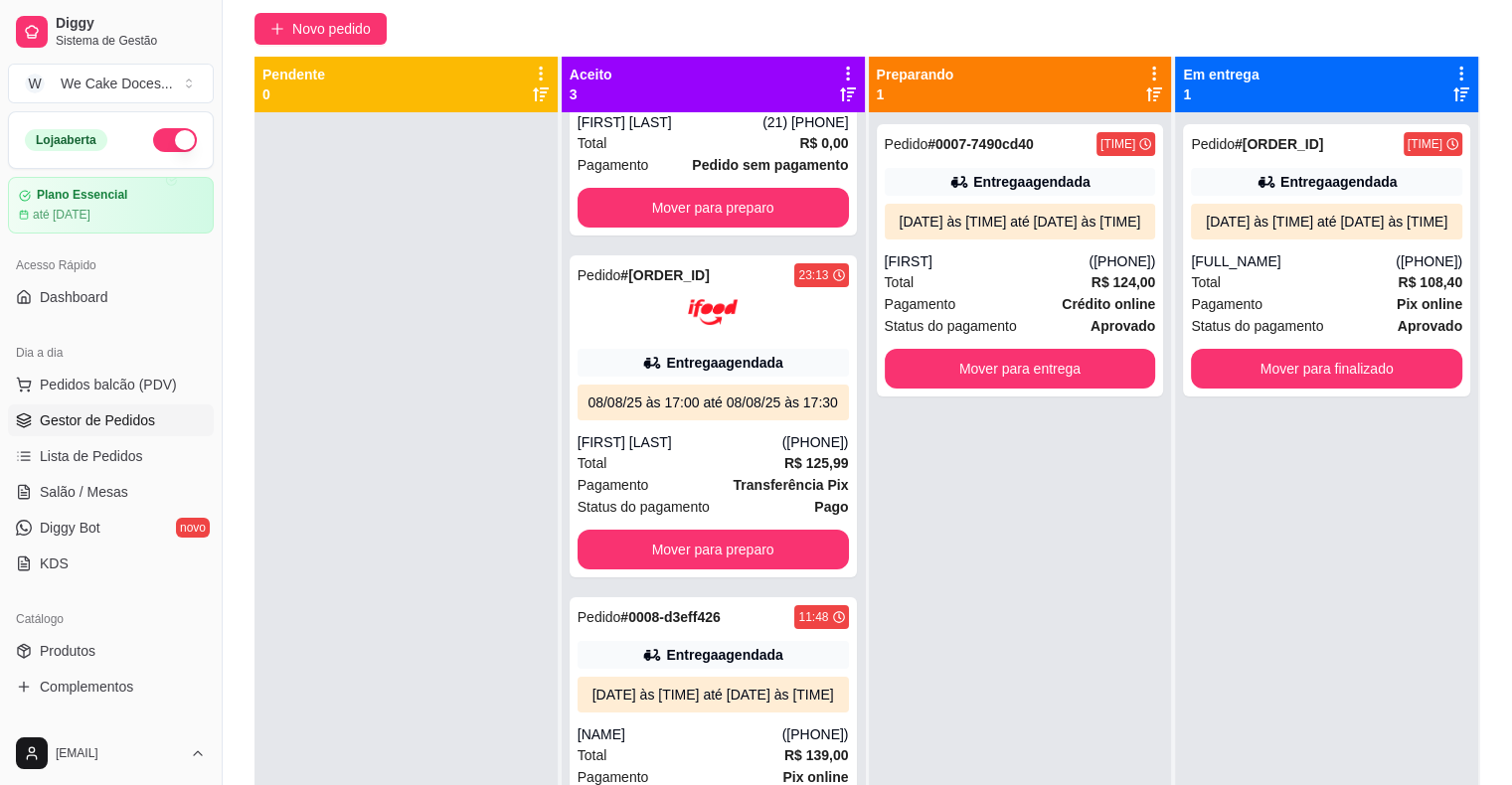 scroll, scrollTop: 266, scrollLeft: 0, axis: vertical 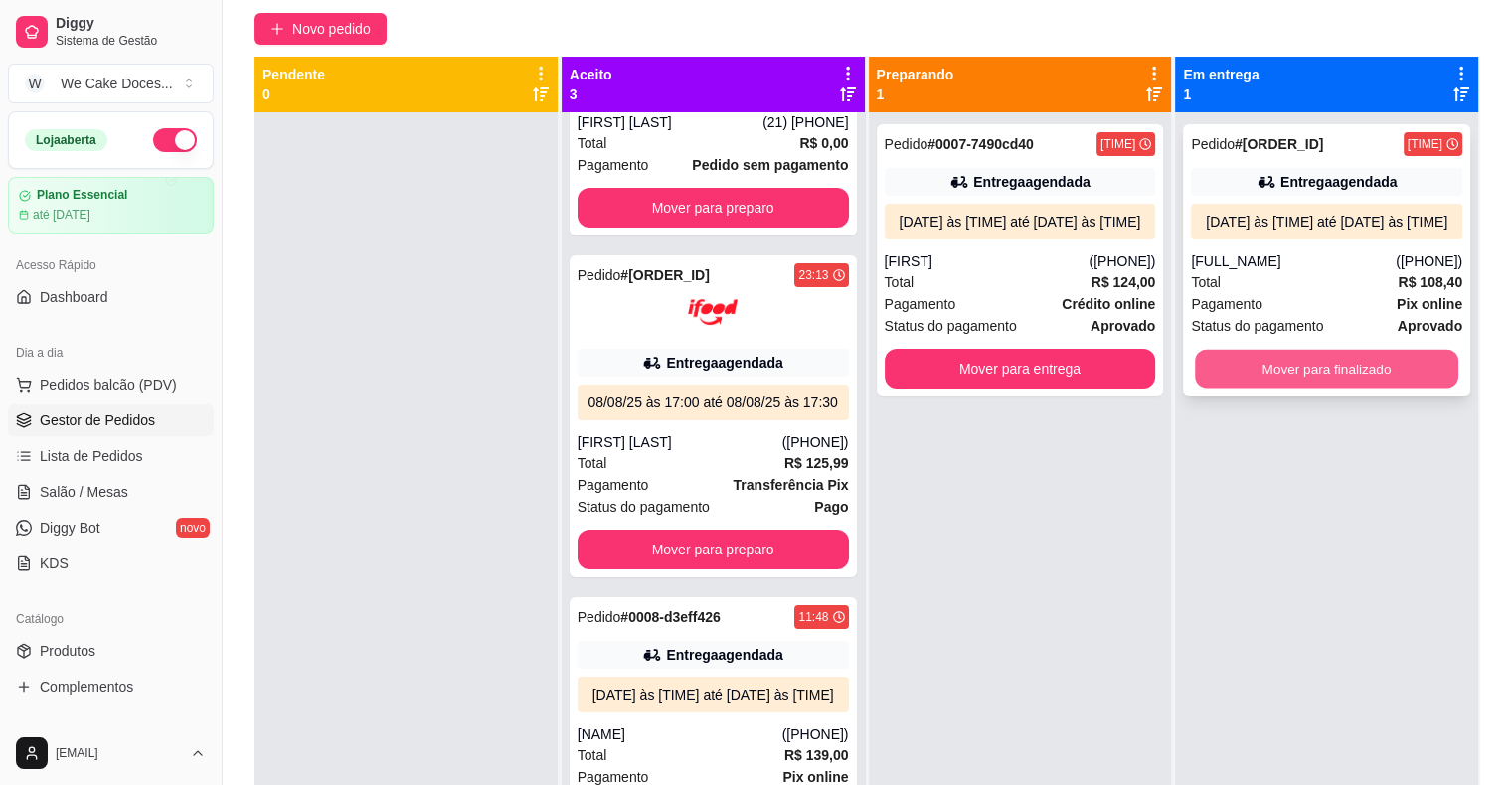 click on "Mover para finalizado" at bounding box center [1326, 369] 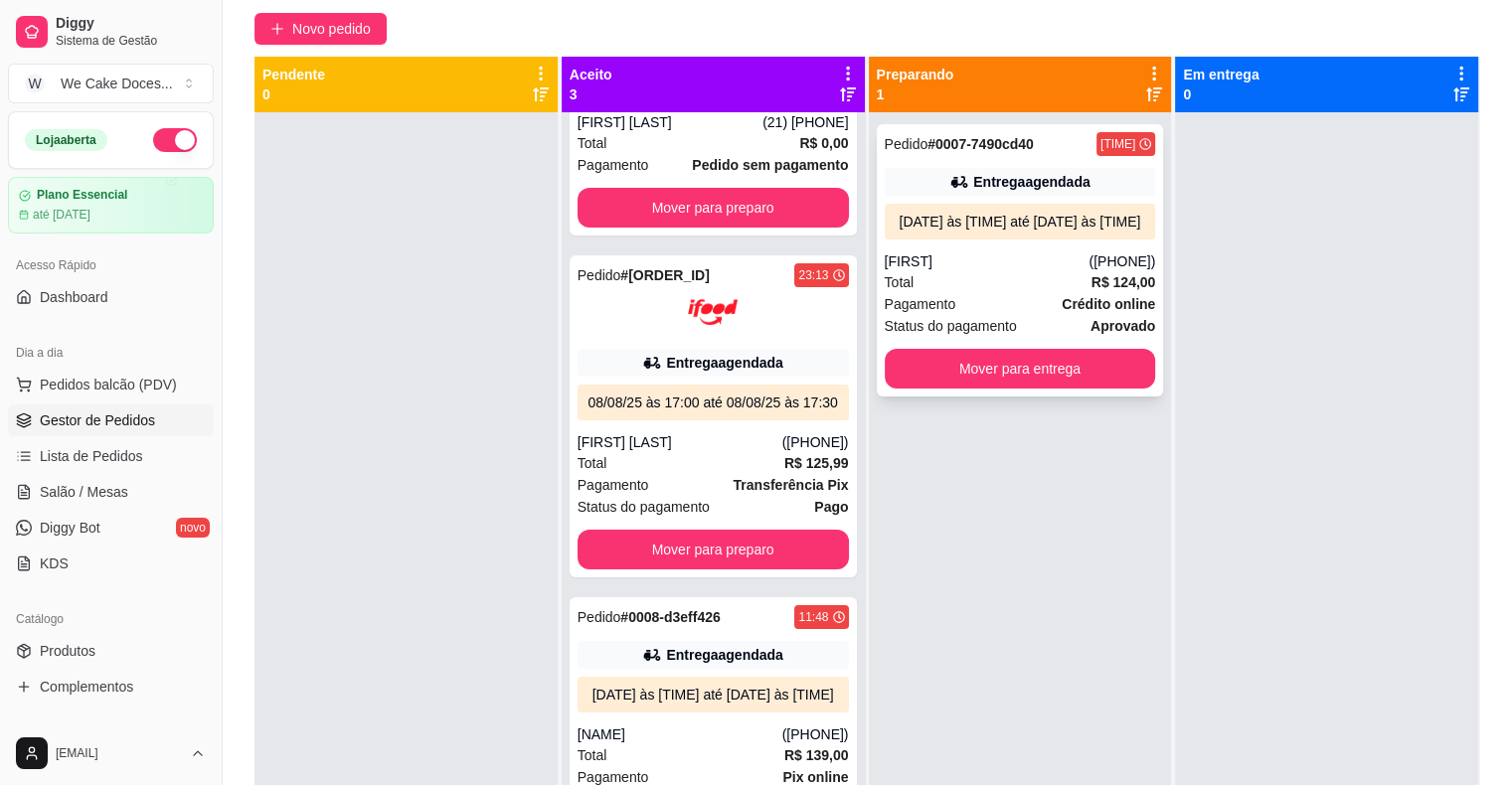 click on "[FIRST]" at bounding box center (987, 261) 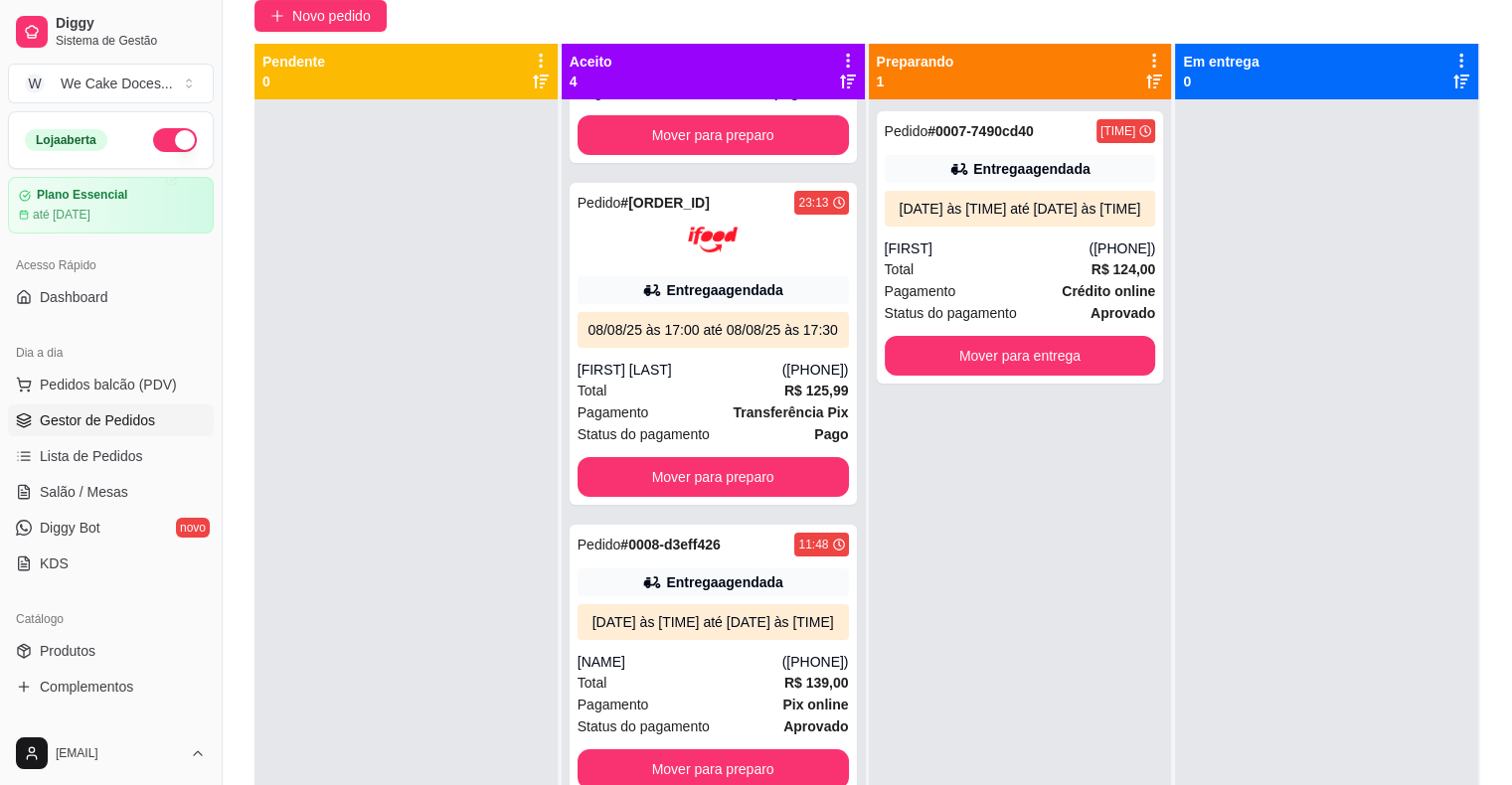 scroll, scrollTop: 180, scrollLeft: 0, axis: vertical 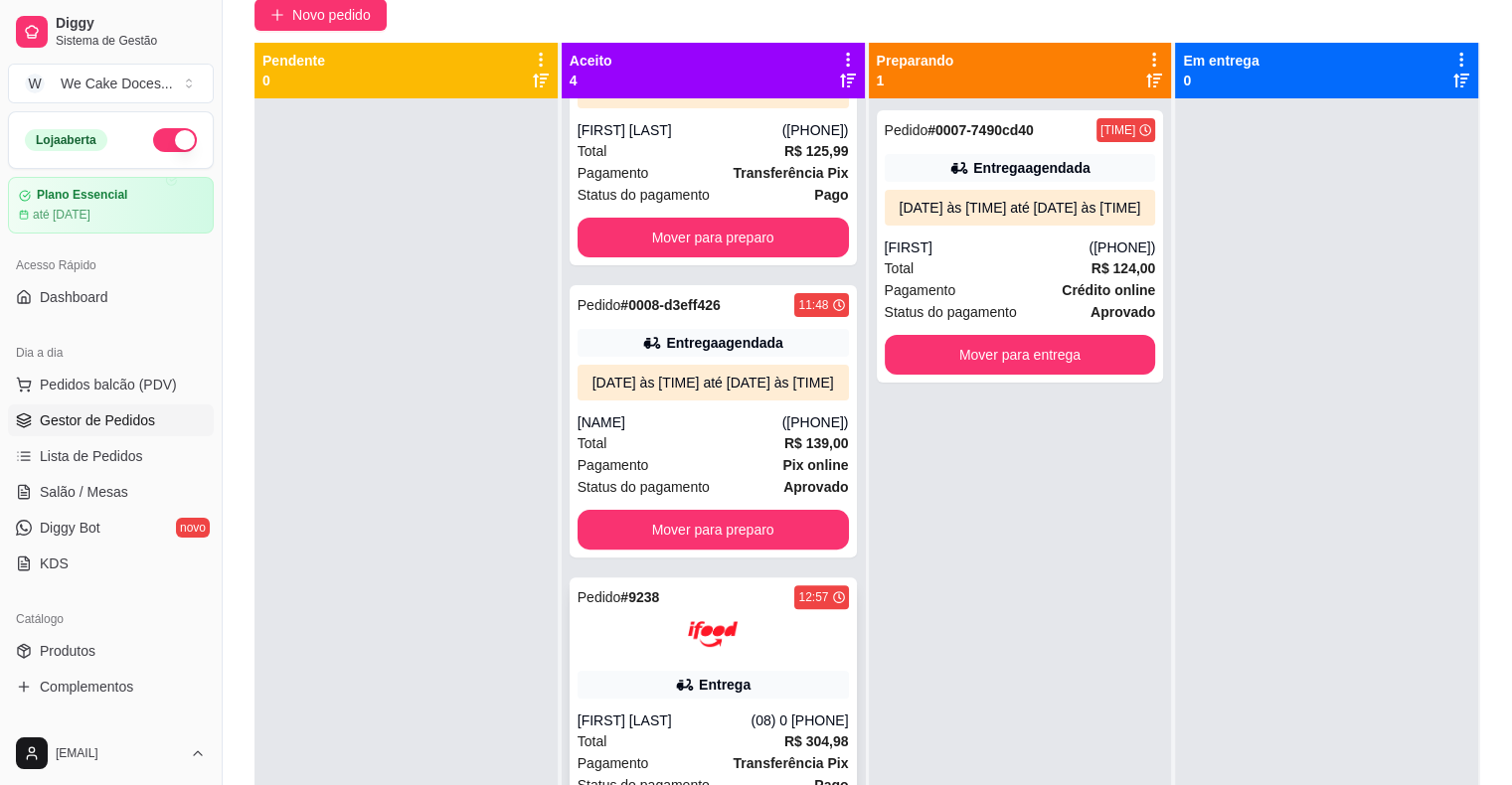 click at bounding box center [713, 634] 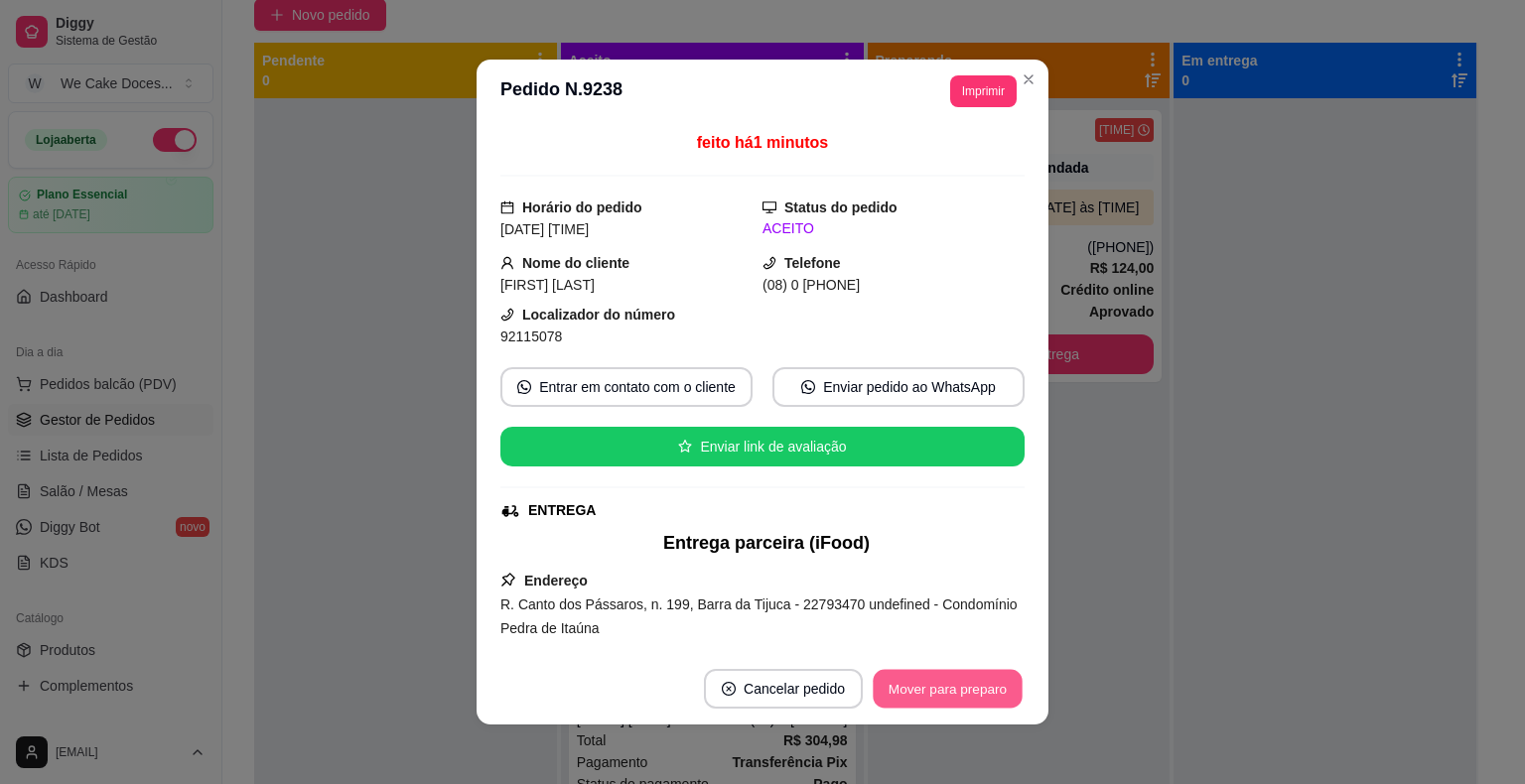 click on "Mover para preparo" at bounding box center (947, 689) 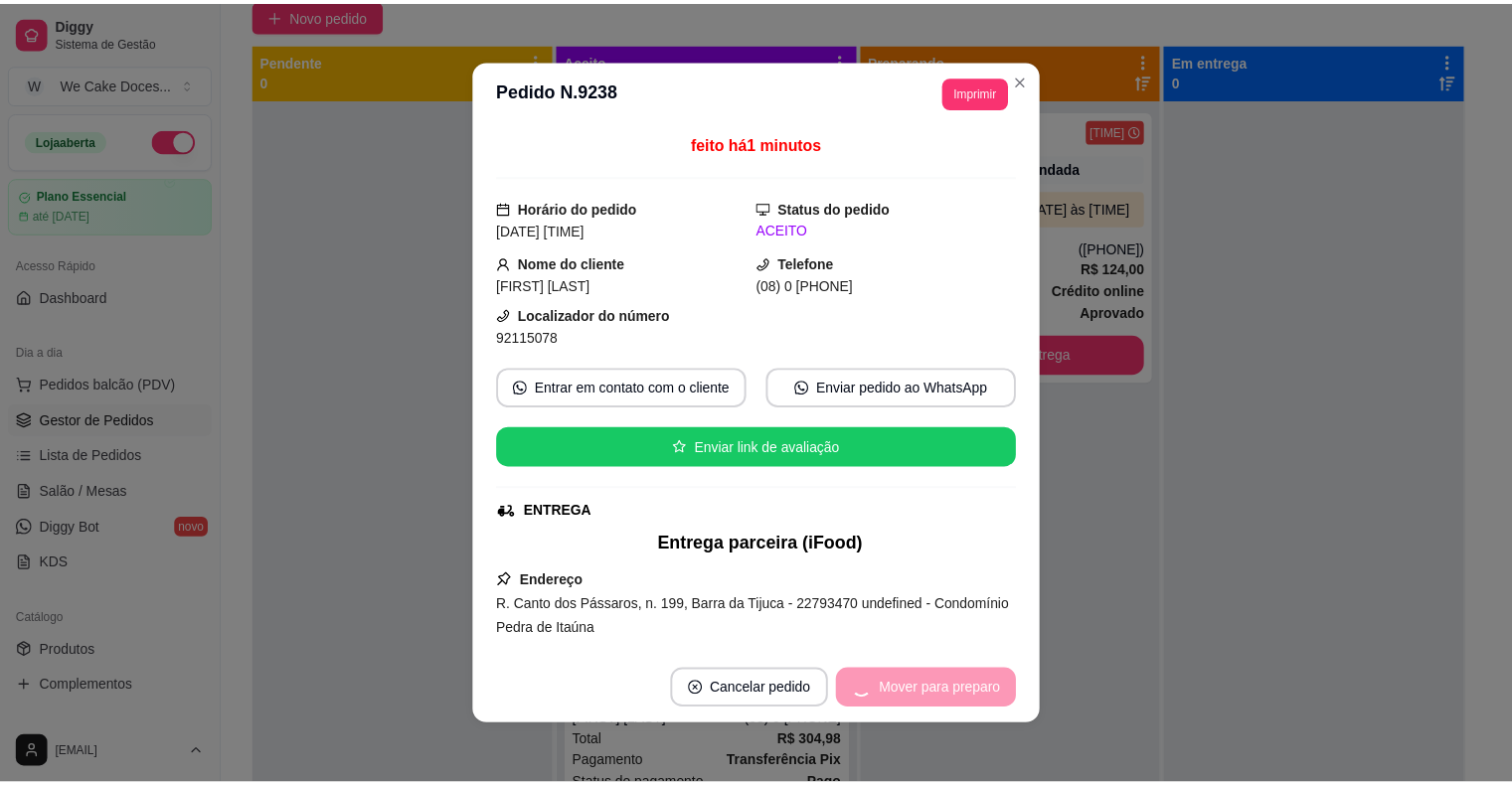 scroll, scrollTop: 266, scrollLeft: 0, axis: vertical 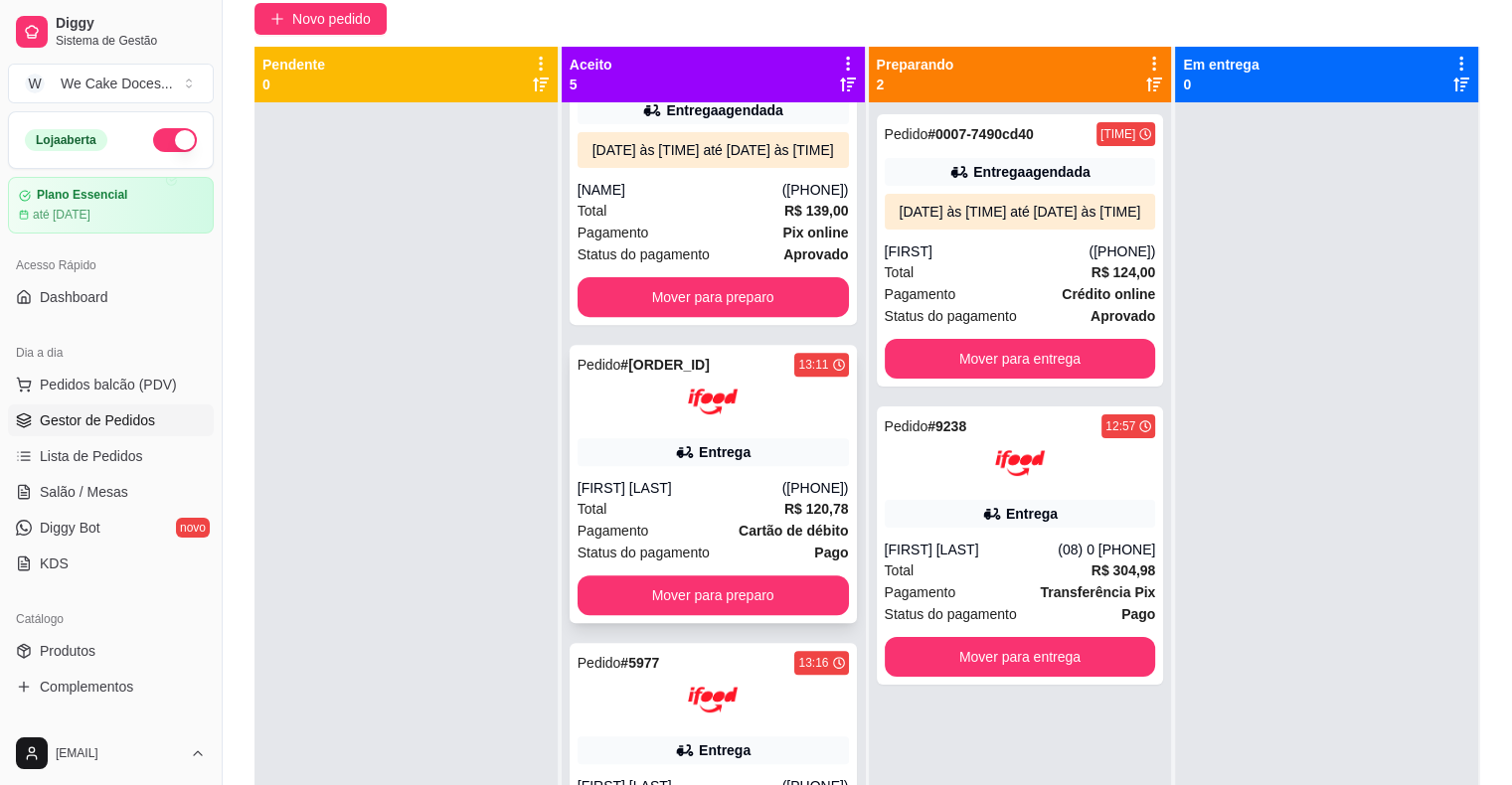 click on "Pedido  # [ORDER_ID] [TIME] Entrega [FIRST] [LAST] ([PHONE]) Total R$ 120,78 Pagamento Cartão de débito Status do pagamento Pago Mover para preparo" at bounding box center (713, 484) 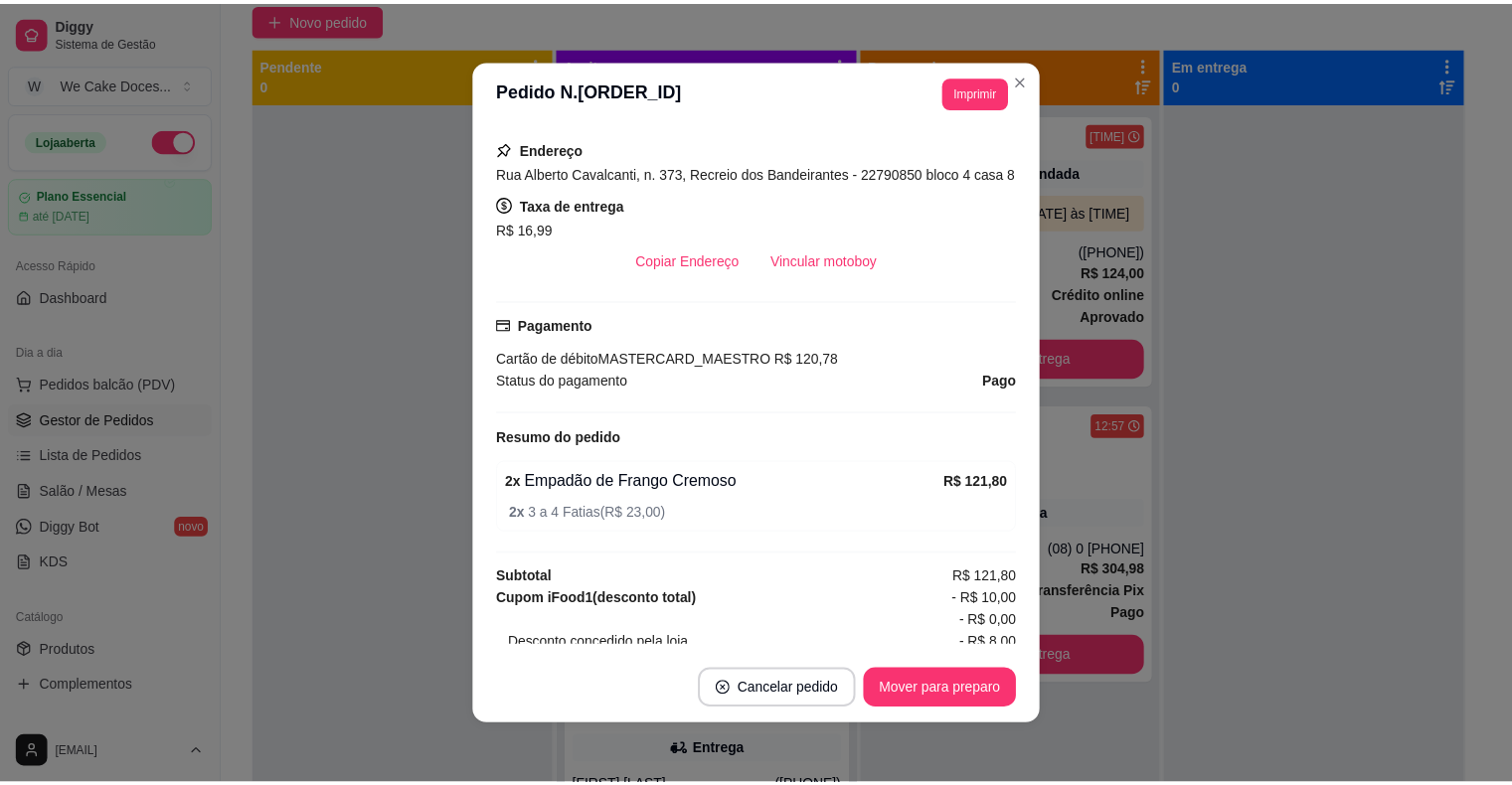 scroll, scrollTop: 433, scrollLeft: 0, axis: vertical 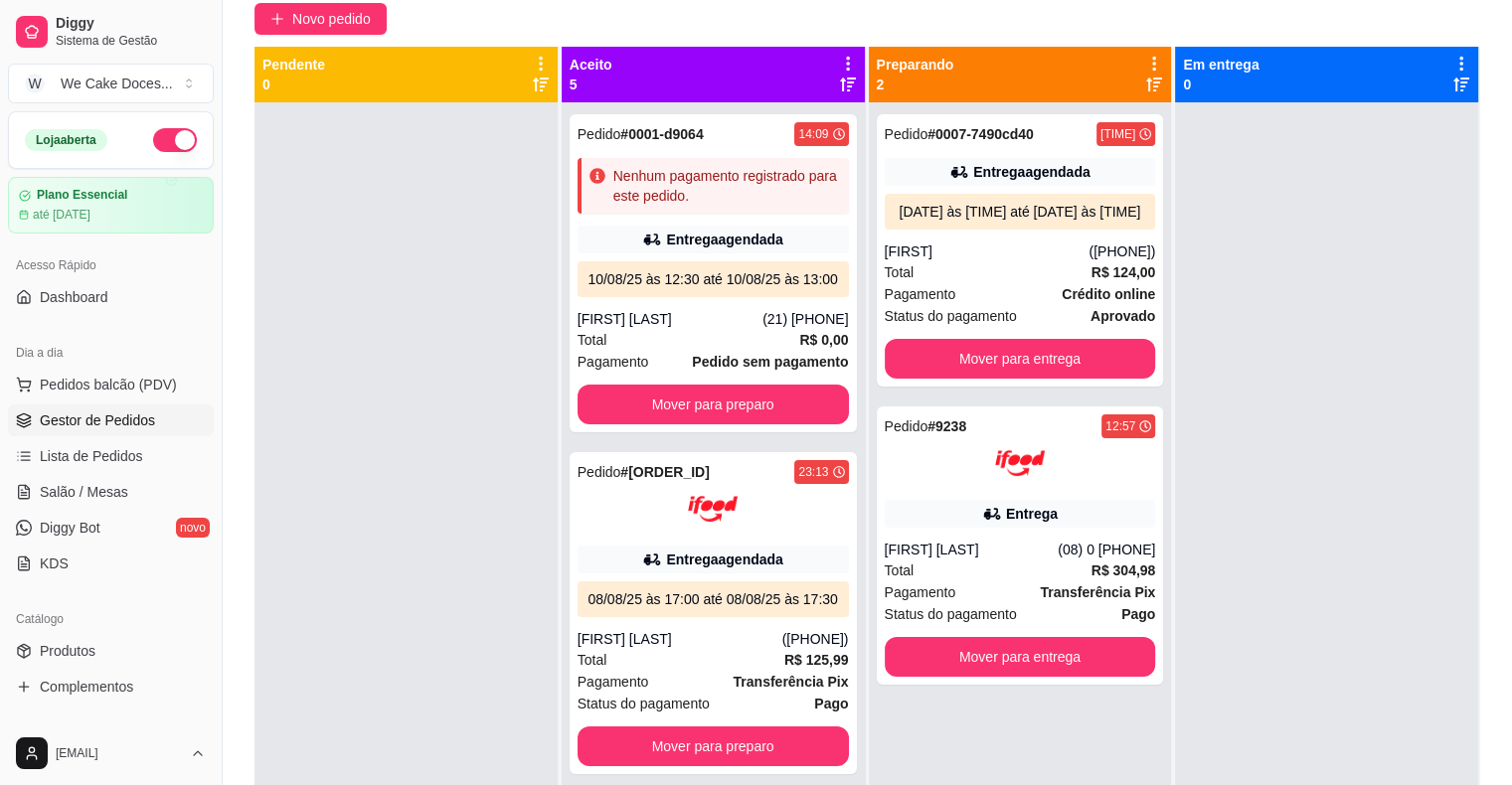 click 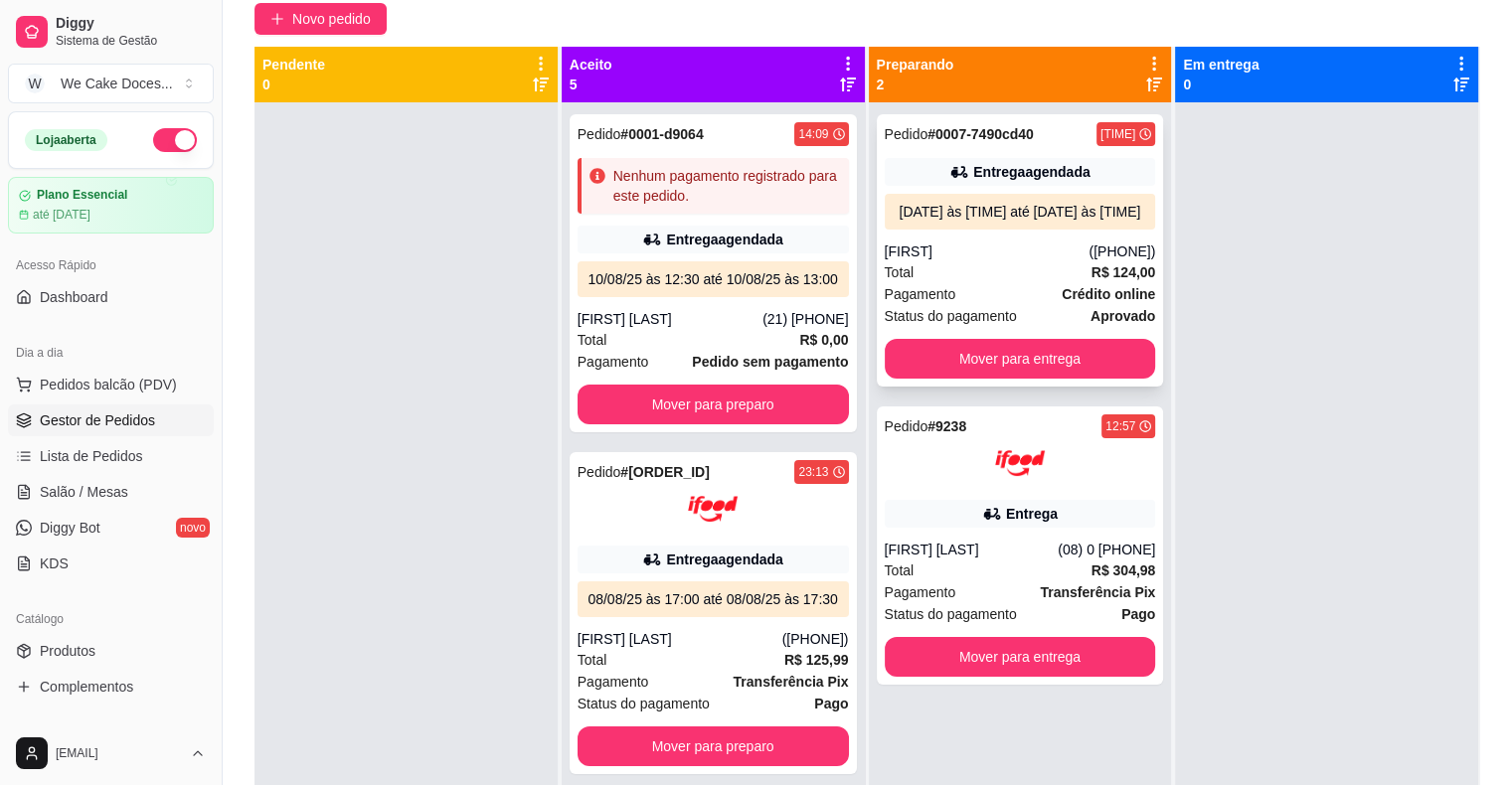 click on "Pedido" at bounding box center [907, 134] 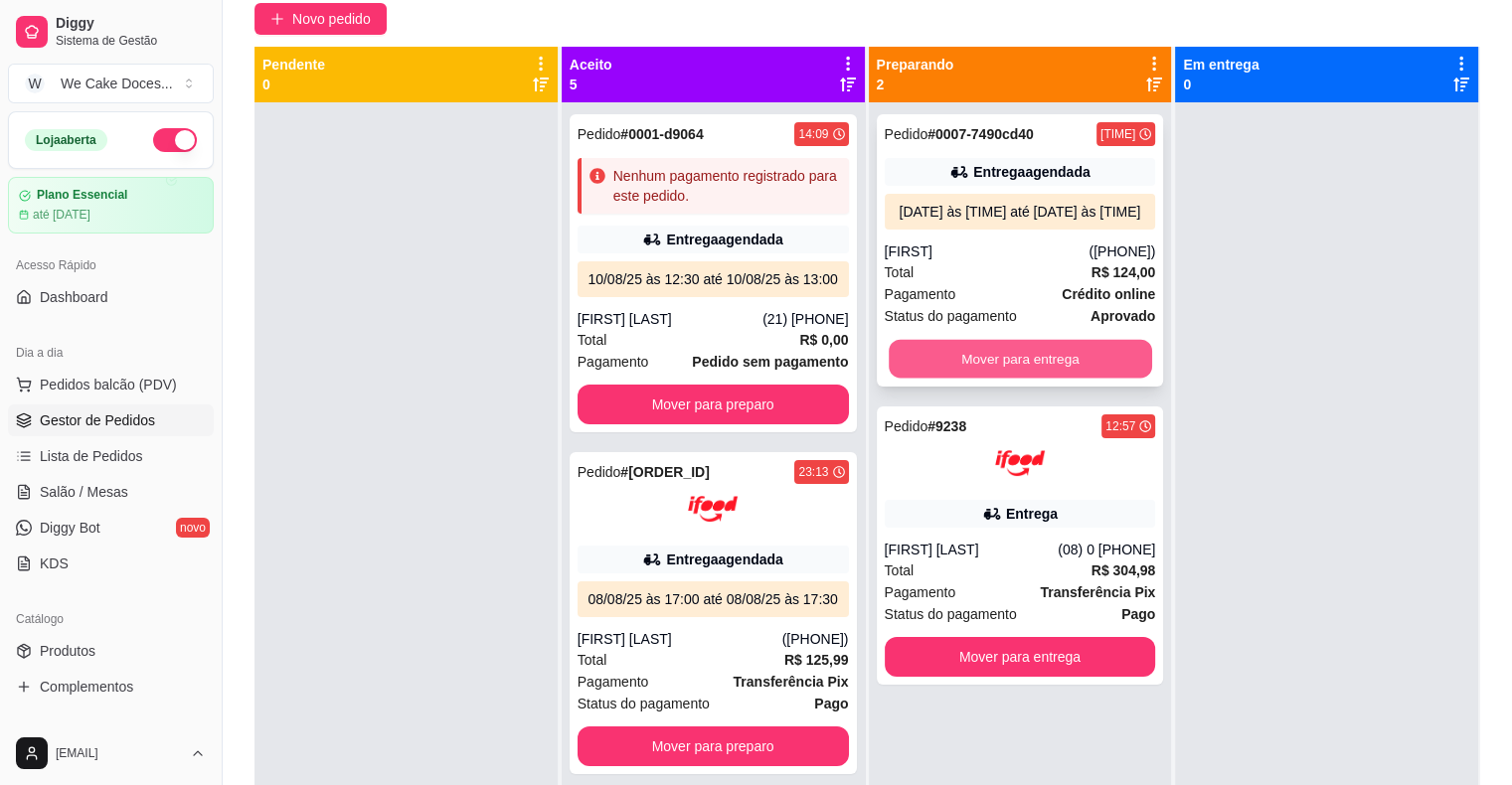 click on "Mover para entrega" at bounding box center [1020, 359] 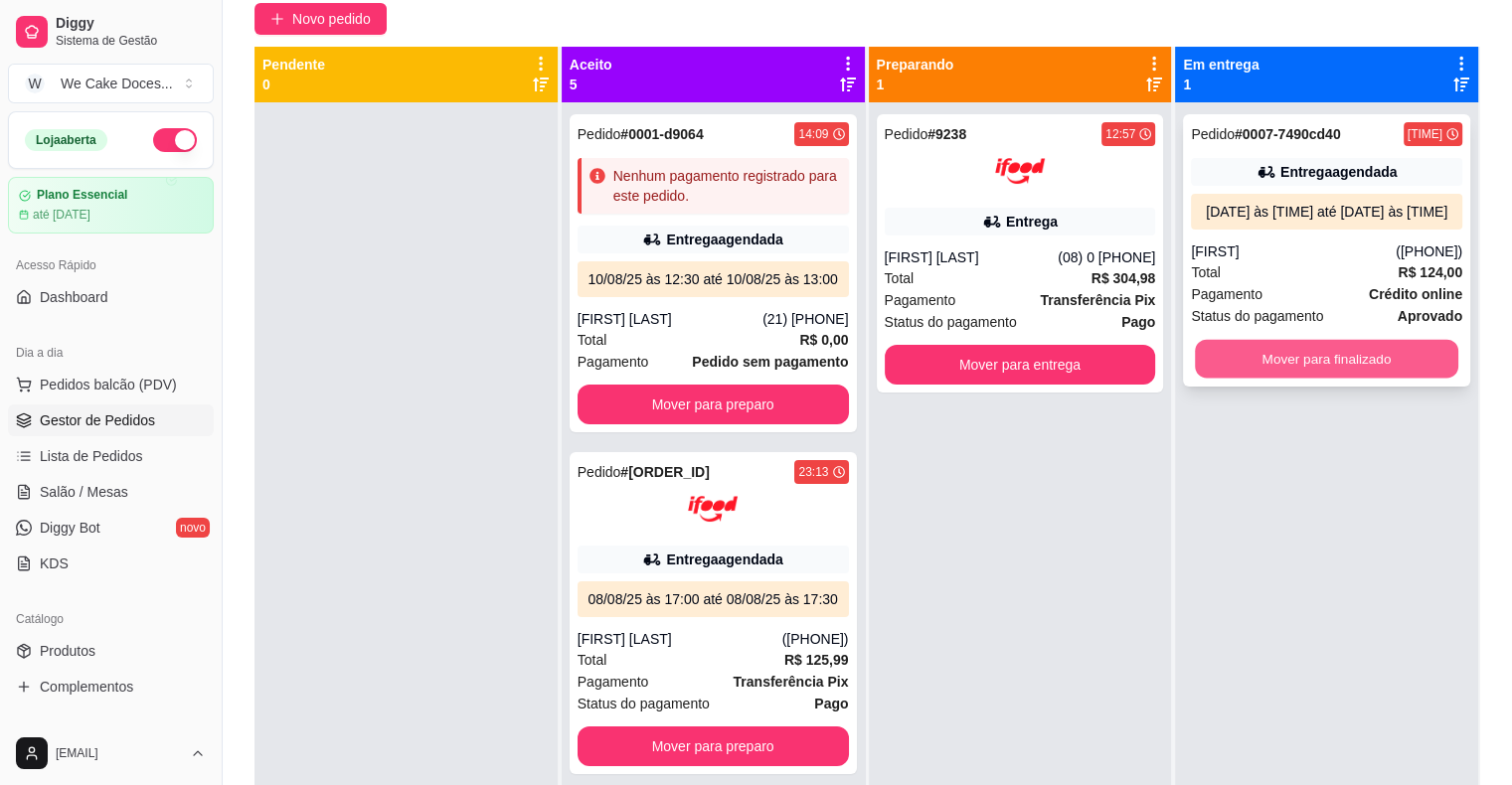click on "Mover para finalizado" at bounding box center [1326, 359] 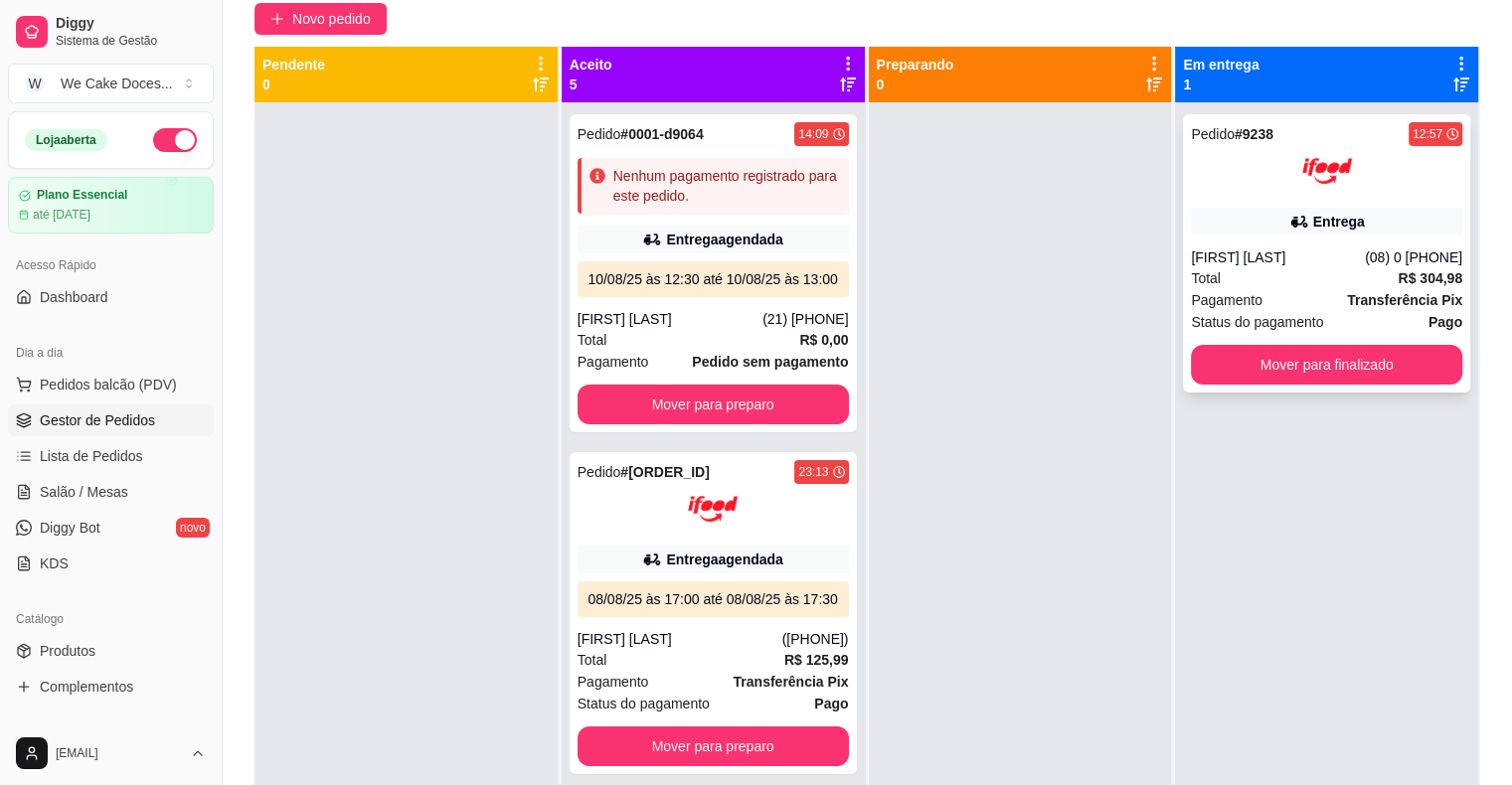 drag, startPoint x: 848, startPoint y: 332, endPoint x: 1269, endPoint y: 242, distance: 430.51249 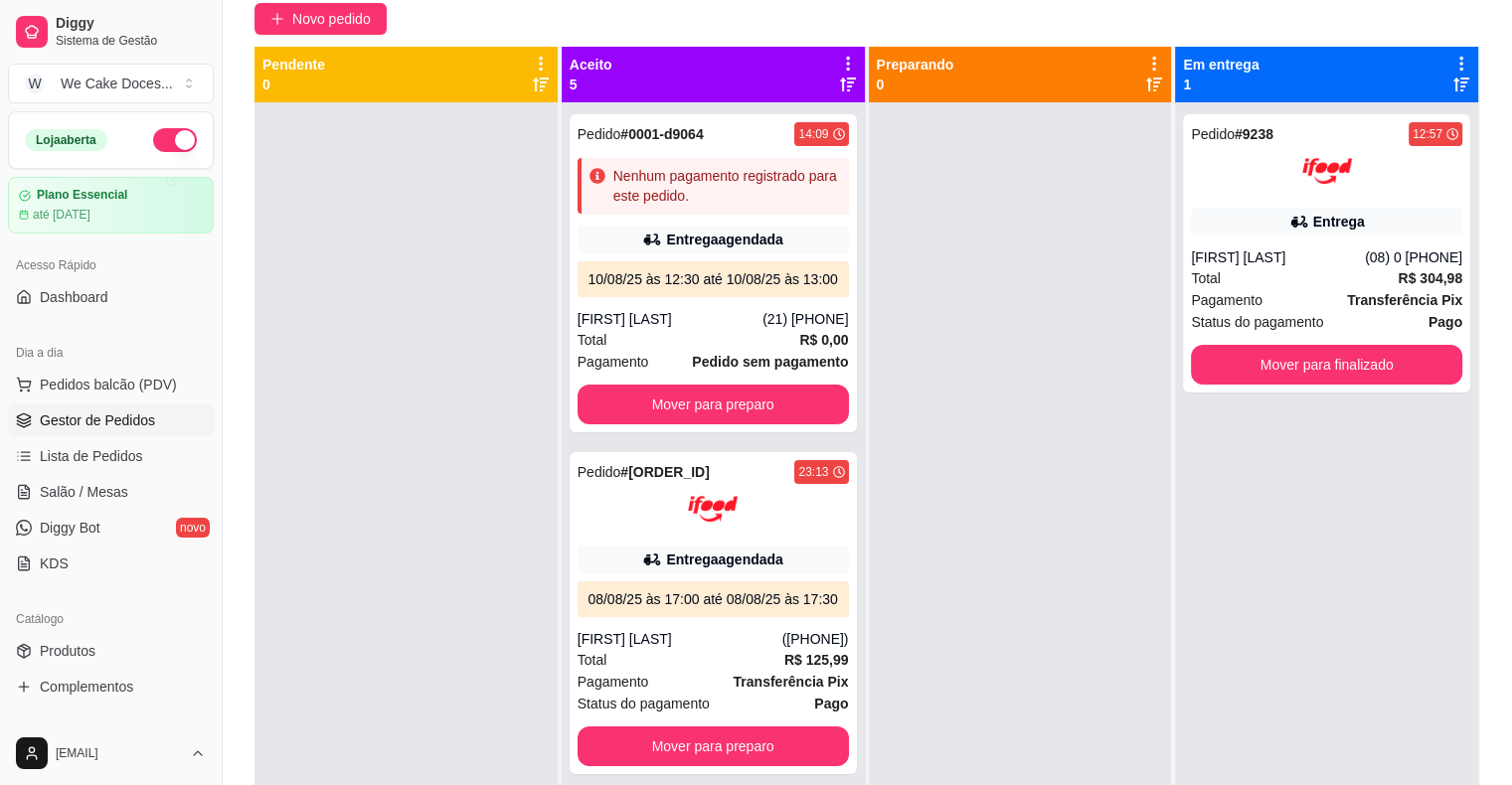click on "Pedido  # 9238 12:57 Entrega [FIRST] [LAST] [PHONE] Total R$ 304,98 Pagamento Transferência Pix Status do pagamento Pago Mover para finalizado" at bounding box center [1326, 495] 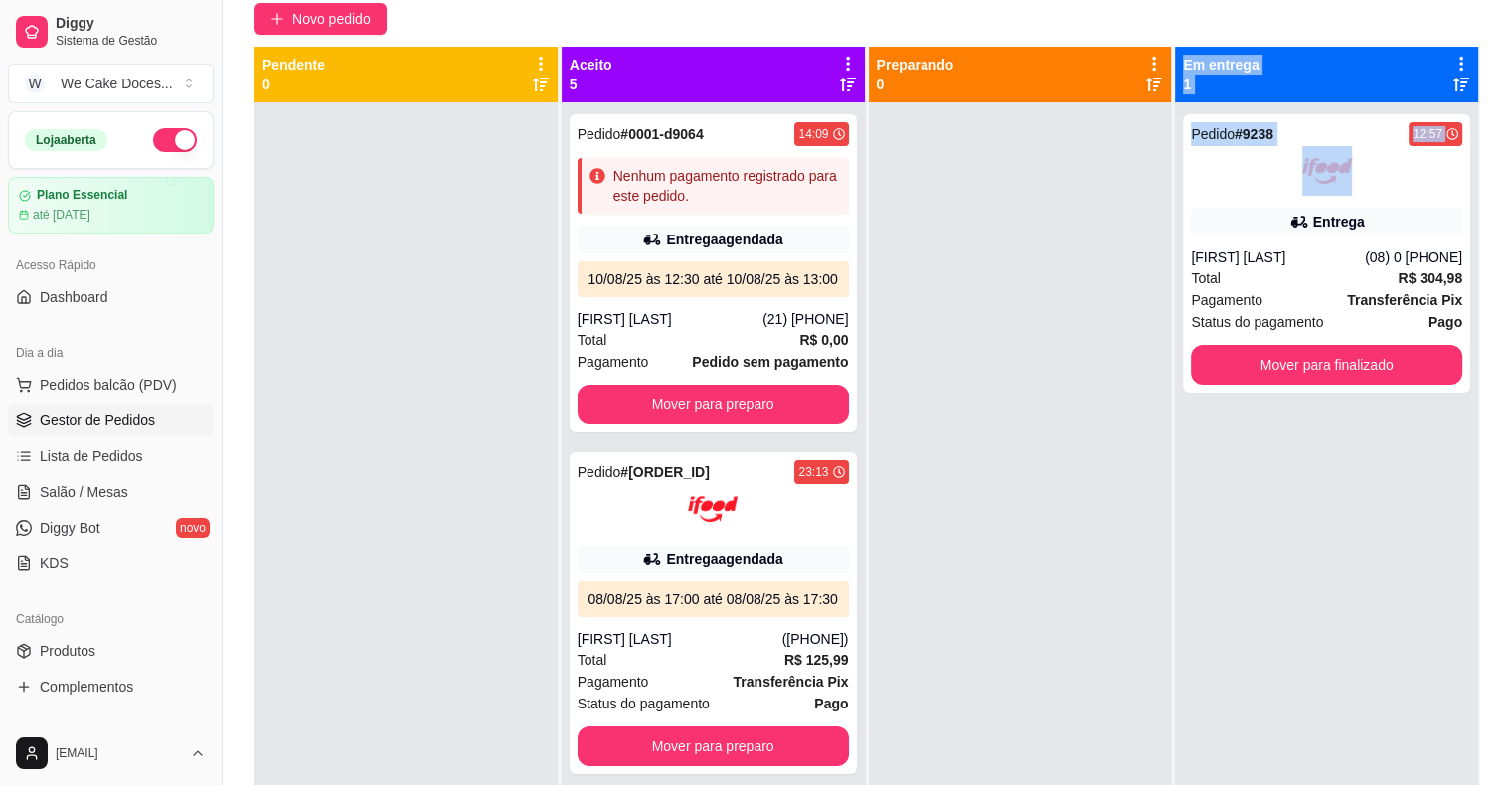 drag, startPoint x: 1217, startPoint y: 167, endPoint x: 1105, endPoint y: 168, distance: 112.00446 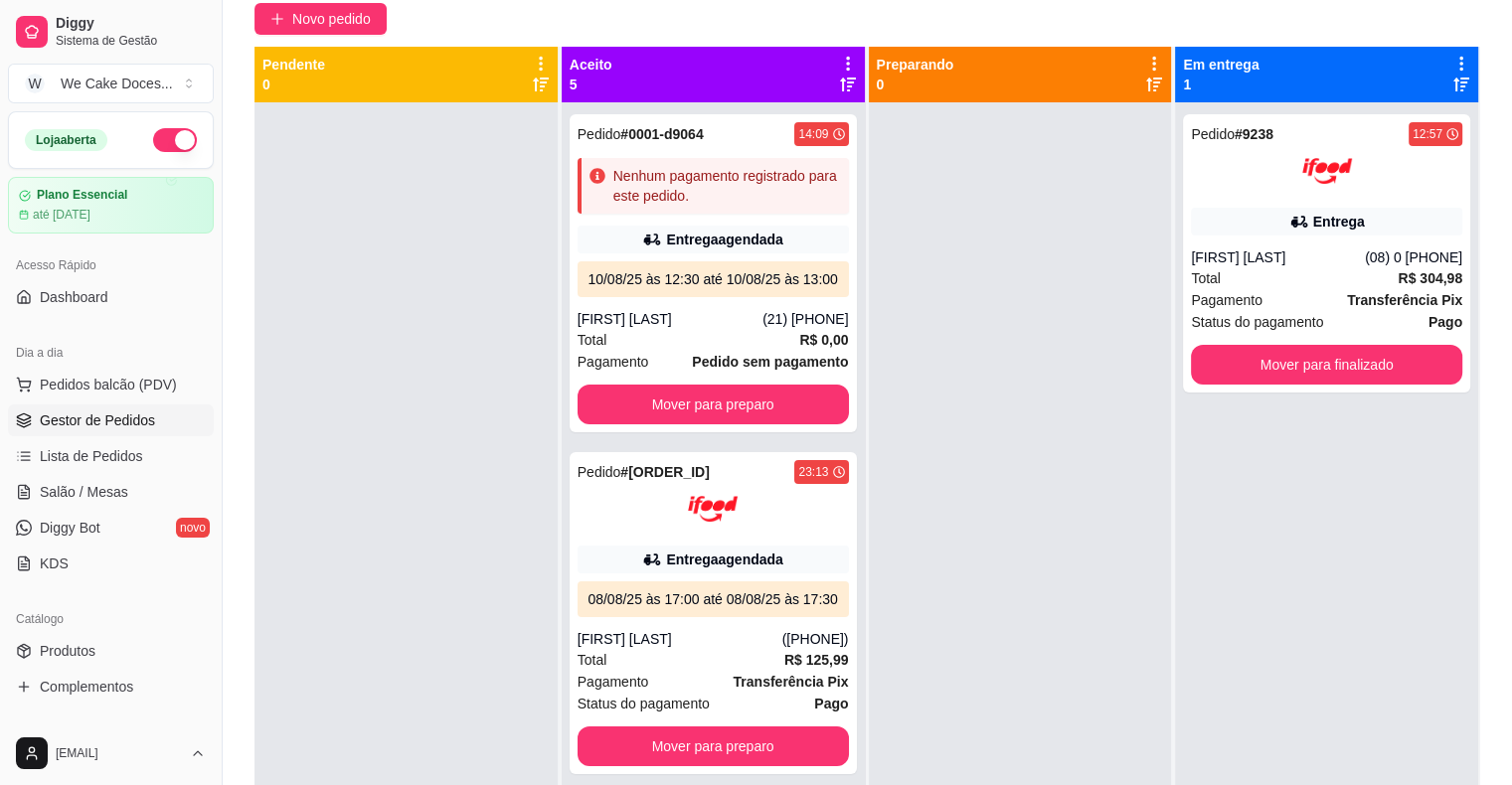click at bounding box center (1020, 495) 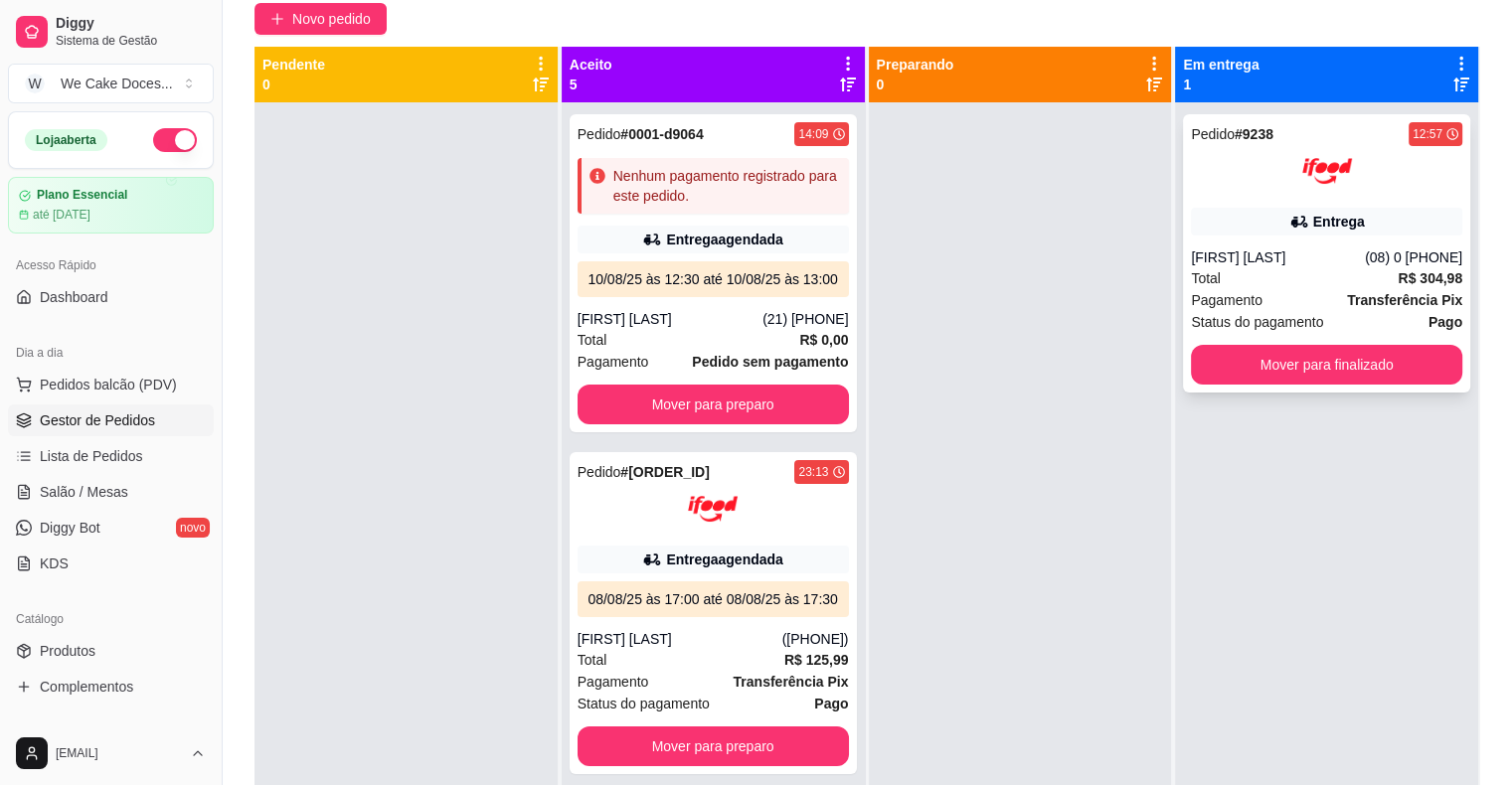 click on "Pedido  # 9238 12:57 Entrega [FIRST] [LAST] [PHONE] Total R$ 304,98 Pagamento Transferência Pix Status do pagamento Pago Mover para finalizado" at bounding box center (1326, 253) 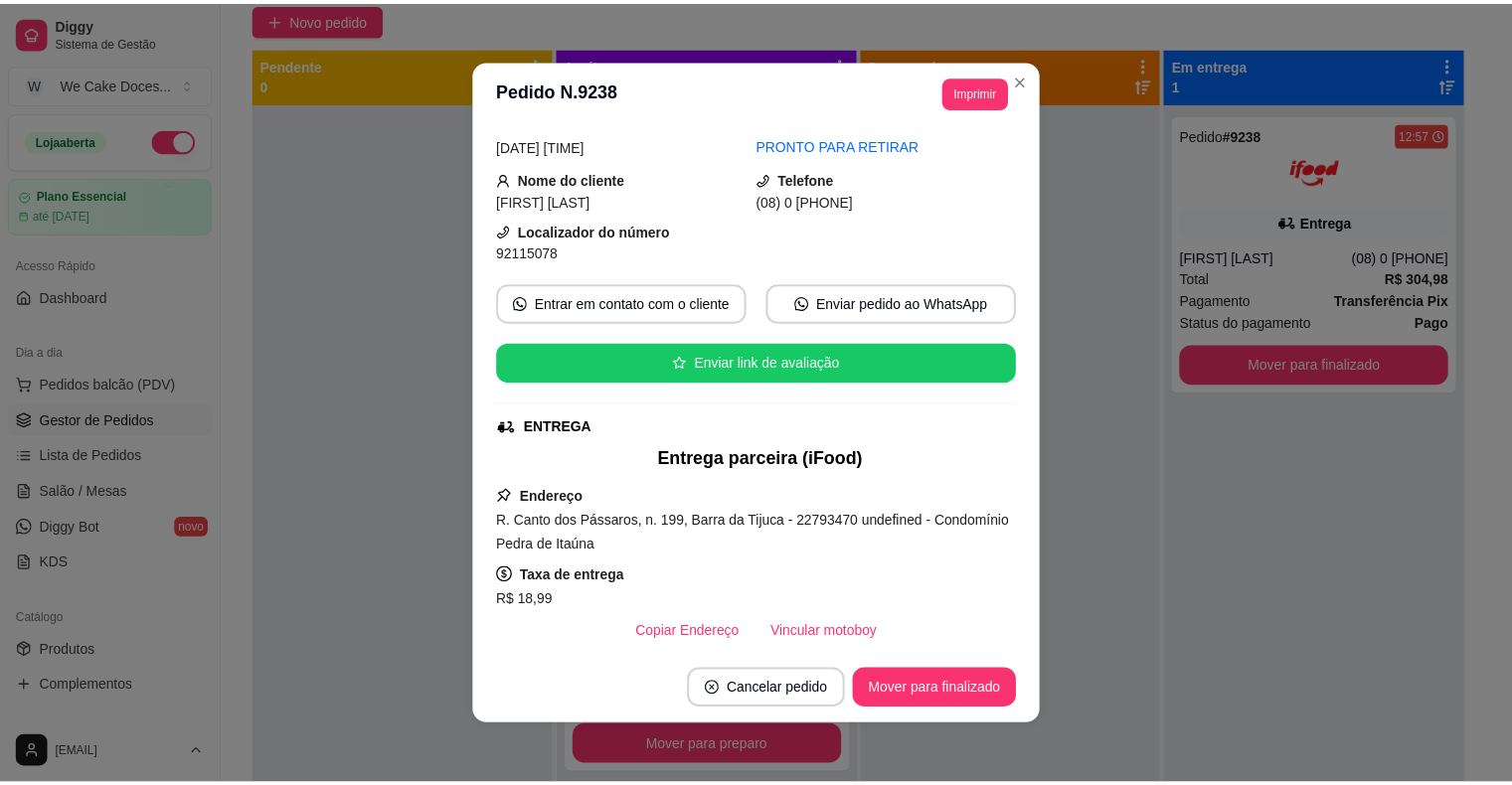 scroll, scrollTop: 22, scrollLeft: 0, axis: vertical 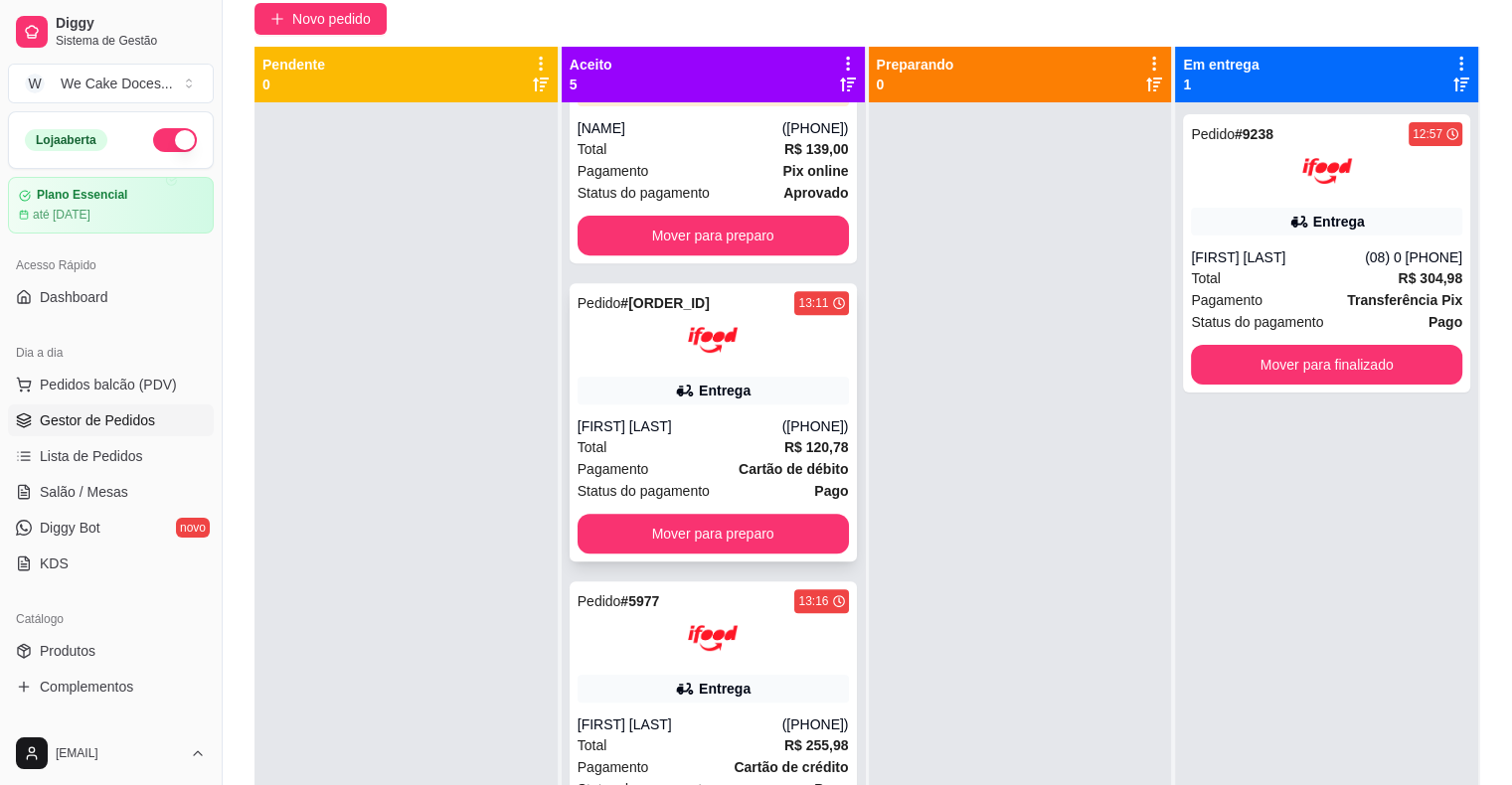 click at bounding box center (713, 340) 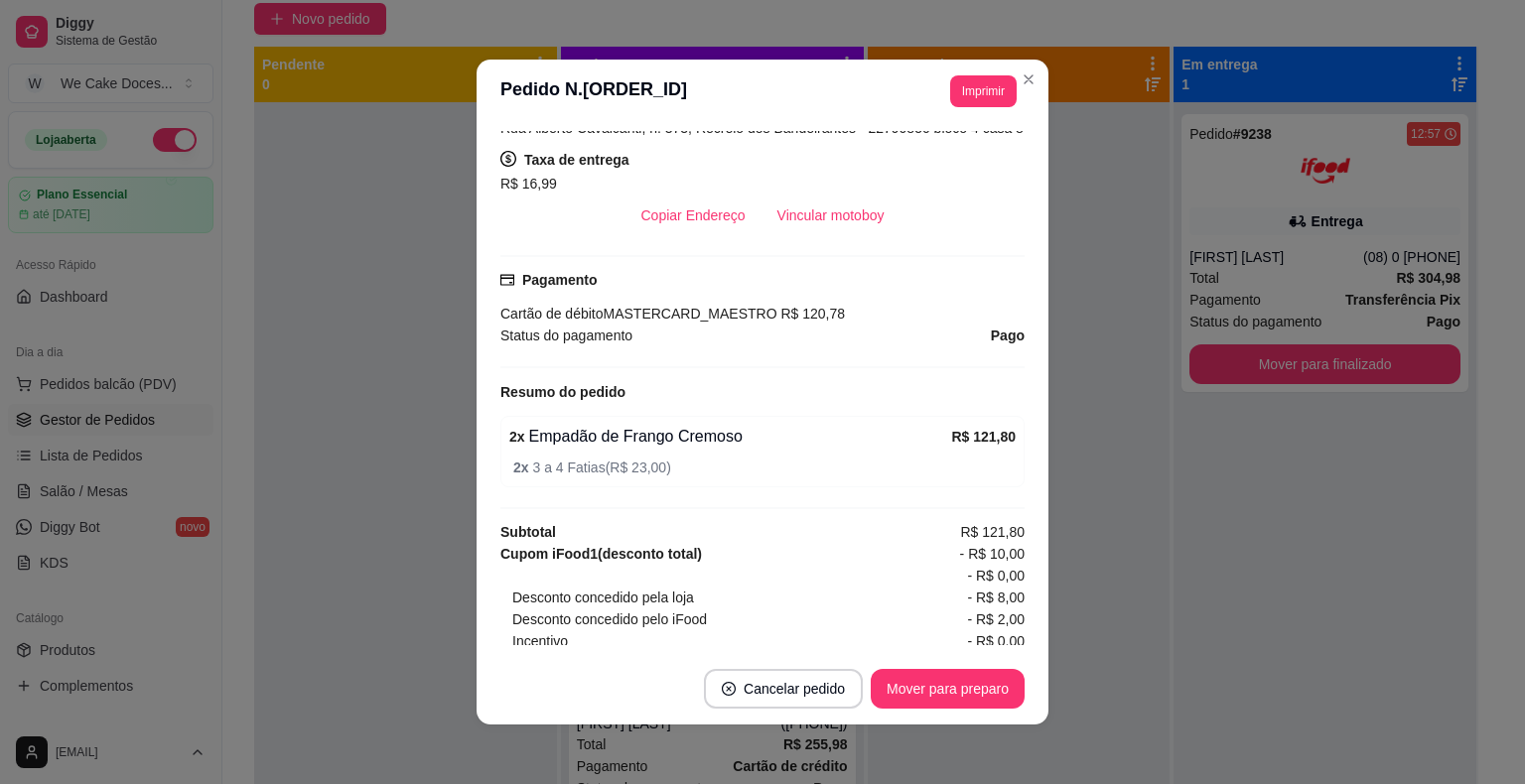scroll, scrollTop: 0, scrollLeft: 0, axis: both 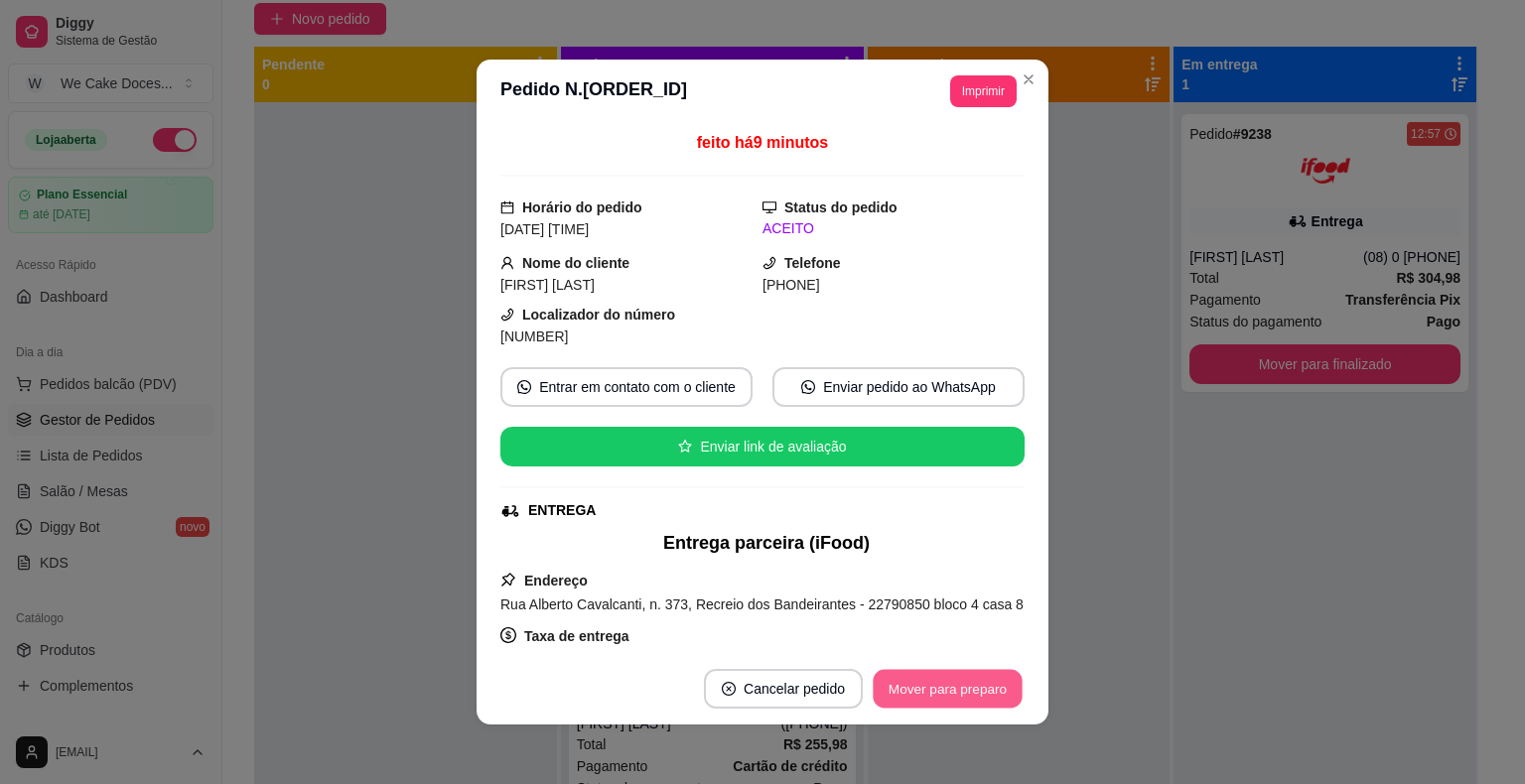 click on "Mover para preparo" at bounding box center (947, 689) 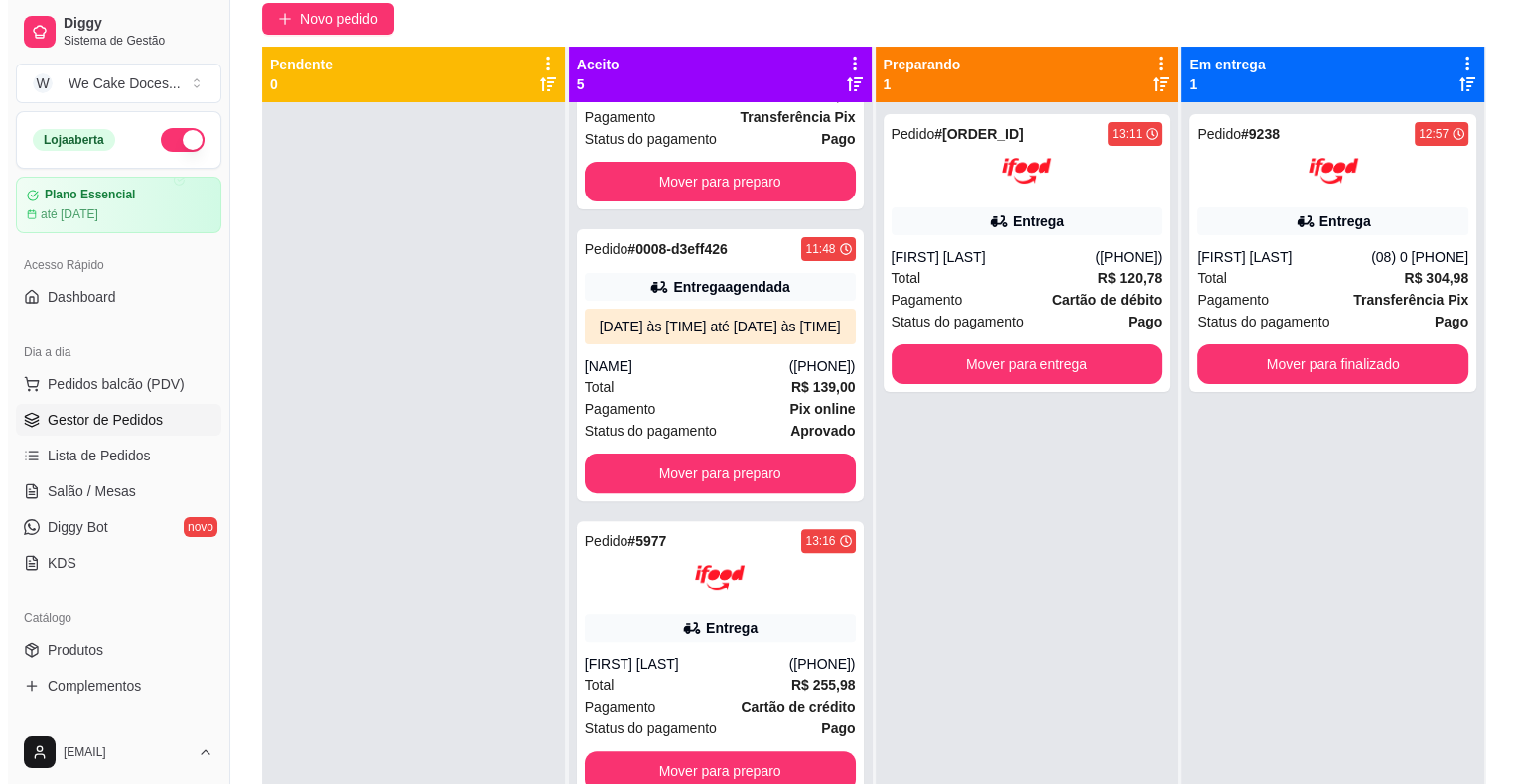 scroll, scrollTop: 813, scrollLeft: 0, axis: vertical 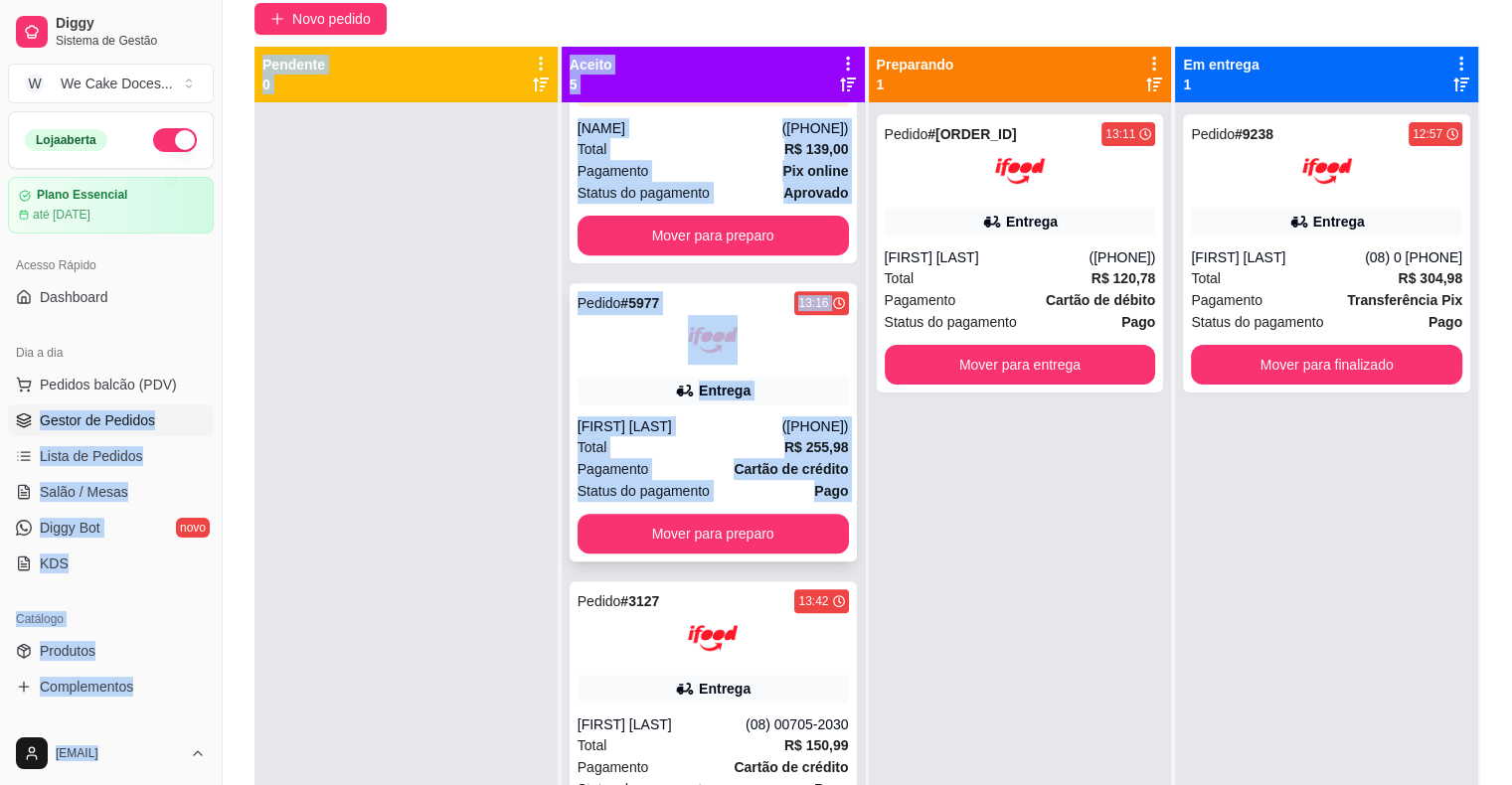 drag, startPoint x: 200, startPoint y: 395, endPoint x: 640, endPoint y: 580, distance: 477.31017 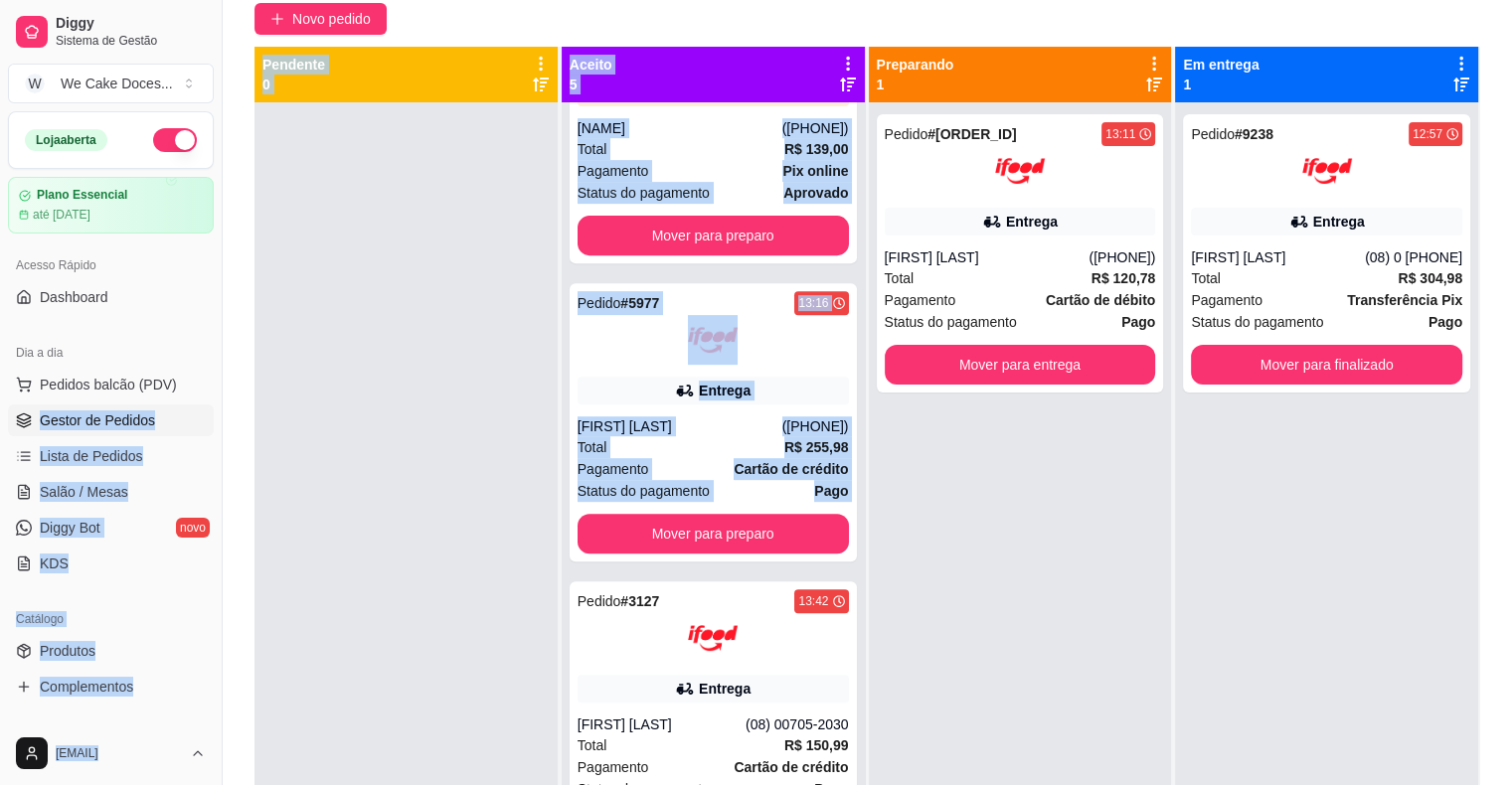 click at bounding box center (406, 495) 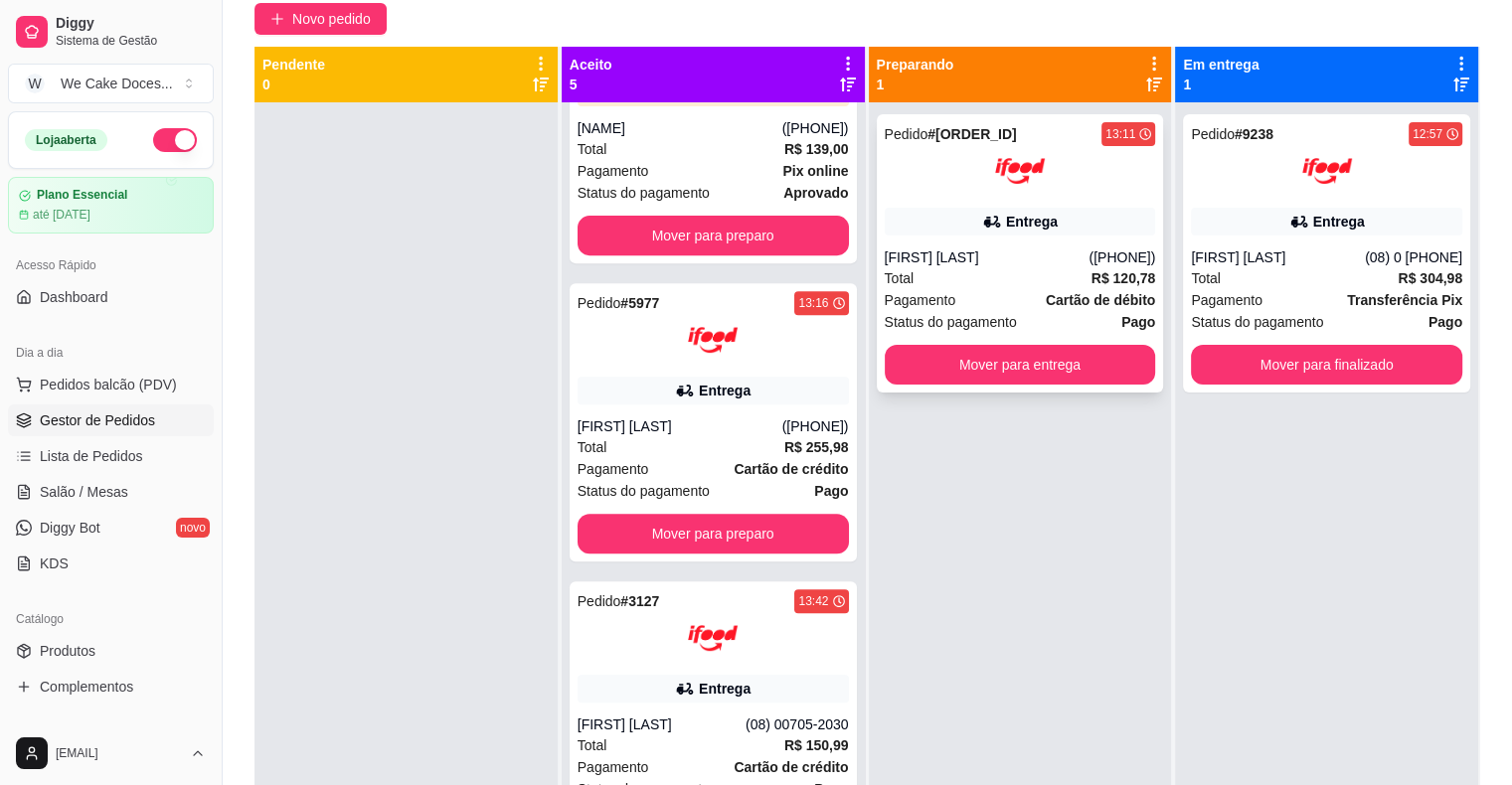 click on "Pedido  # [ORDER_ID] [TIME] Entrega [FIRST] [LAST] ([PHONE]) Total R$ 120,78 Pagamento Cartão de débito Status do pagamento Pago Mover para entrega" at bounding box center (1020, 253) 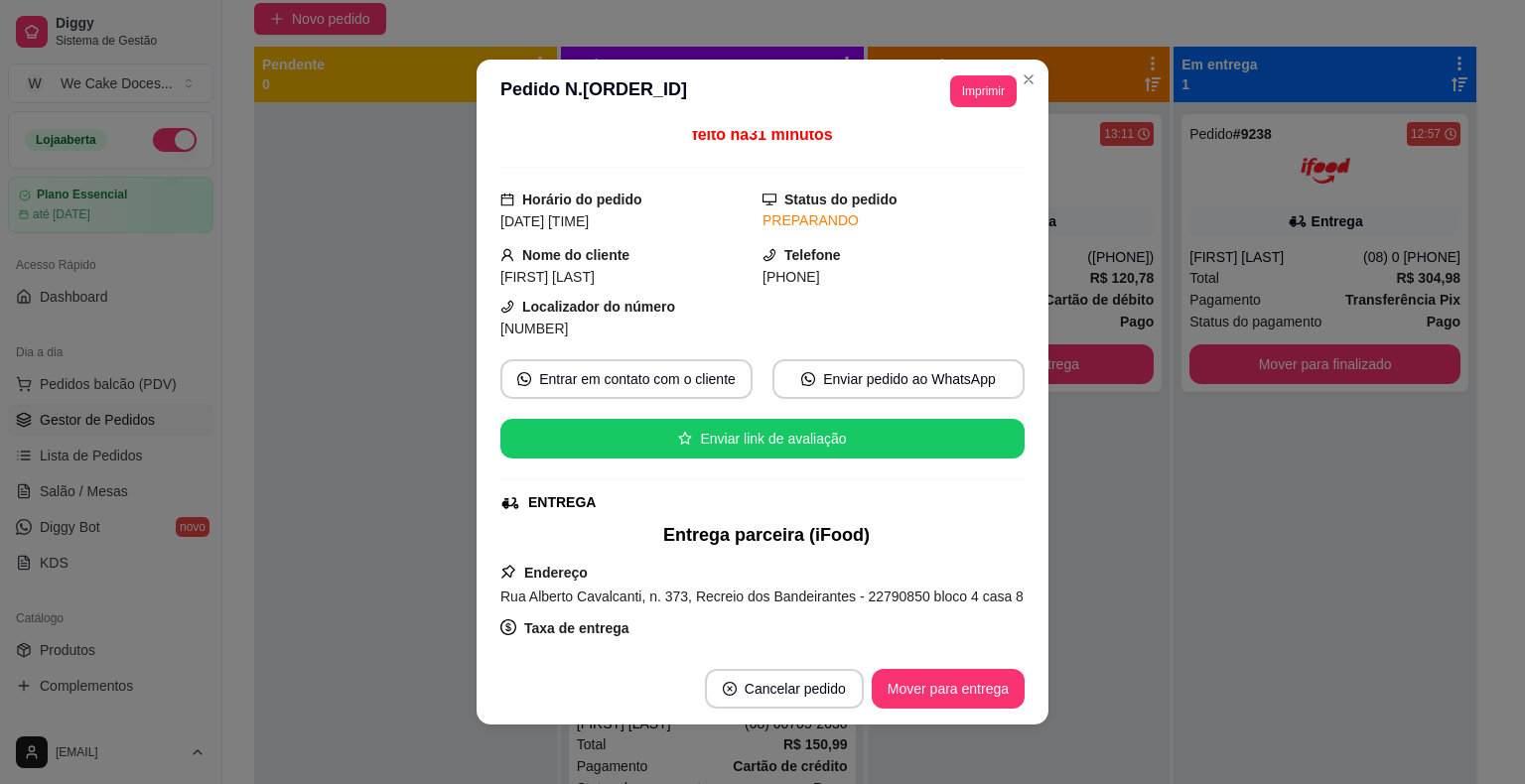 scroll, scrollTop: 0, scrollLeft: 0, axis: both 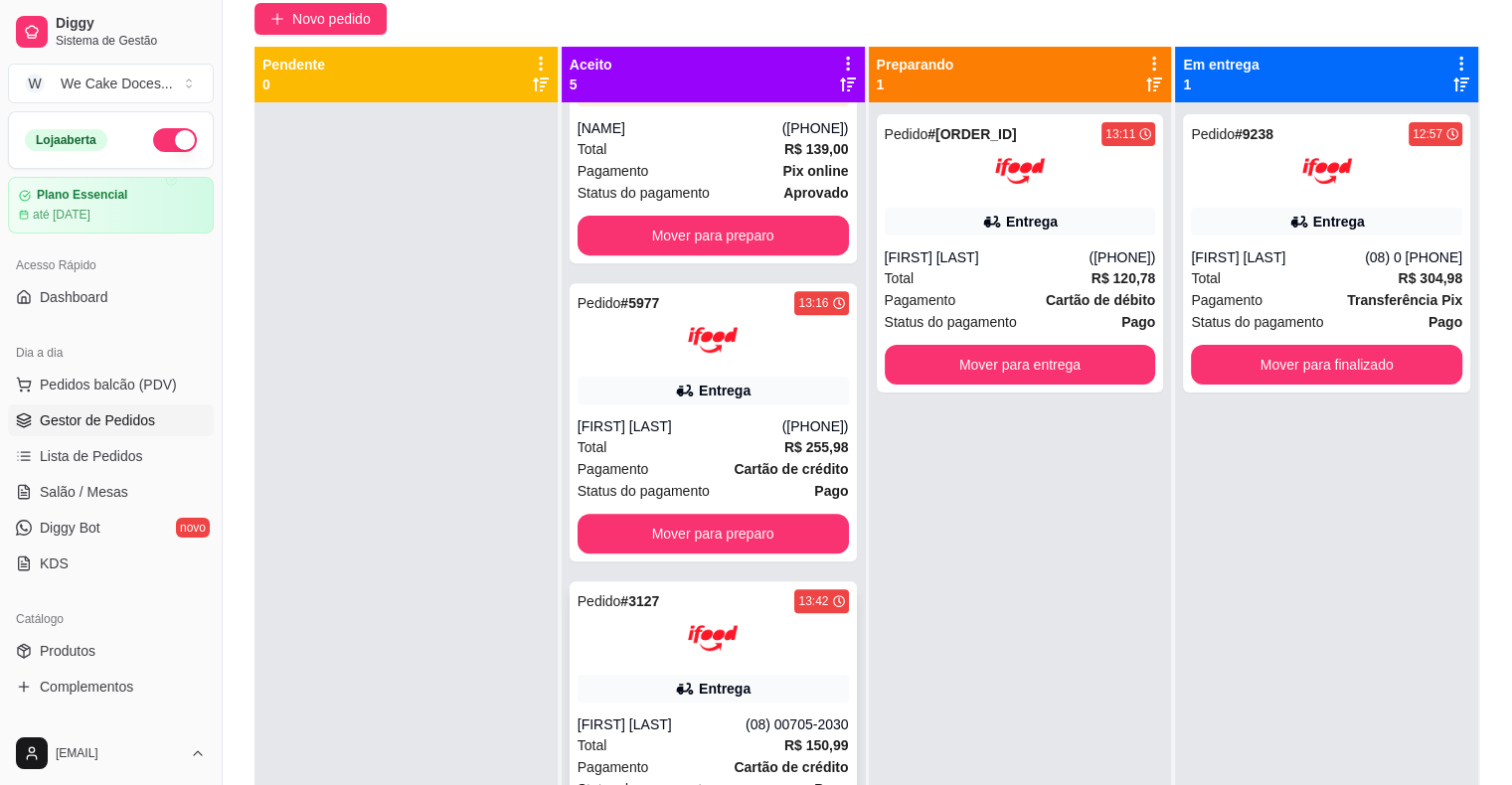 click at bounding box center (713, 638) 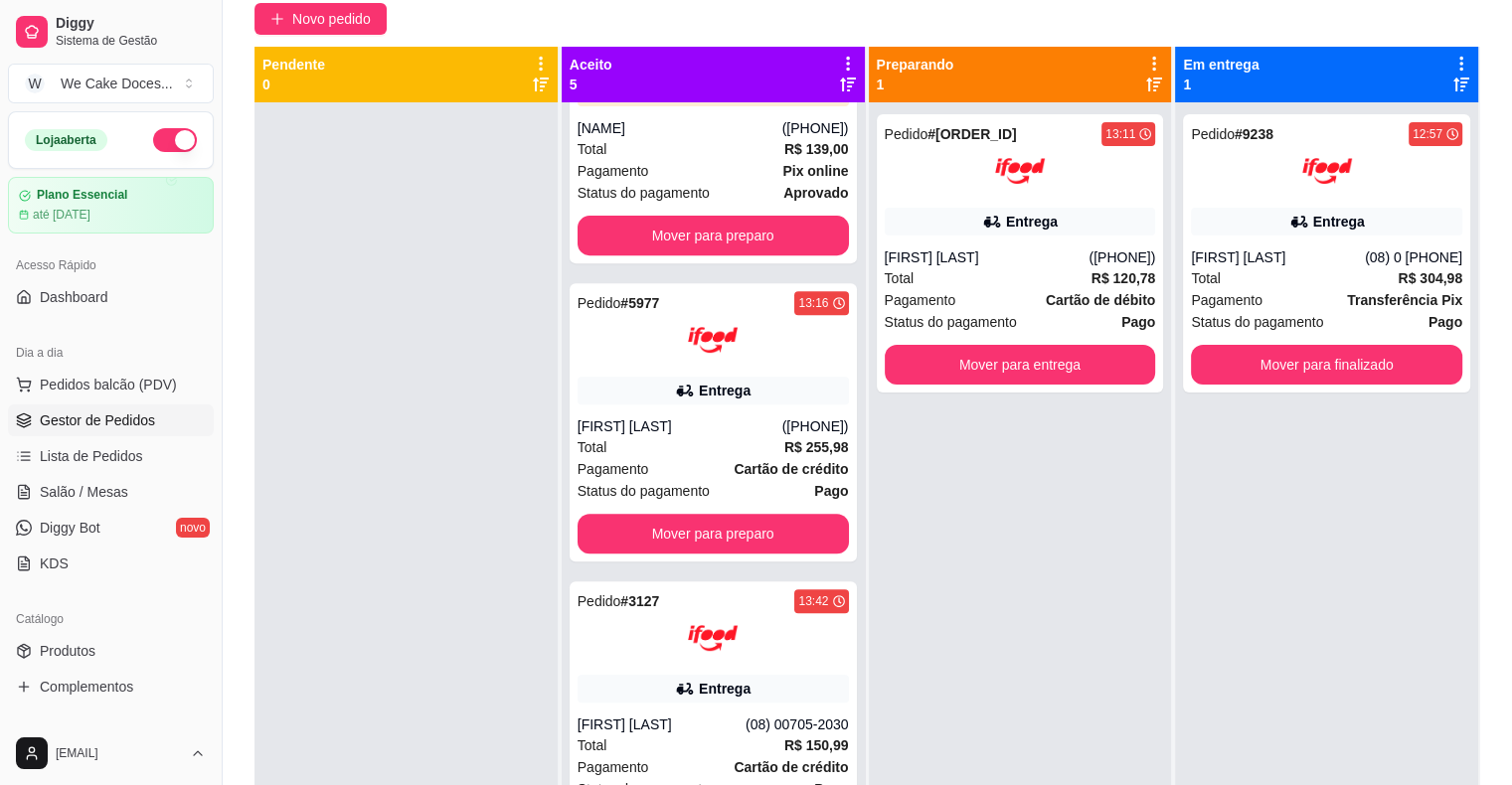 click on "Pedido  # [ORDER_ID] [TIME] Entrega [FIRST] [LAST] ([PHONE]) Total R$ 120,78 Pagamento Cartão de débito Status do pagamento Pago Mover para entrega" at bounding box center [1020, 495] 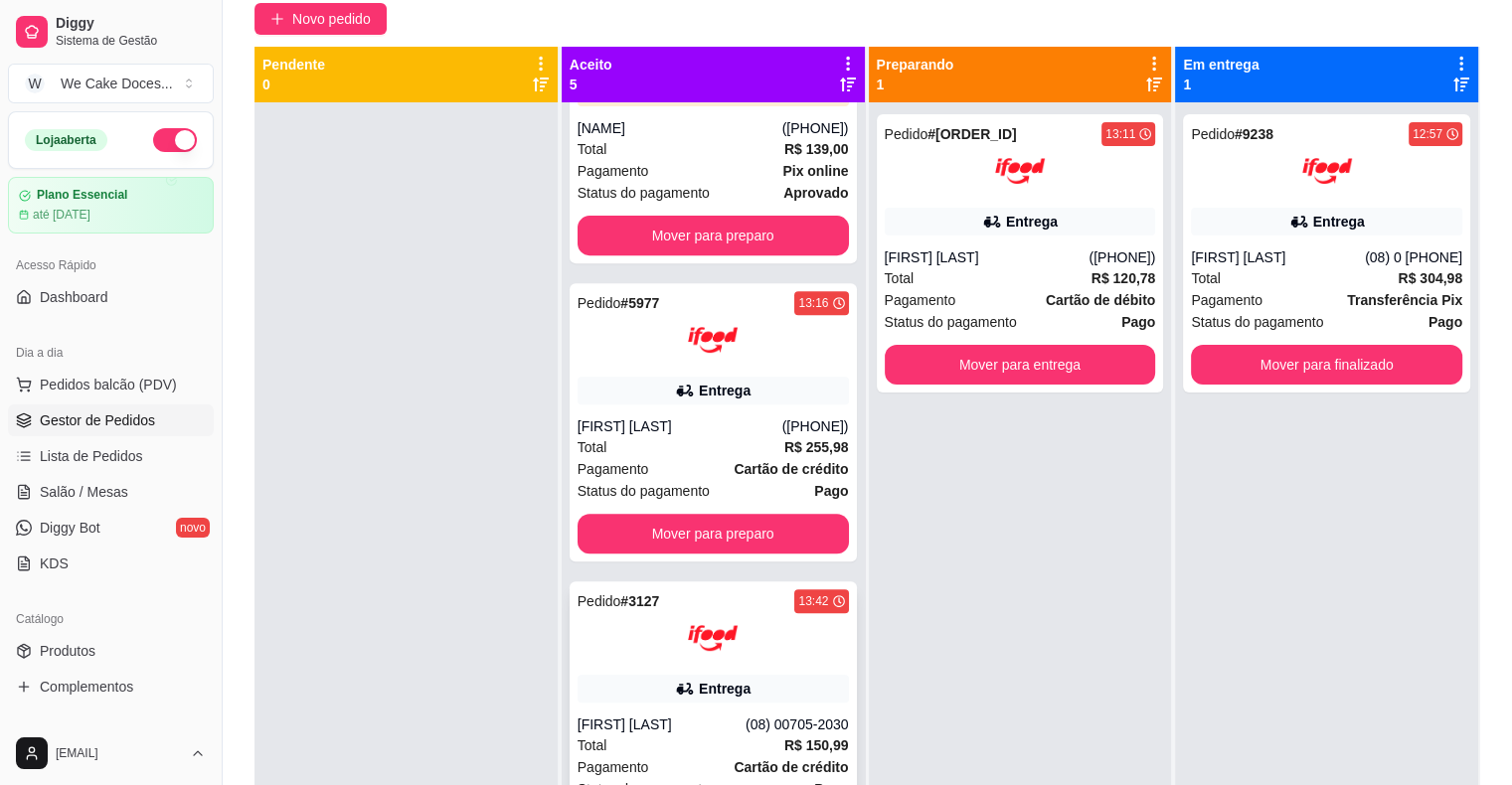 click at bounding box center (713, 638) 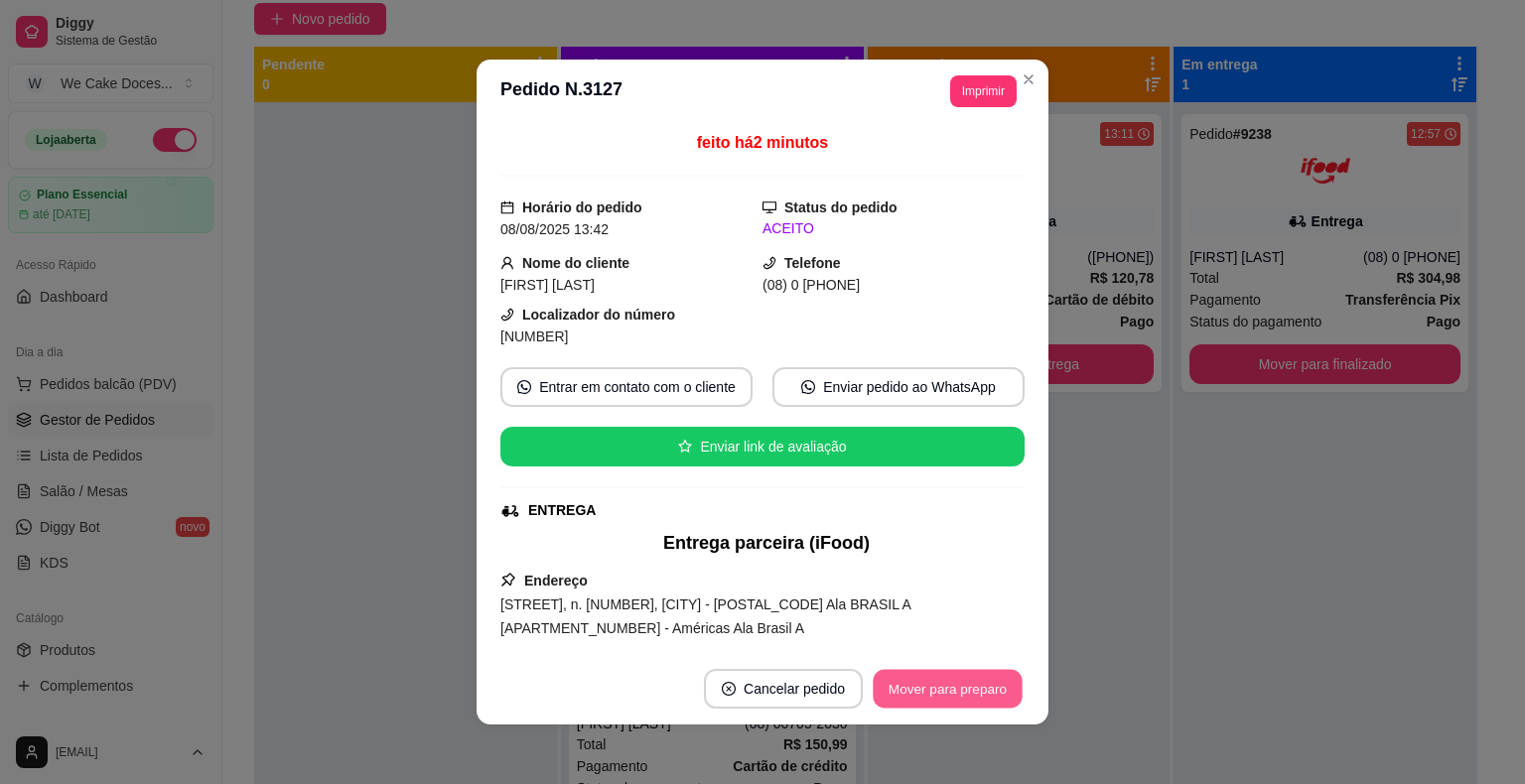 click on "Mover para preparo" at bounding box center [947, 689] 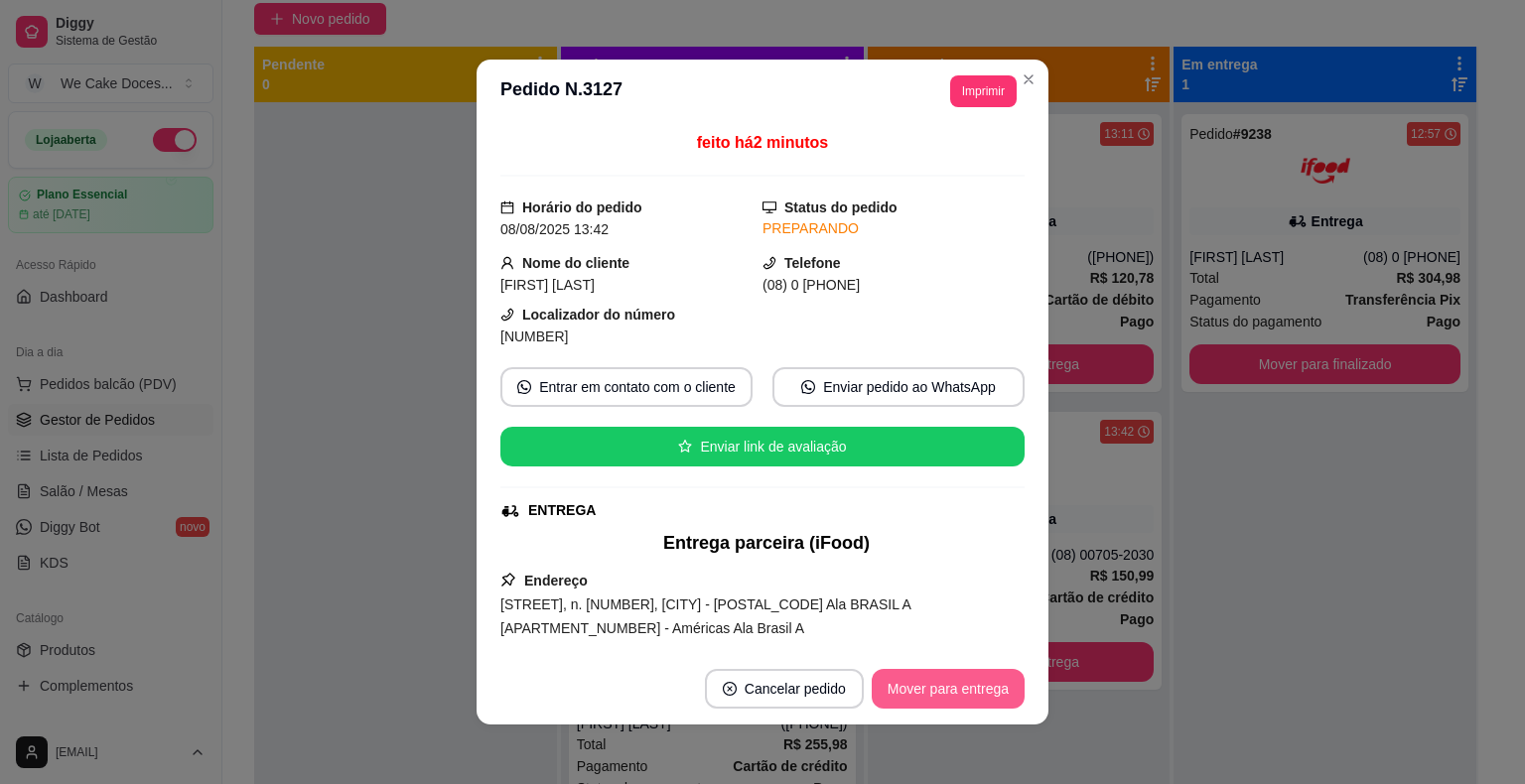 scroll, scrollTop: 564, scrollLeft: 0, axis: vertical 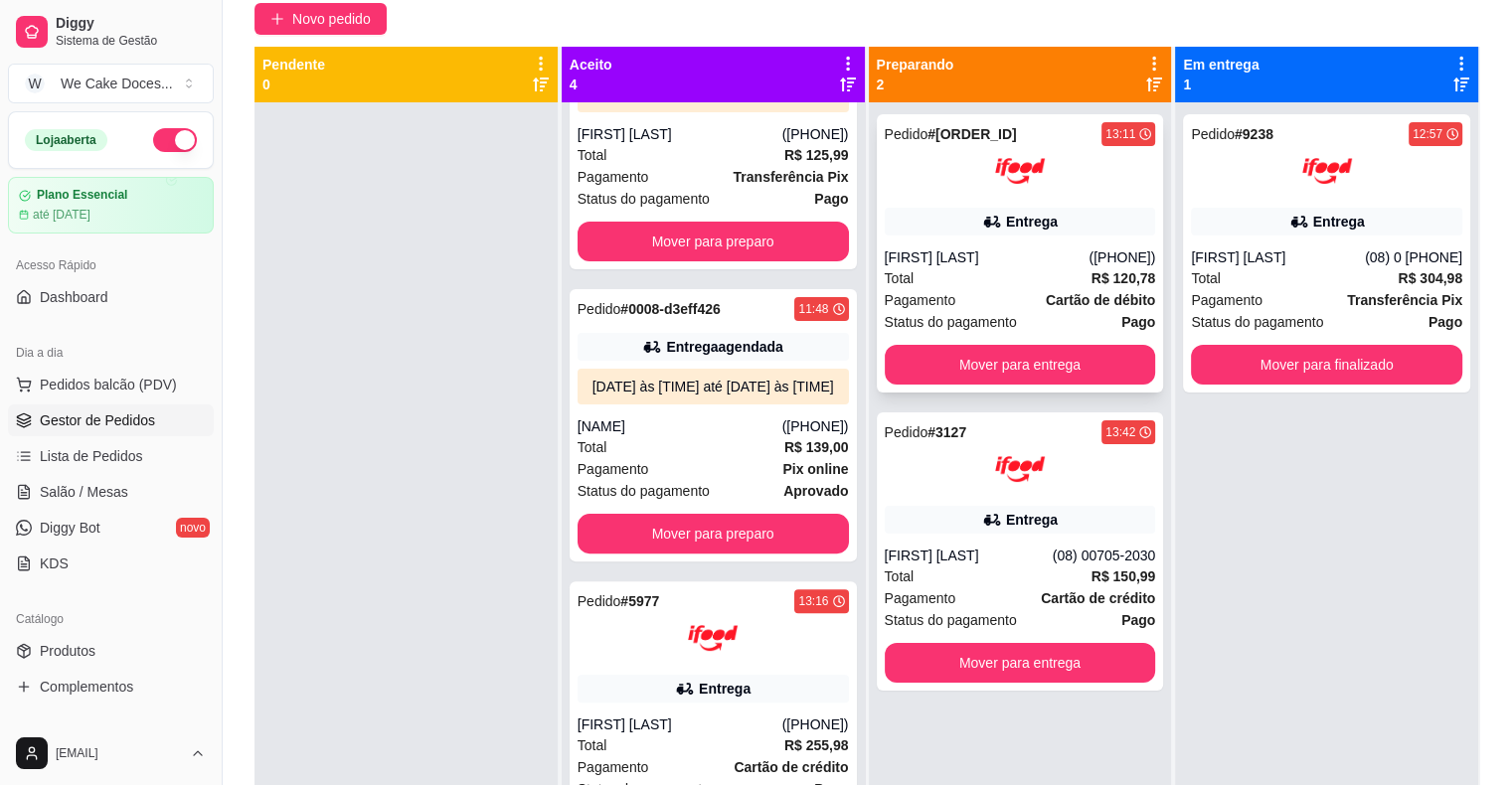 click on "Pedido  # [ORDER_ID] [TIME] Entrega [FIRST] [LAST] ([PHONE]) Total R$ 120,78 Pagamento Cartão de débito Status do pagamento Pago Mover para entrega" at bounding box center (1020, 253) 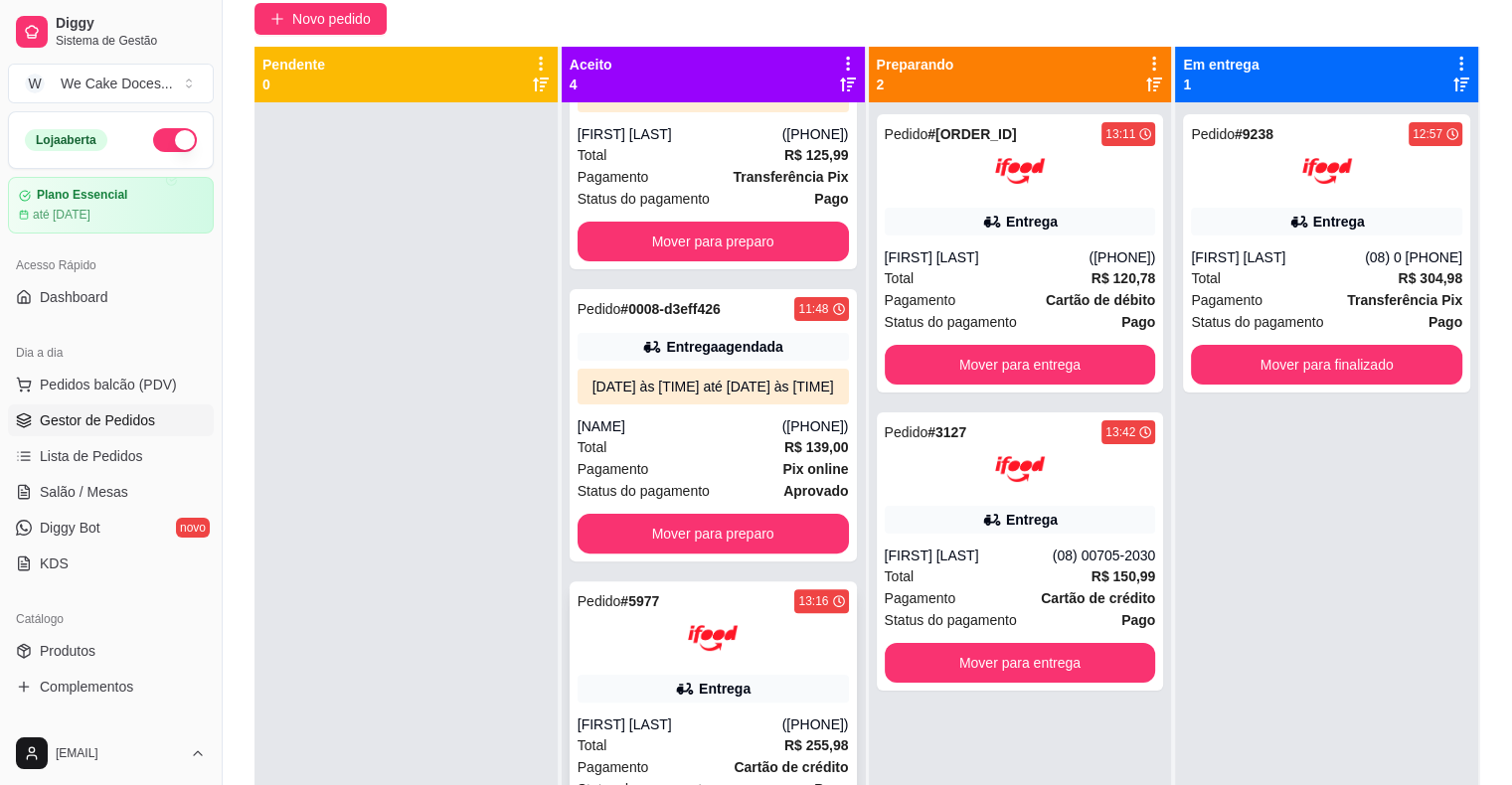 click at bounding box center [713, 638] 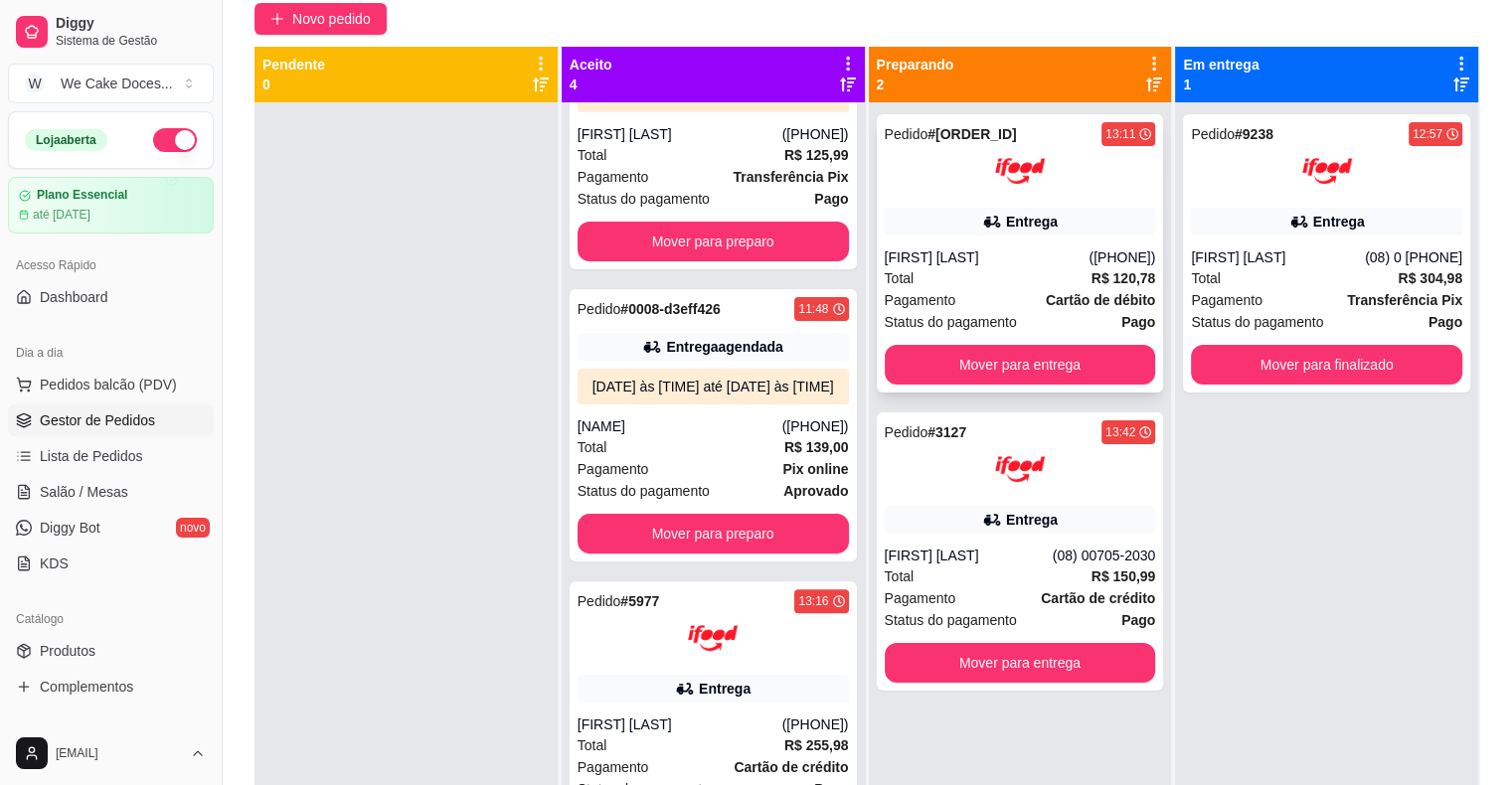 click on "Total R$ 120,78" at bounding box center (1020, 278) 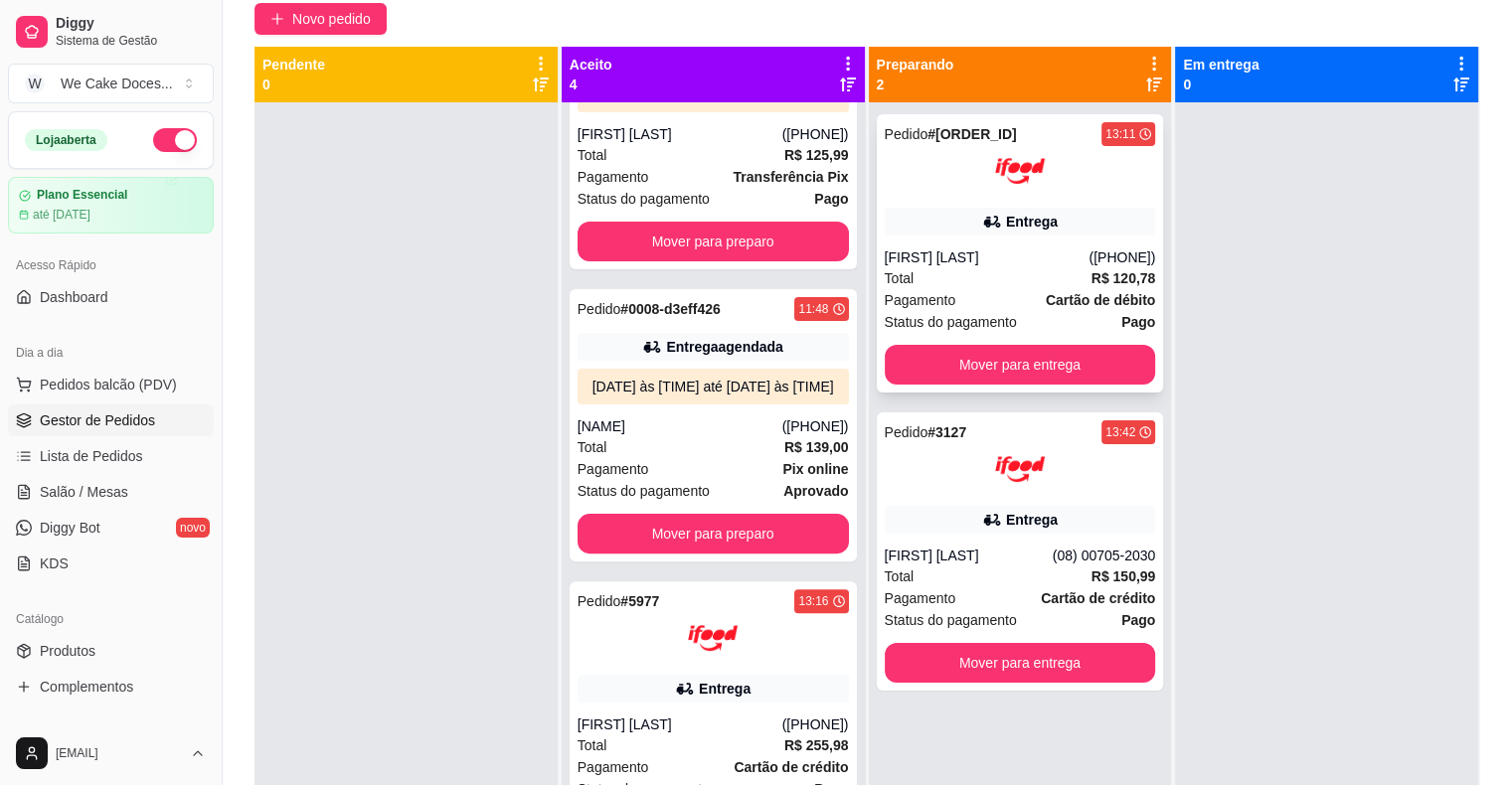 click on "Pedido  # [ORDER_ID] [TIME] Entrega [FIRST] [LAST] ([PHONE]) Total R$ 120,78 Pagamento Cartão de débito Status do pagamento Pago Mover para entrega" at bounding box center [1020, 253] 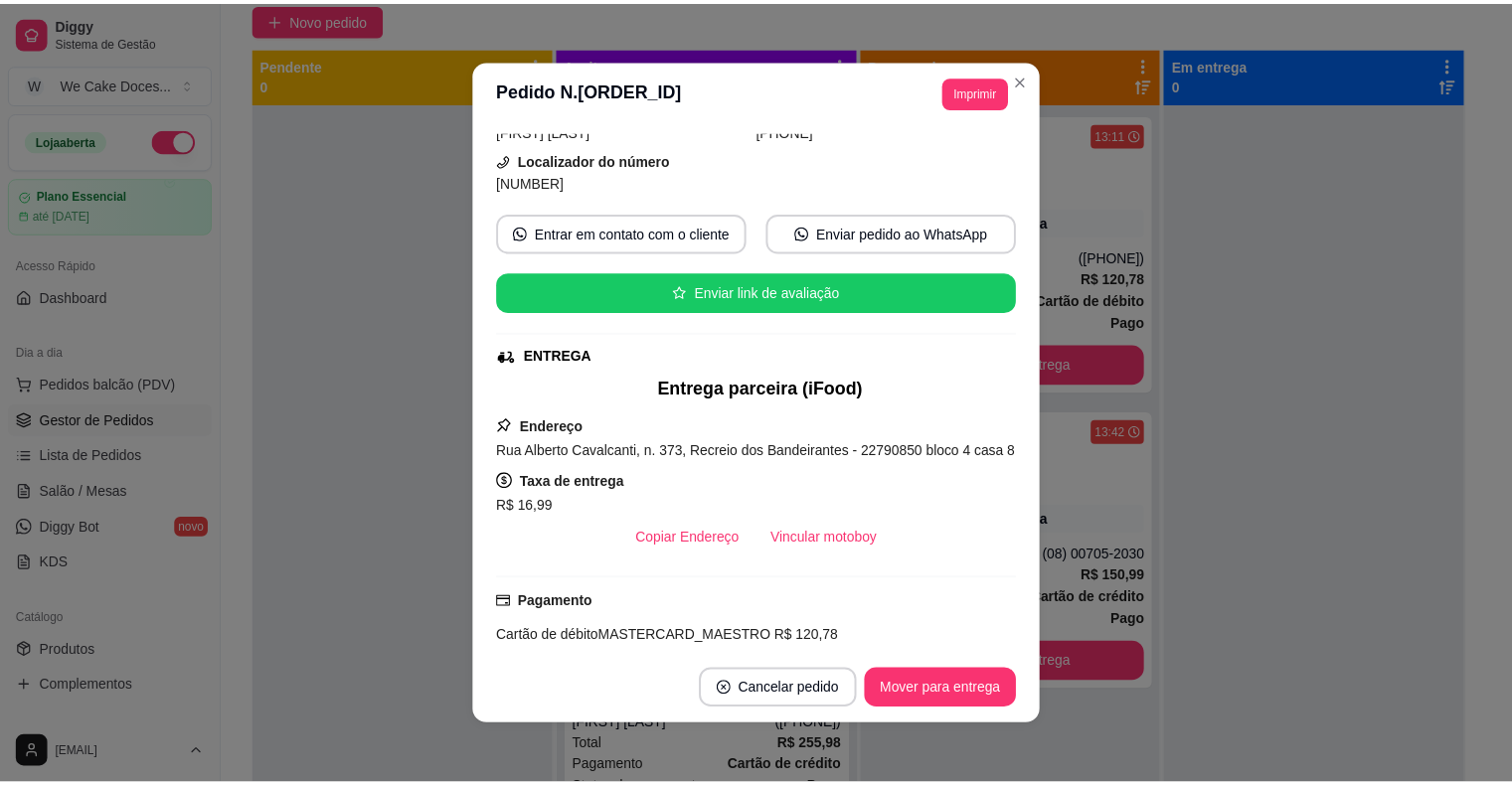 scroll, scrollTop: 0, scrollLeft: 0, axis: both 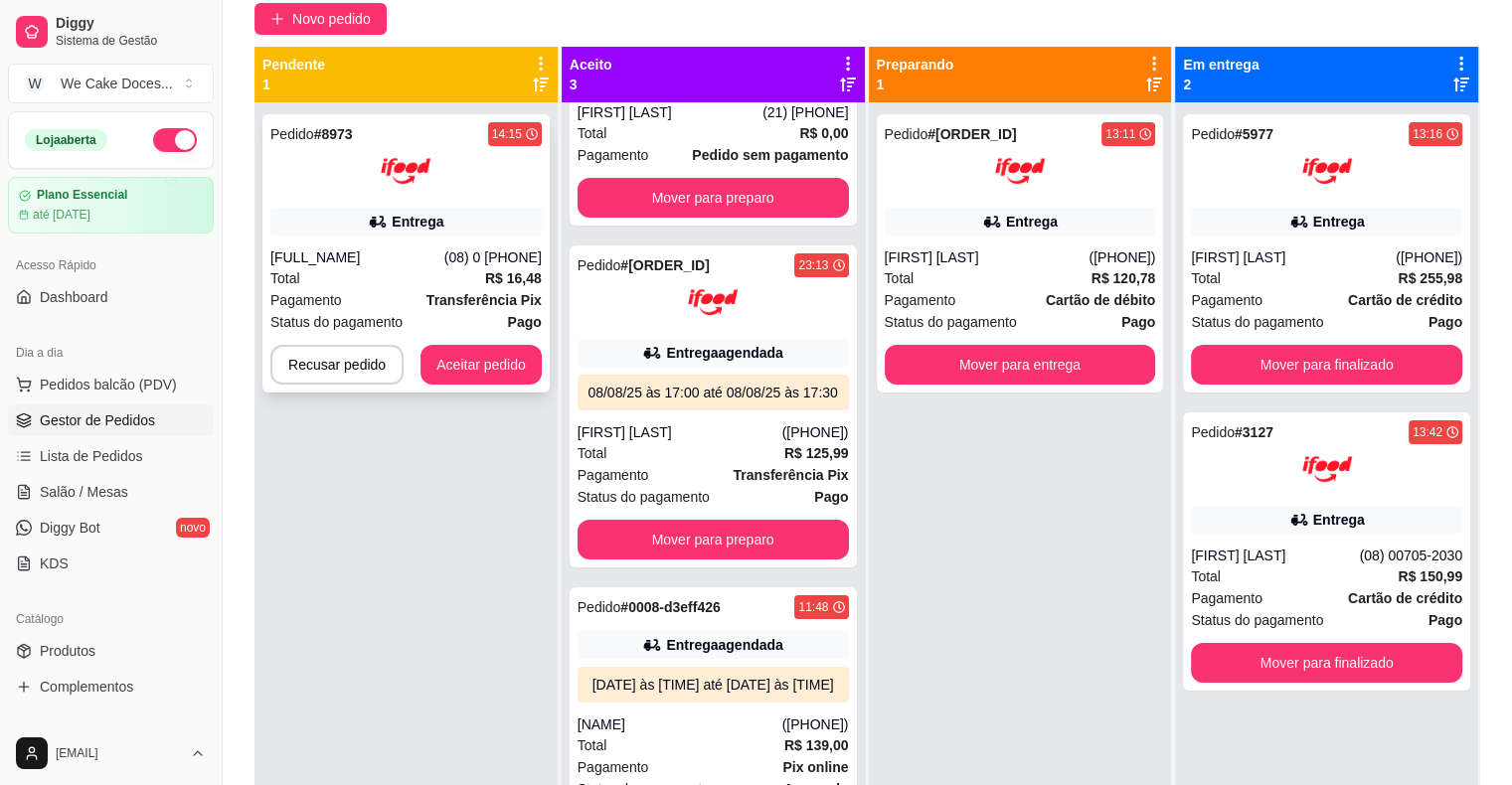 drag, startPoint x: 395, startPoint y: 342, endPoint x: 421, endPoint y: 254, distance: 91.7606 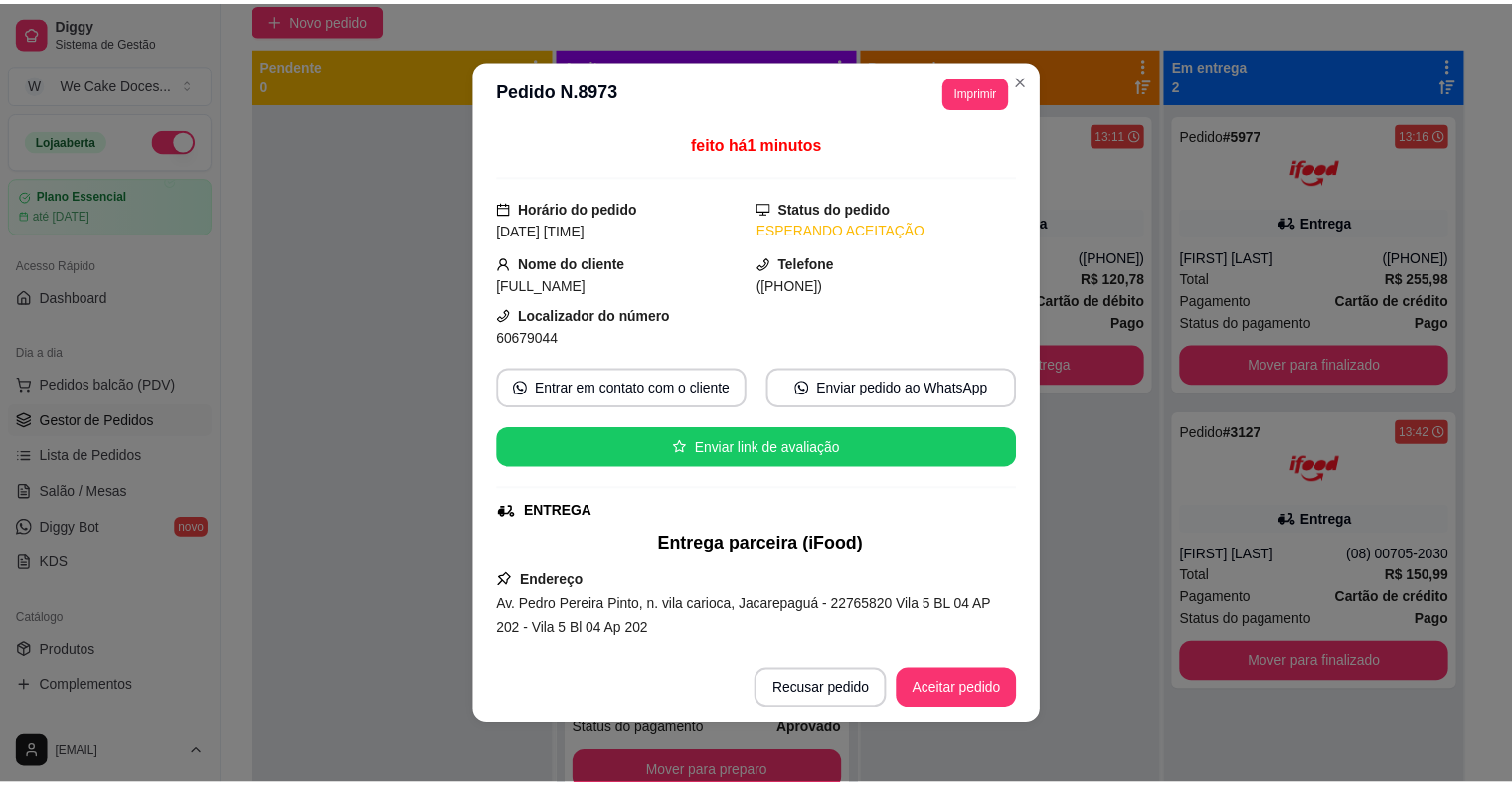 scroll, scrollTop: 564, scrollLeft: 0, axis: vertical 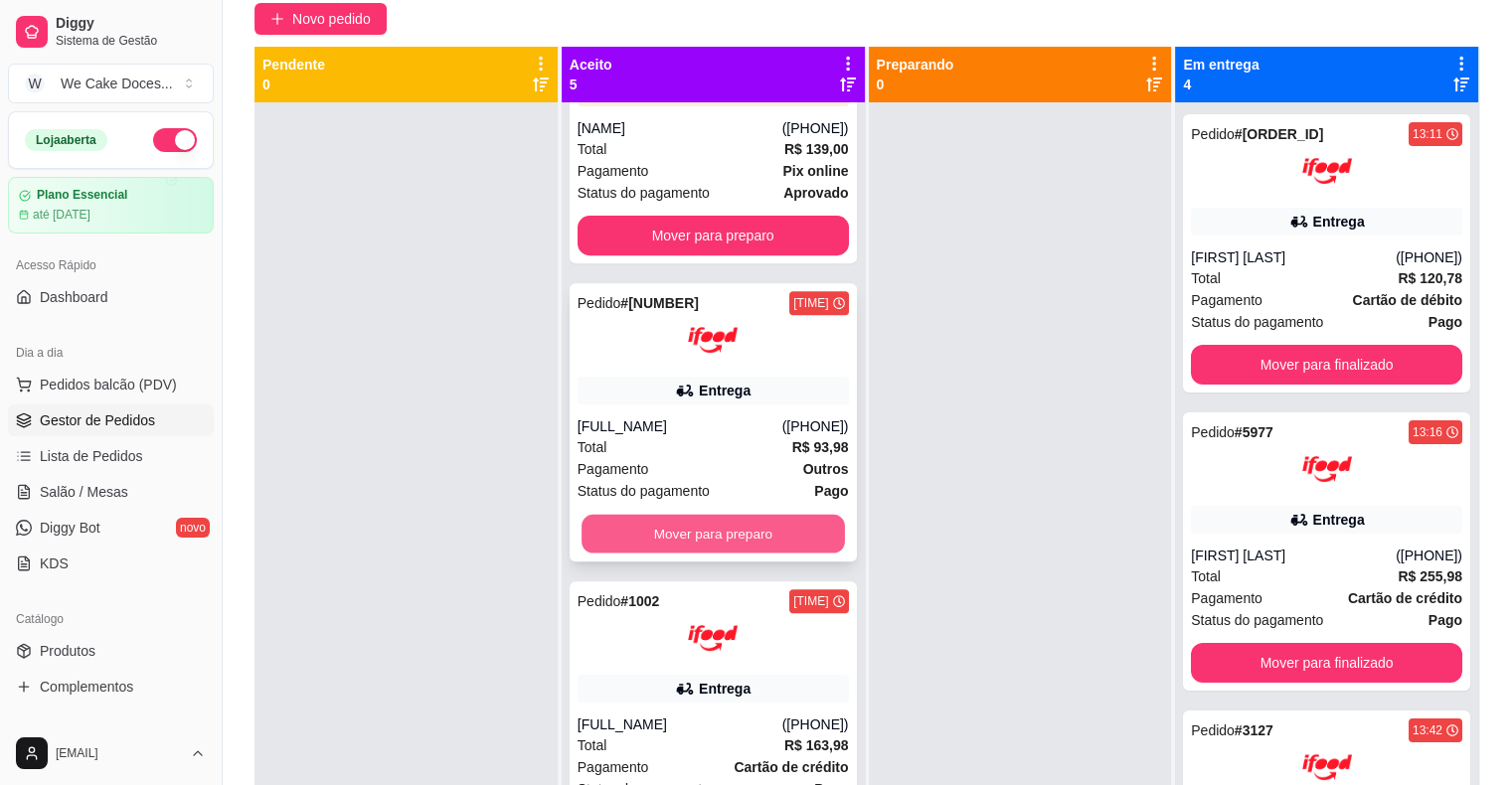 click on "Mover para preparo" at bounding box center (713, 534) 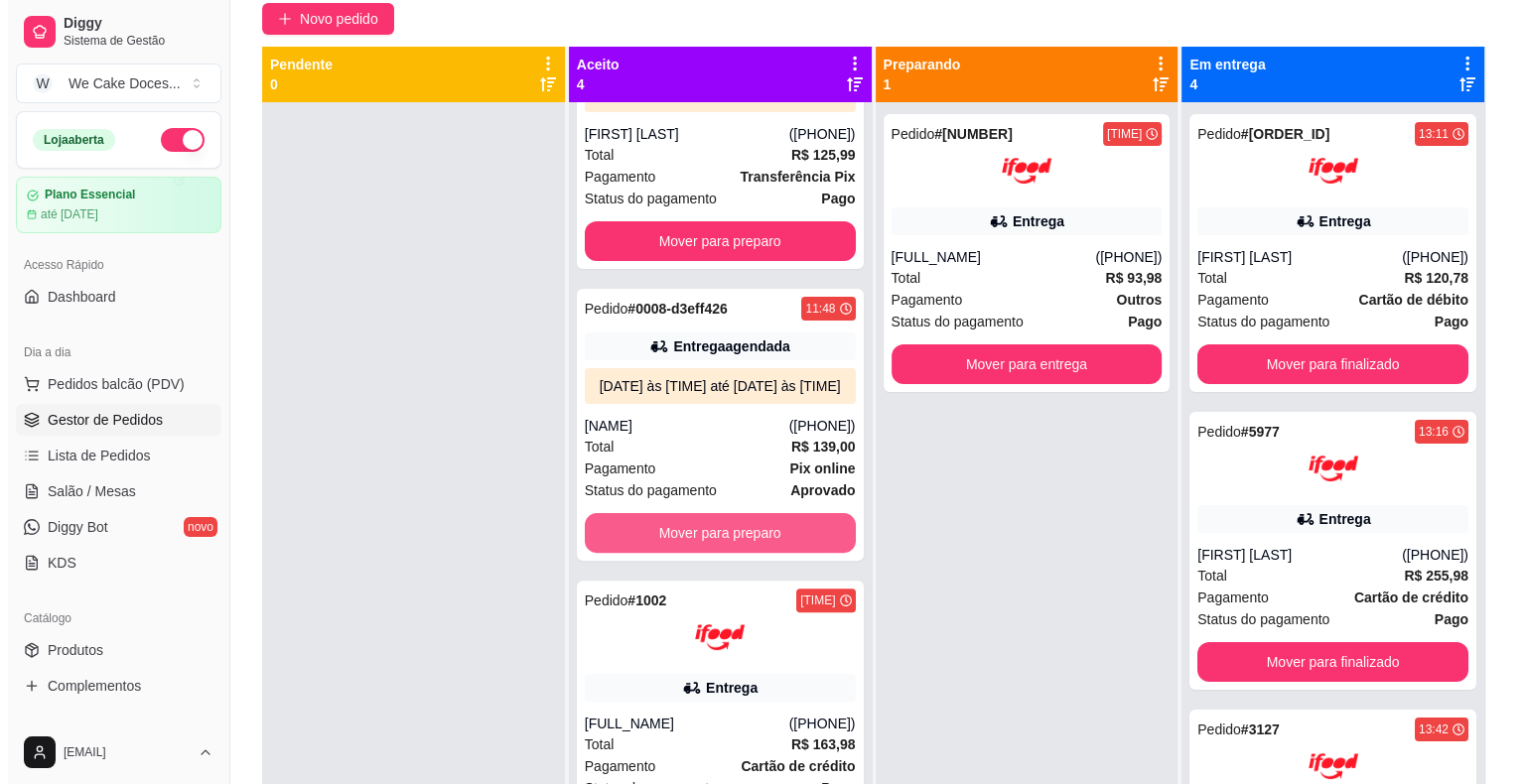 scroll, scrollTop: 584, scrollLeft: 0, axis: vertical 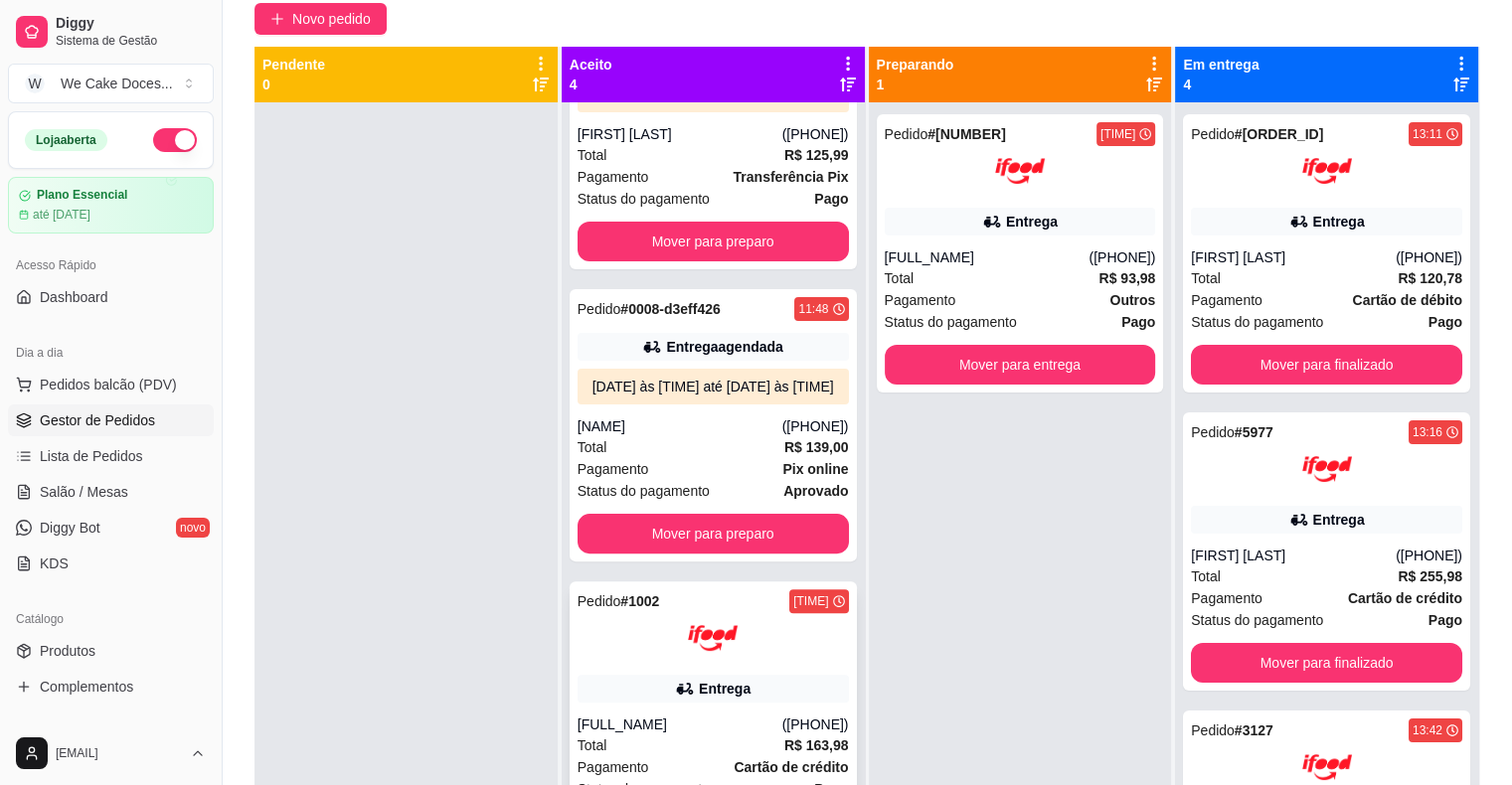 click at bounding box center [713, 638] 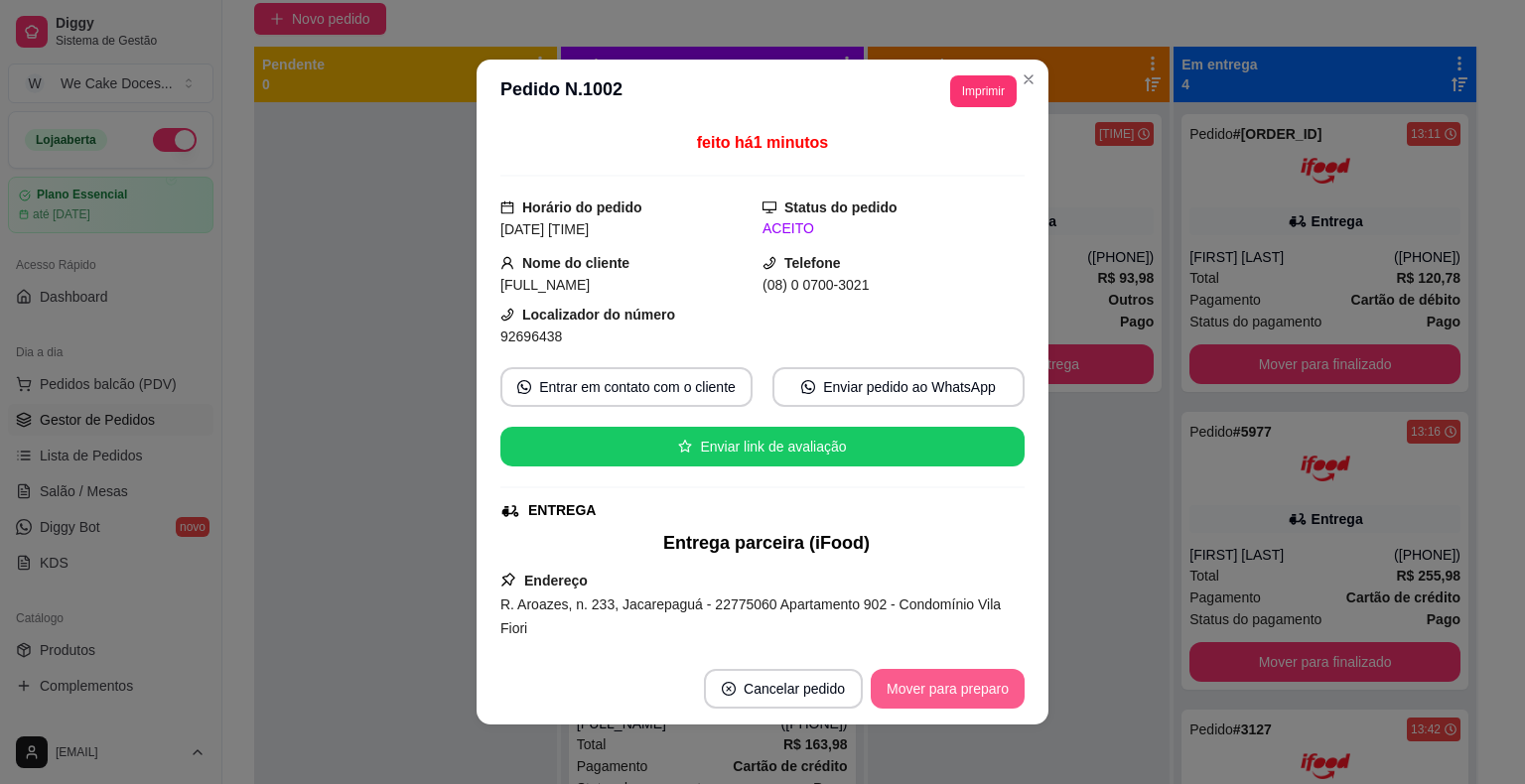 click on "Mover para preparo" at bounding box center [947, 689] 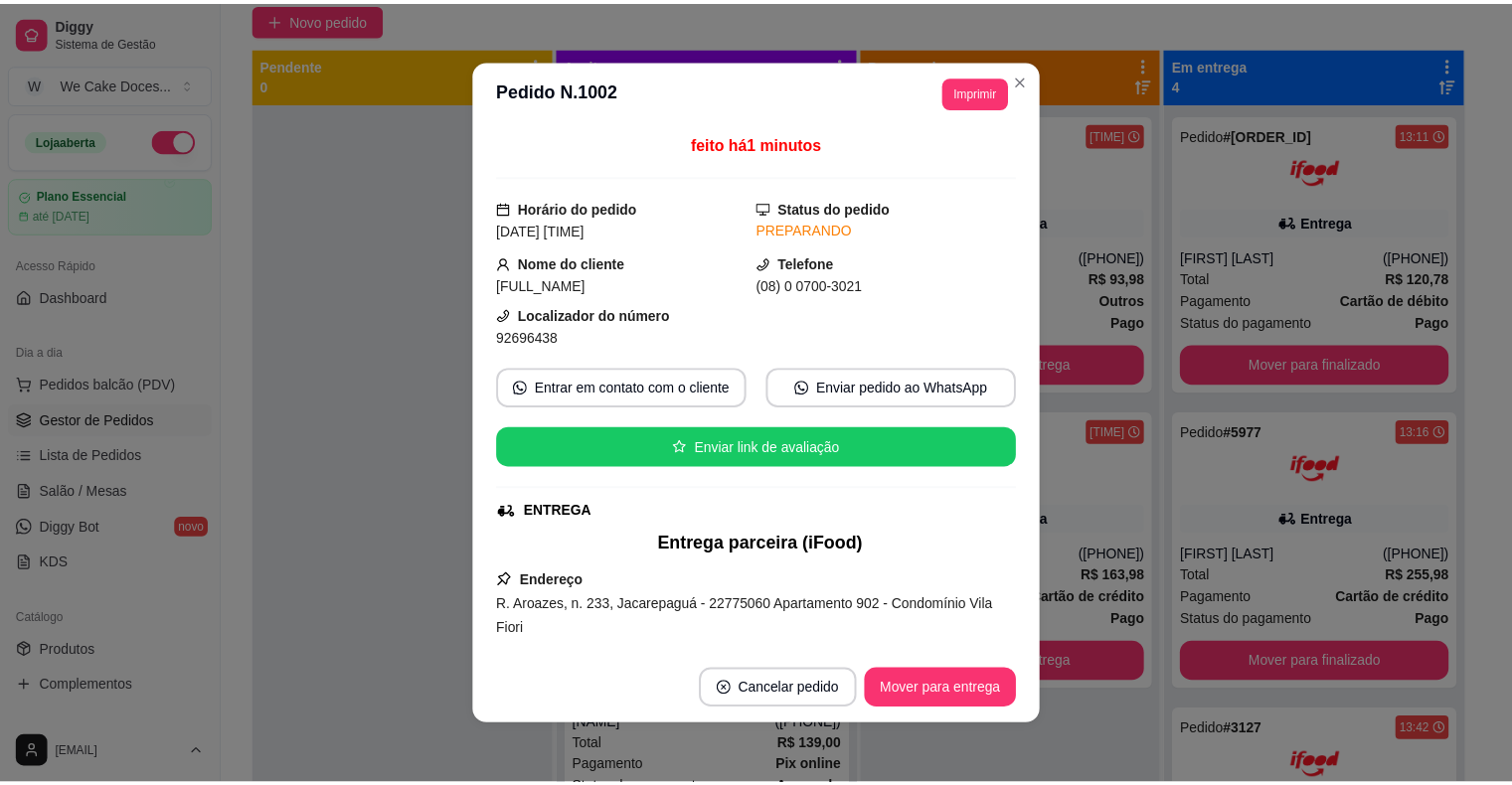 scroll, scrollTop: 266, scrollLeft: 0, axis: vertical 